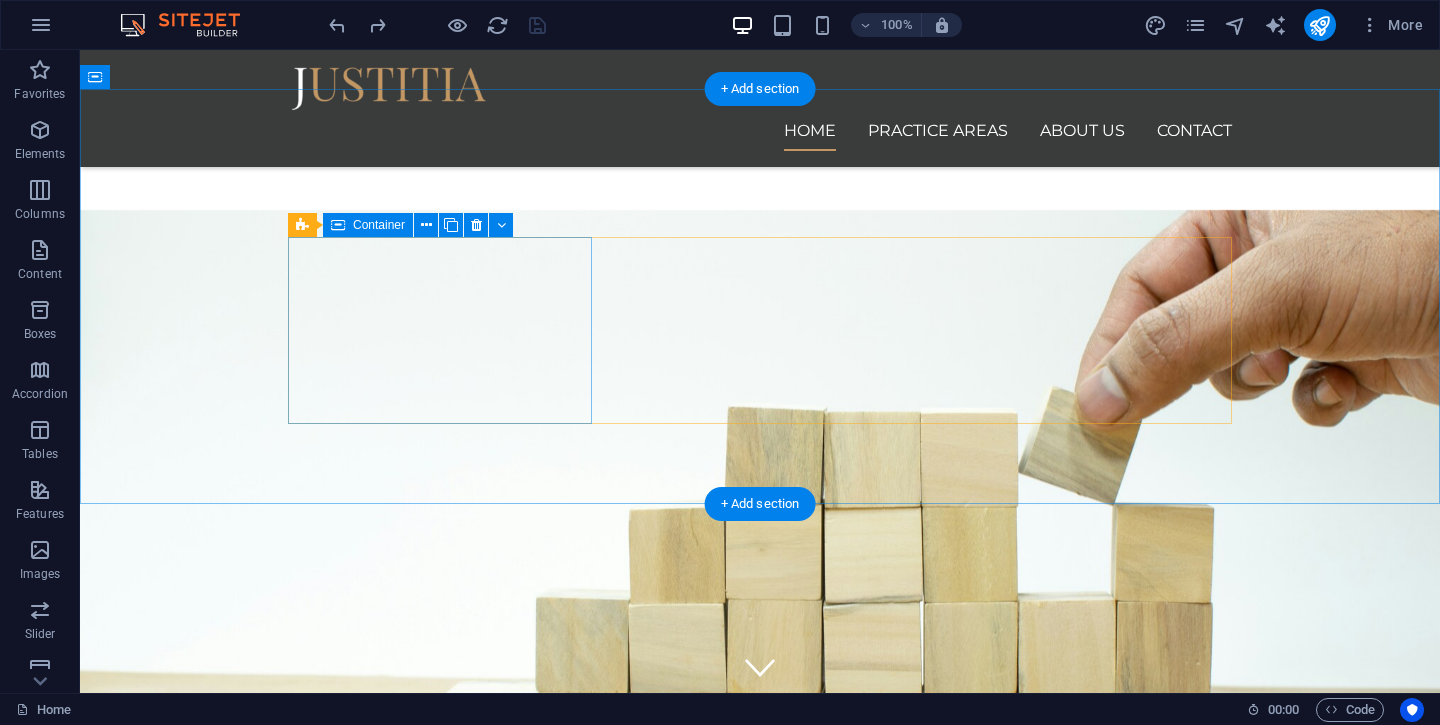 scroll, scrollTop: 713, scrollLeft: 0, axis: vertical 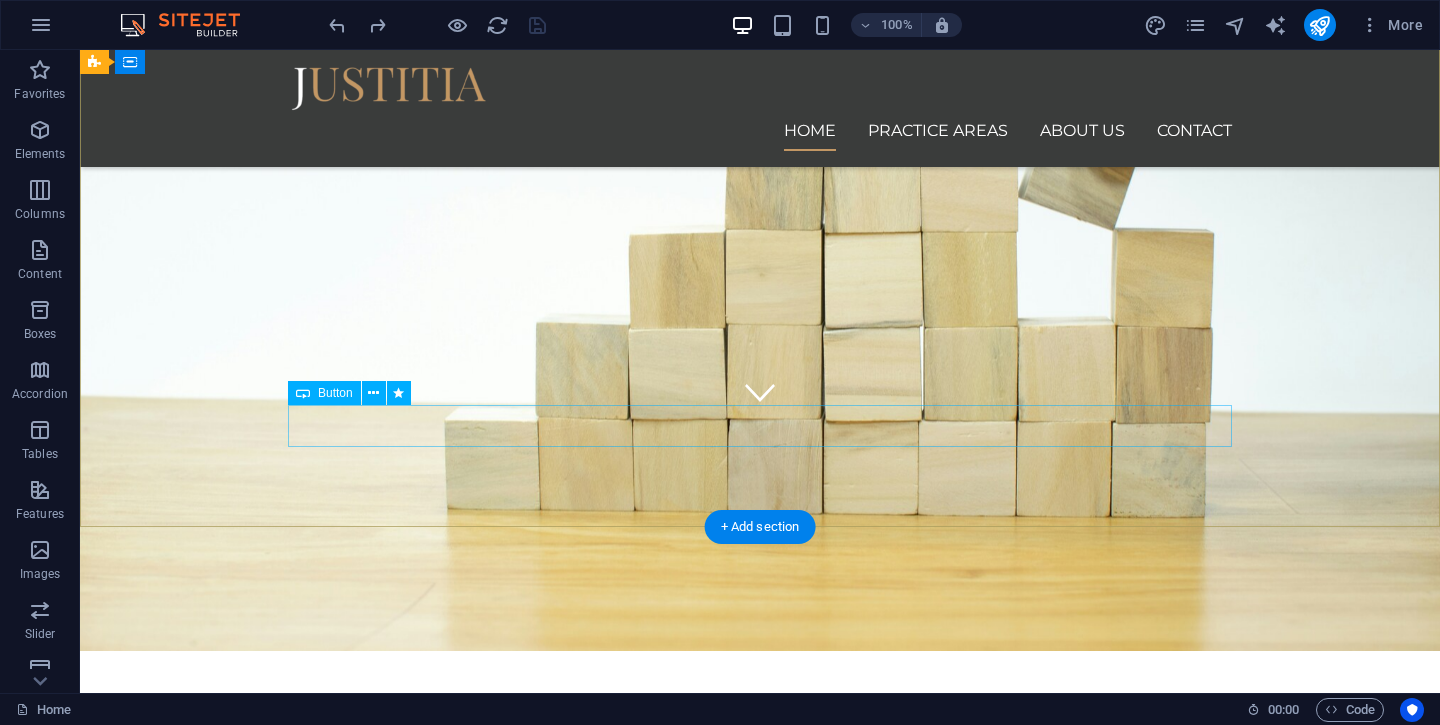 click on "Learn more" at bounding box center (760, 1189) 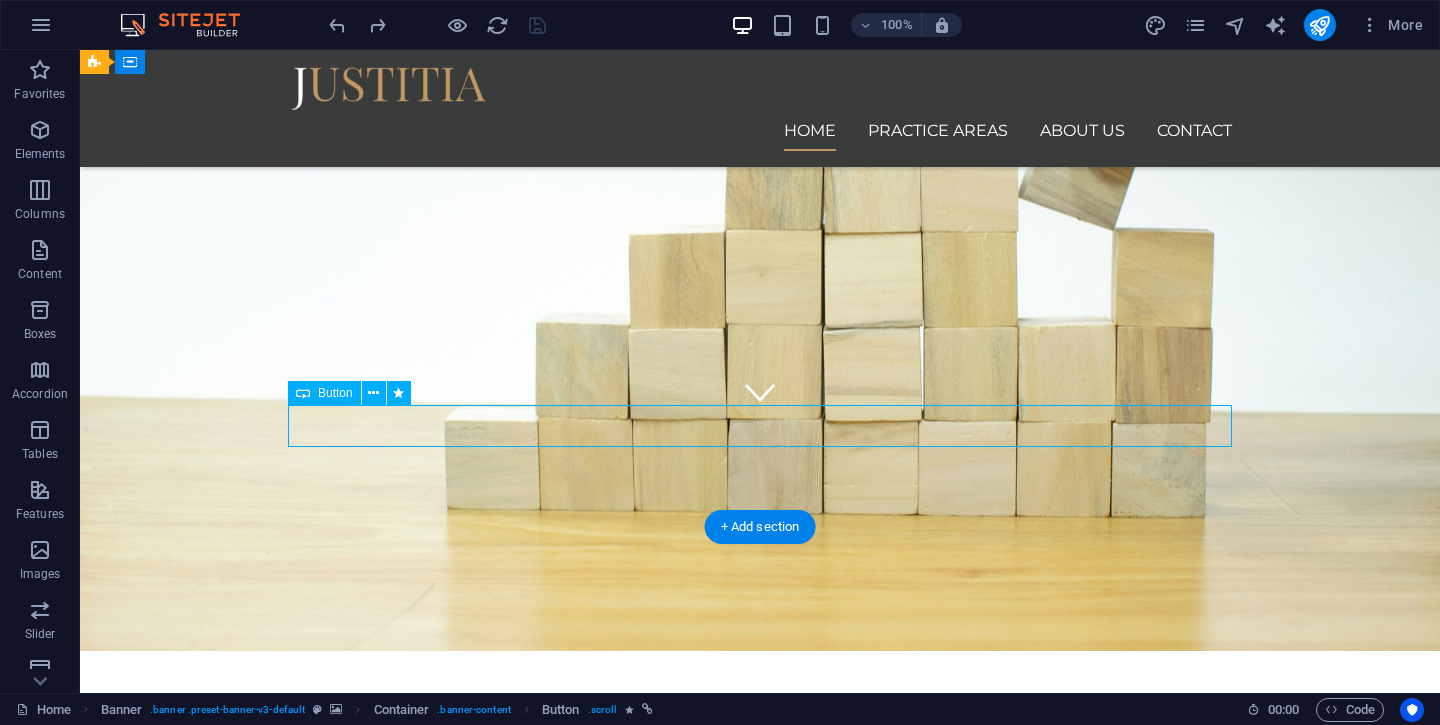 click on "Learn more" at bounding box center (760, 1189) 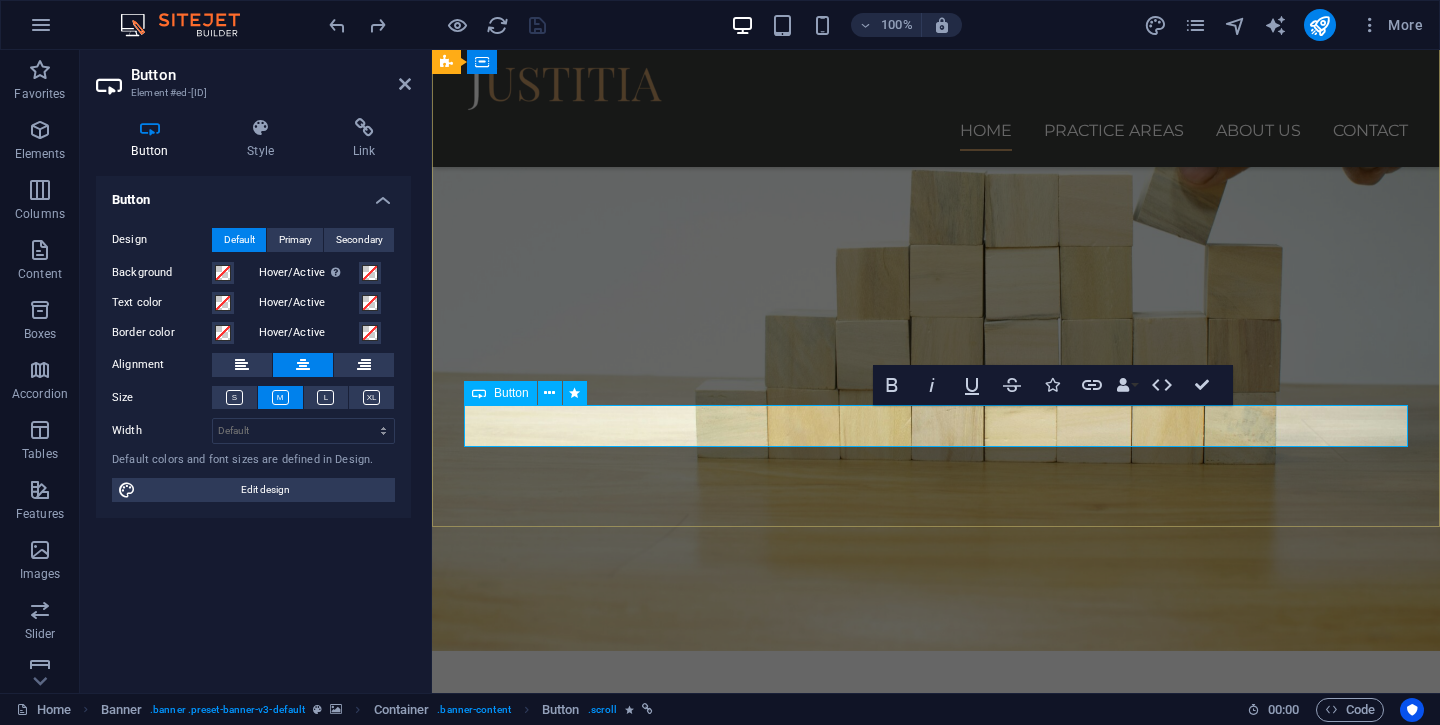 type 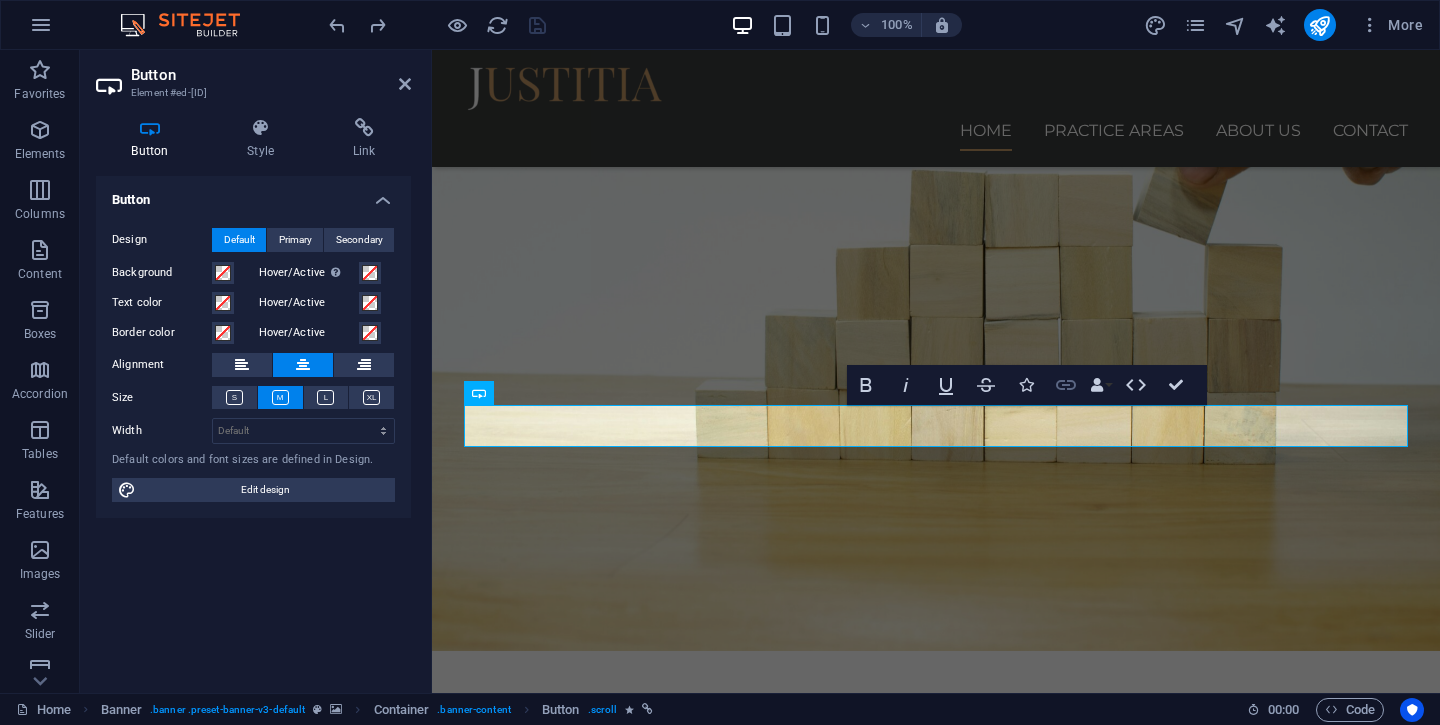 click 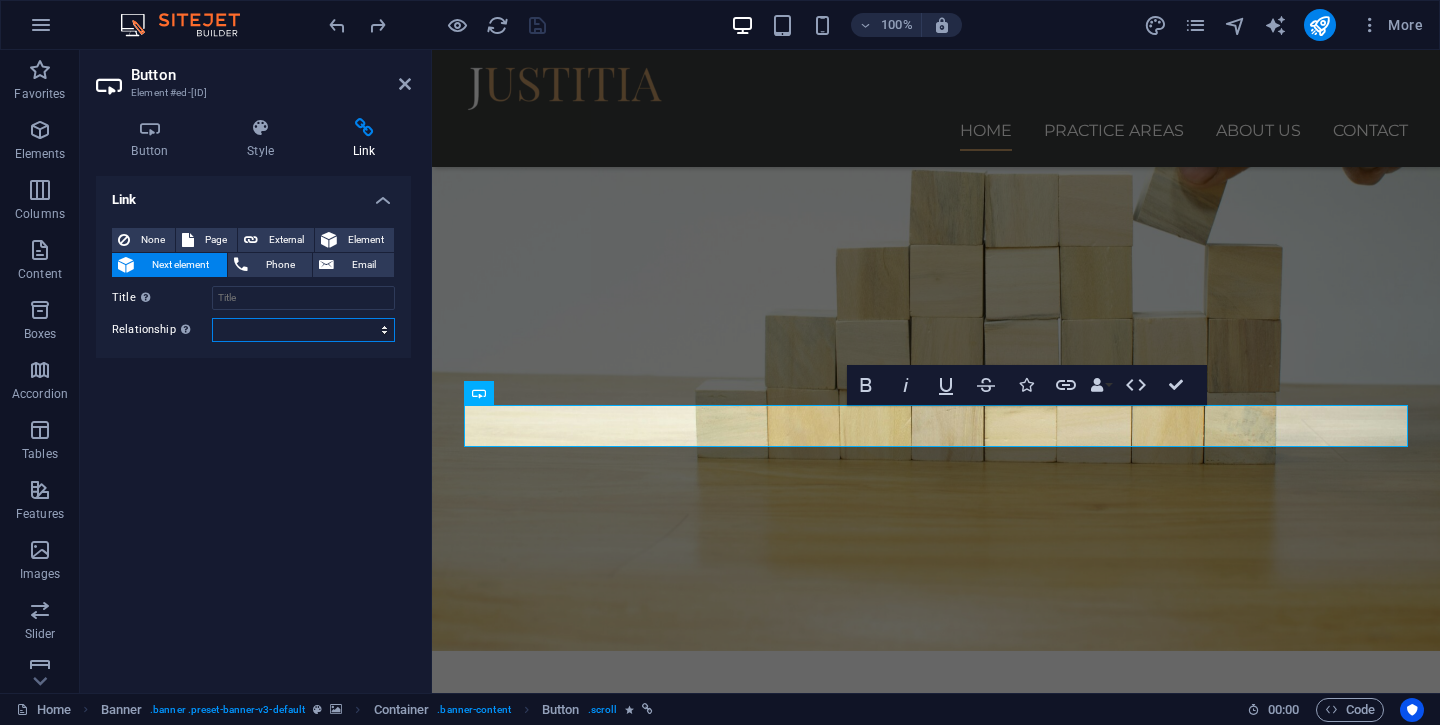 click on "alternate author bookmark external help license next nofollow noreferrer noopener prev search tag" at bounding box center [303, 330] 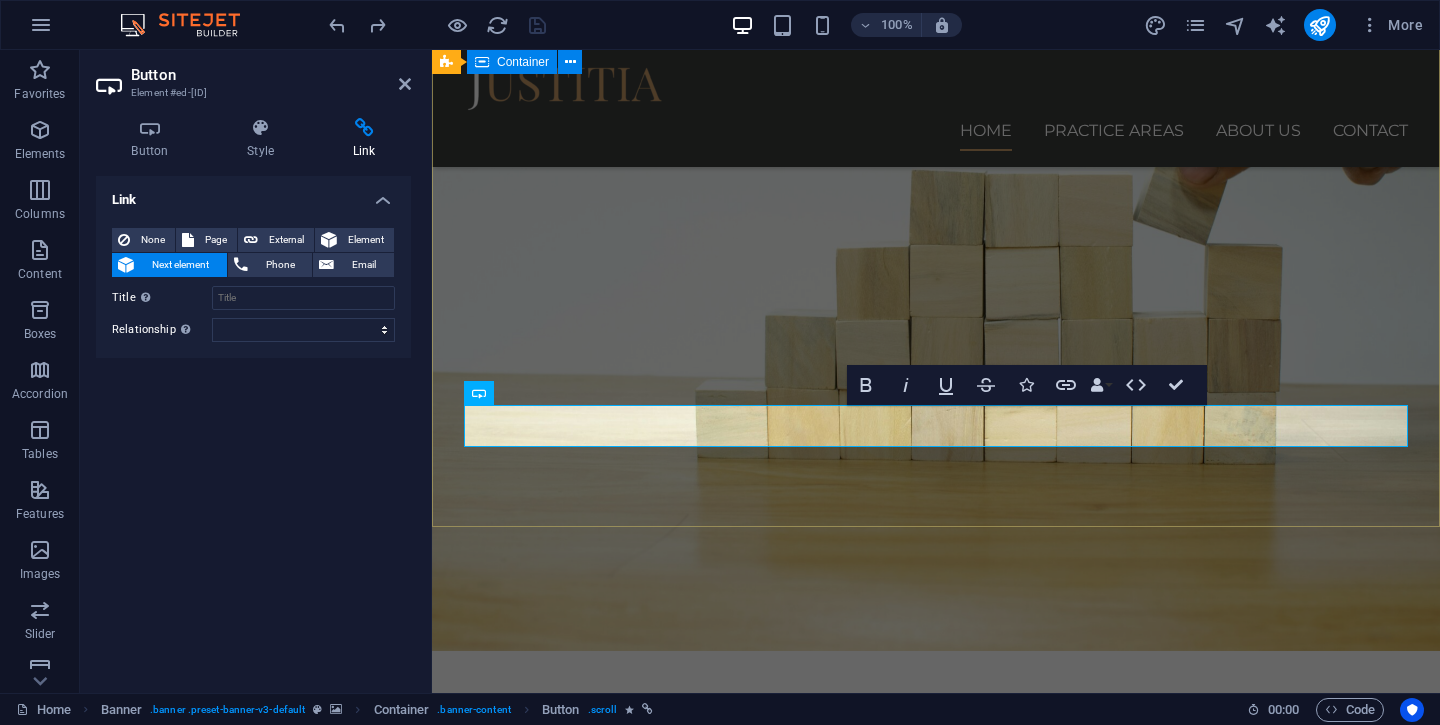 click on "Your Business Has a Great Product. But How Do You Take It To The Customer? Most startups & SMEs fail not because they lack innovation, but because they're using go-to-market strategies designed for different markets. We help you discover what your customers actually need and how to take it to them profitably Diagnose your Biz" at bounding box center (936, 970) 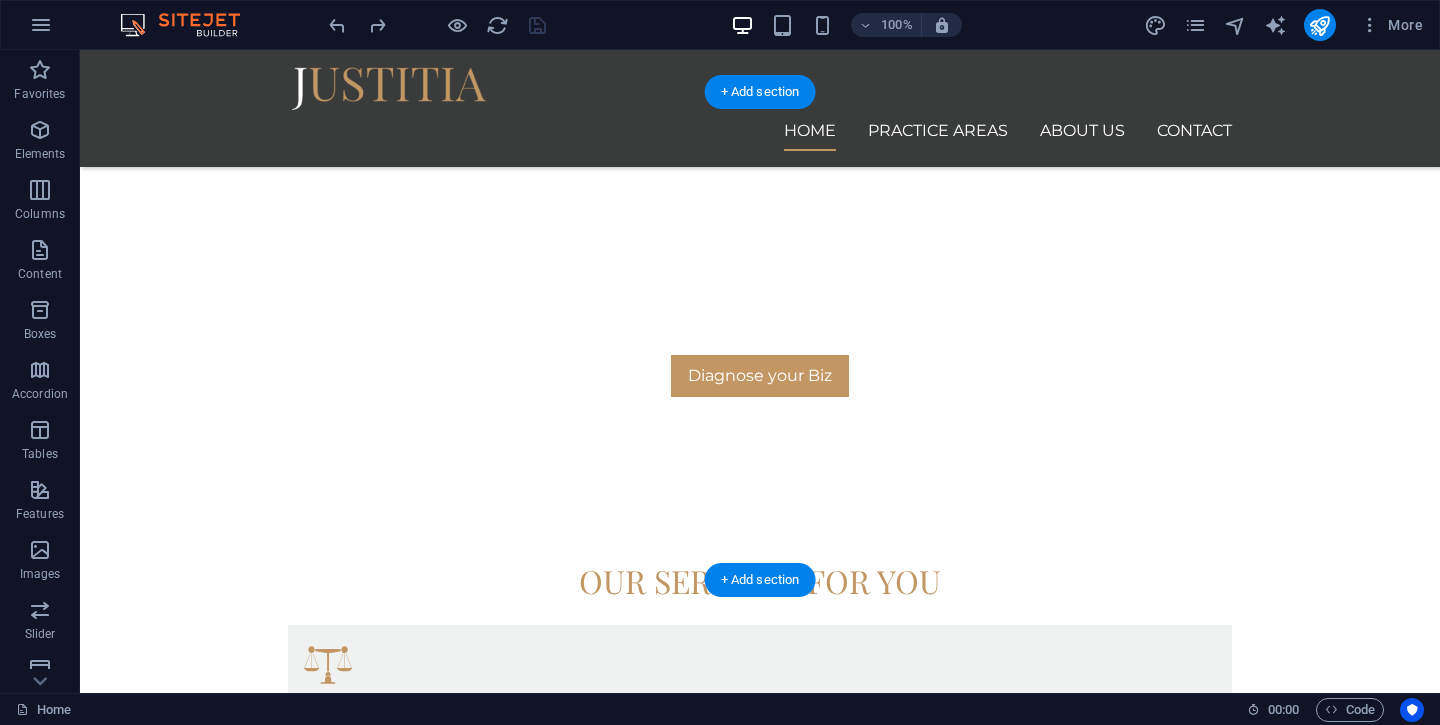 scroll, scrollTop: 1024, scrollLeft: 0, axis: vertical 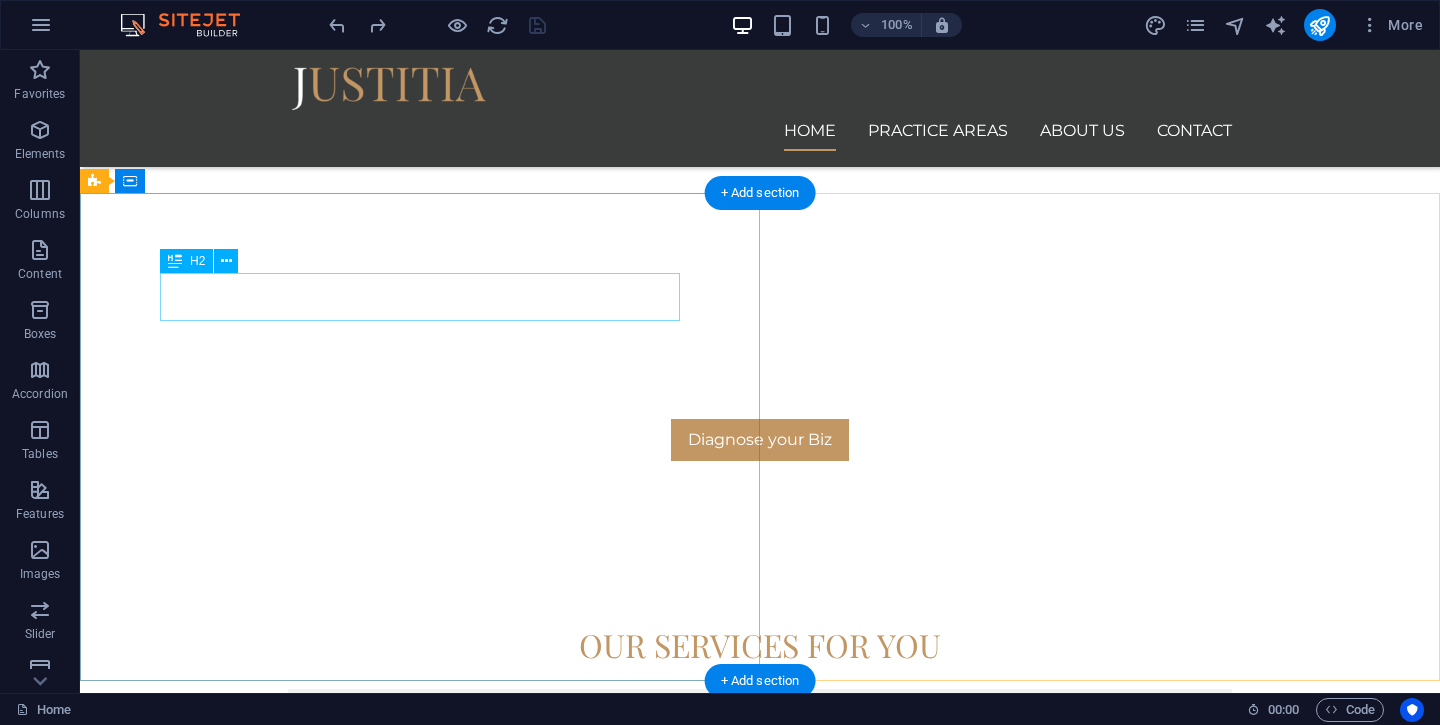 click on "Become our client" at bounding box center [760, 1330] 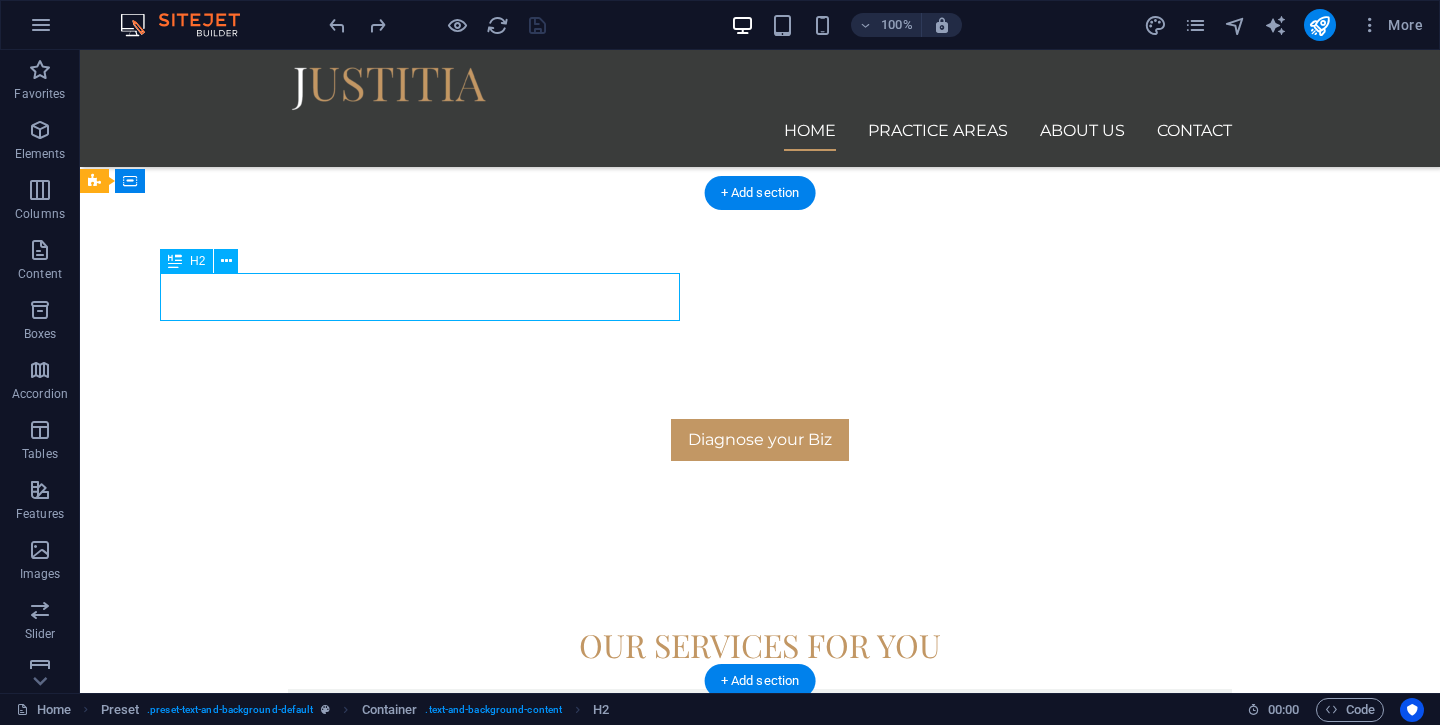 click on "Become our client" at bounding box center (760, 1330) 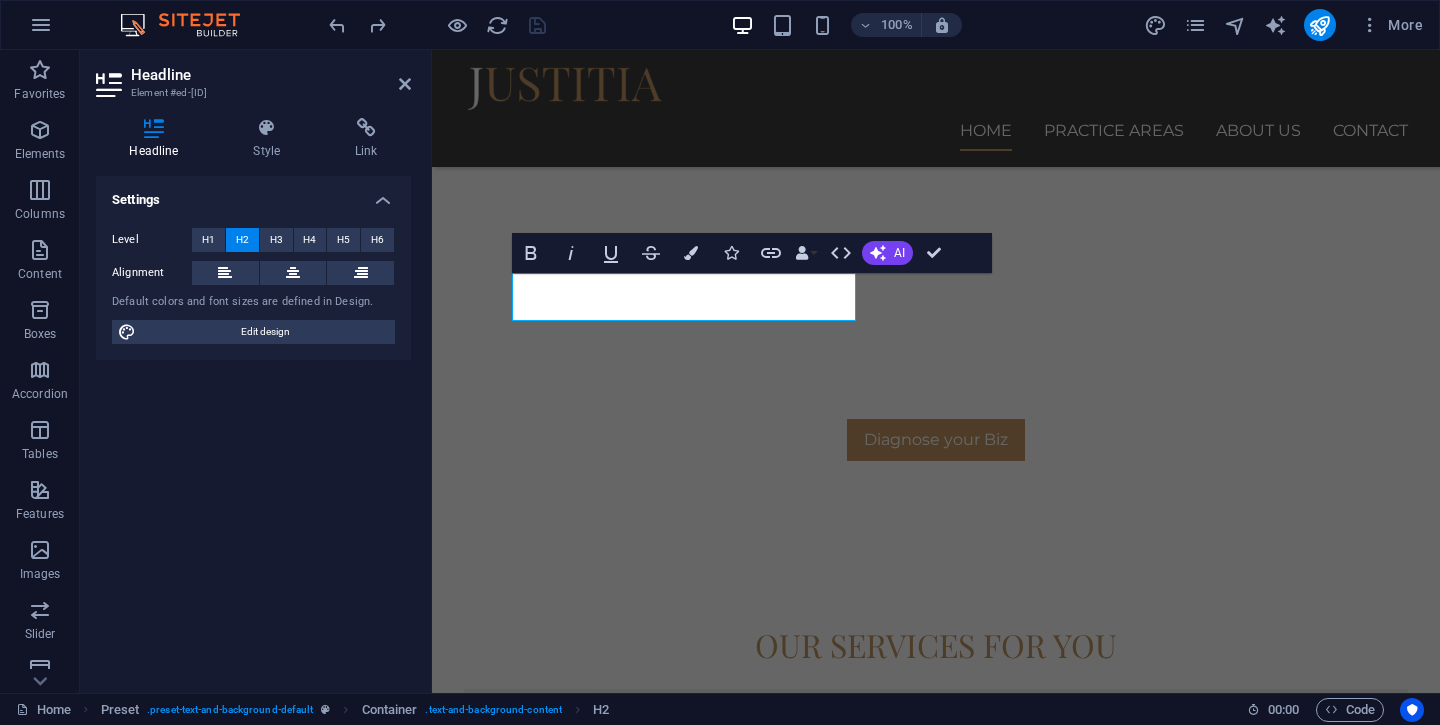 type 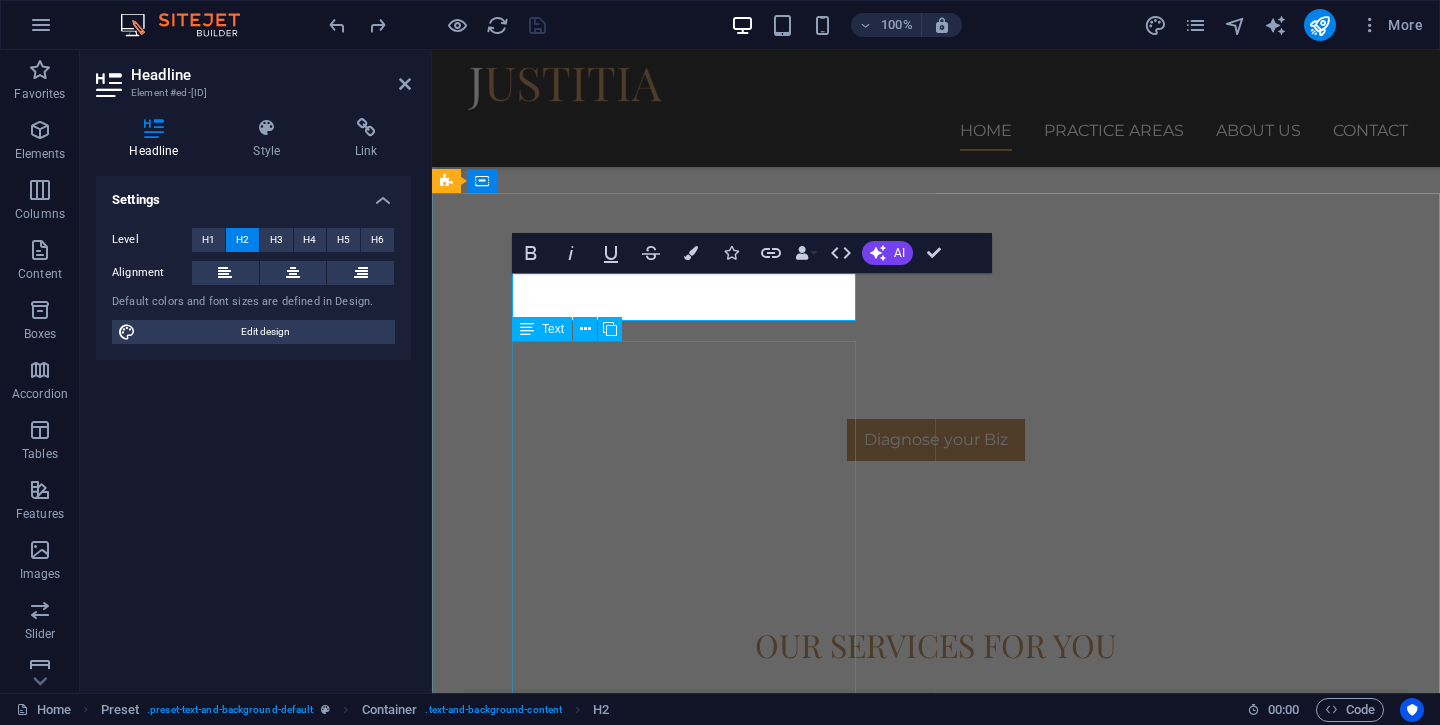 click on "Lorem ipsum dolor sit amet, consectetur adipisicing elit. Vitae, eos, voluptatem, et sequi distinctio adipisci omnis in error quas fuga tempore fugit incidunt quos. Atque, debitis architecto ducimus eligendi dignissimos modi ut non officiis repudiandae maiores. Fugit sit atque eaque dolorum autem reprehenderit porro omnis obcaecati laborum? Obcaecati, laboriosam, ex, deserunt, harum libero a voluptatem possimus culpa nisi eos quas dolore omnis debitis consequatur fugiat eaque nostrum excepturi nulla. Qui, molestias, nobis dicta enim voluptas repellendus tempore mollitia hic tempora natus ipsam sed quo distinctio suscipit officiis consectetur omnis odit saepe soluta atque magni consequuntur unde nemo voluptatem similique porro." at bounding box center [936, 1454] 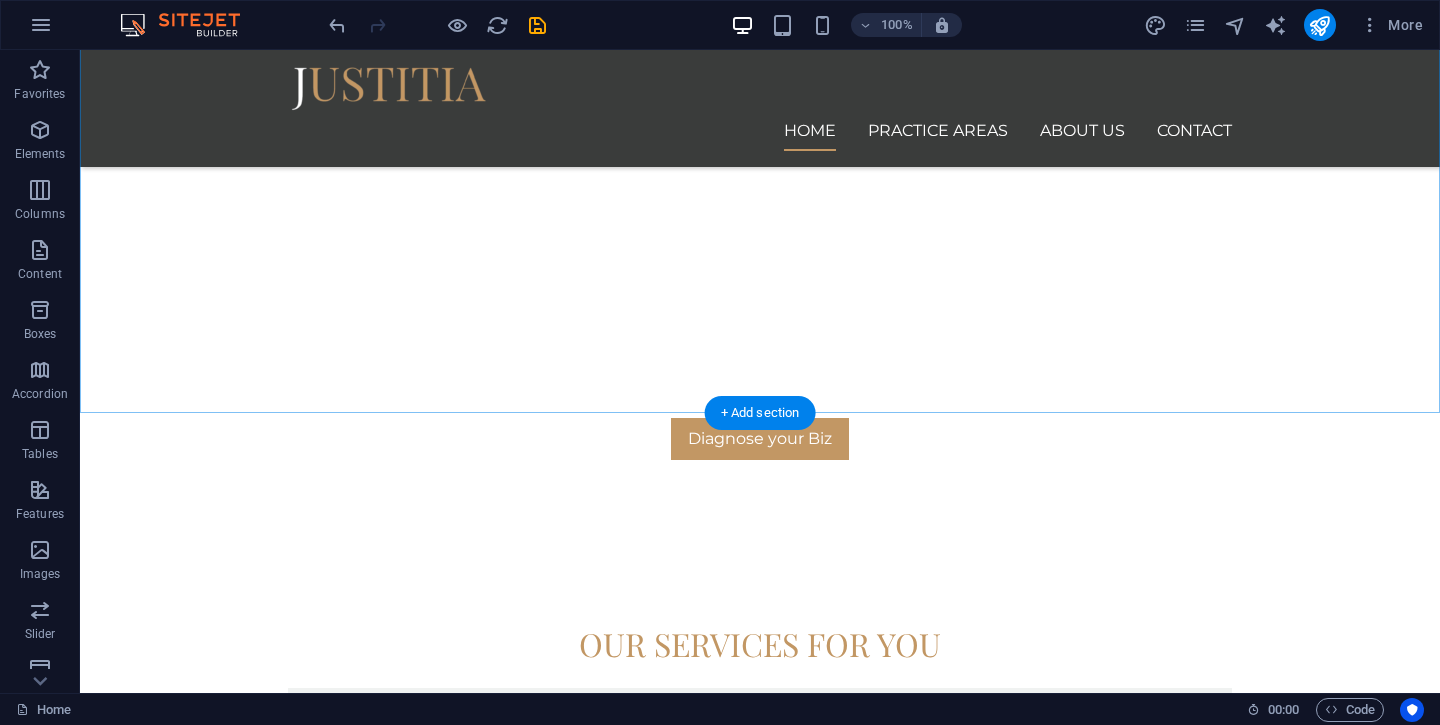 scroll, scrollTop: 1062, scrollLeft: 0, axis: vertical 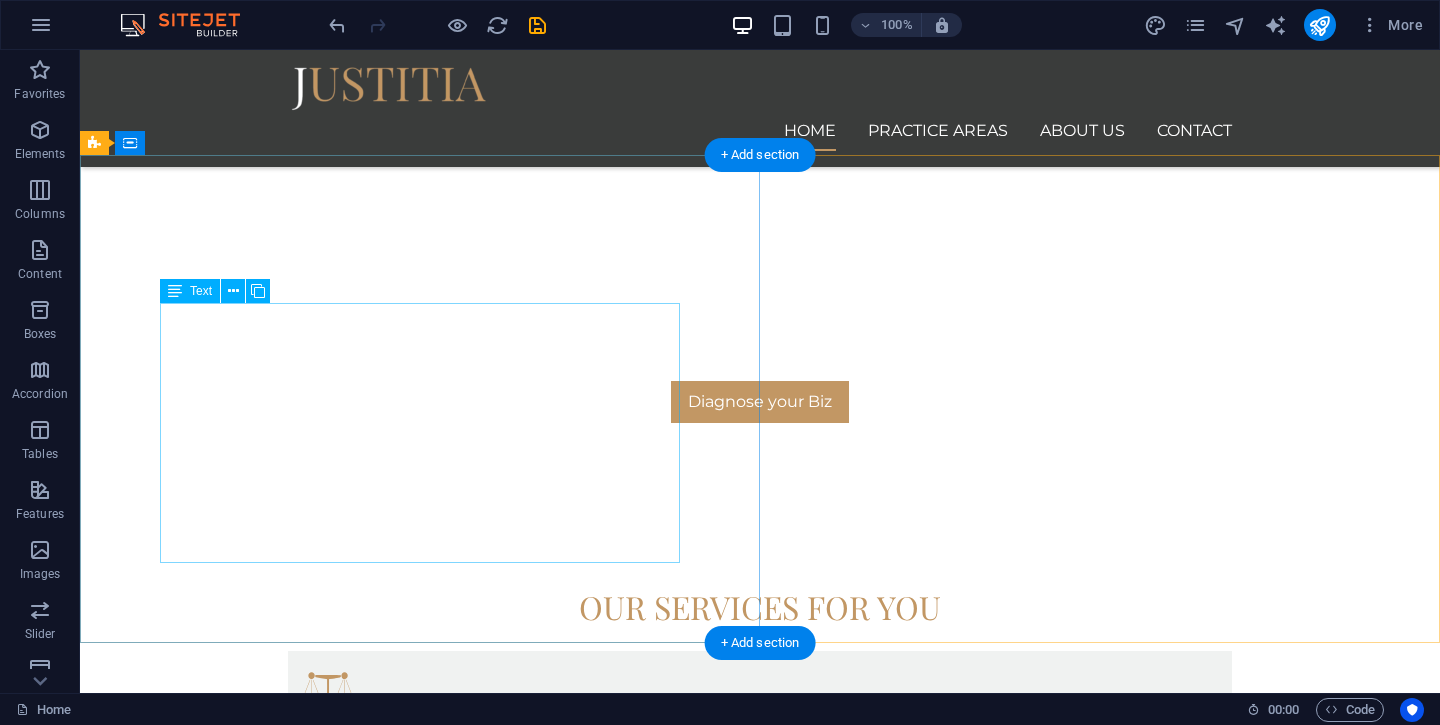 click on "Lorem ipsum dolor sit amet, consectetur adipisicing elit. Vitae, eos, voluptatem, et sequi distinctio adipisci omnis in error quas fuga tempore fugit incidunt quos. Atque, debitis architecto ducimus eligendi dignissimos modi ut non officiis repudiandae maiores. Fugit sit atque eaque dolorum autem reprehenderit porro omnis obcaecati laborum? Obcaecati, laboriosam, ex, deserunt, harum libero a voluptatem possimus culpa nisi eos quas dolore omnis debitis consequatur fugiat eaque nostrum excepturi nulla. Qui, molestias, nobis dicta enim voluptas repellendus tempore mollitia hic tempora natus ipsam sed quo distinctio suscipit officiis consectetur omnis odit saepe soluta atque magni consequuntur unde nemo voluptatem similique porro." at bounding box center [760, 1416] 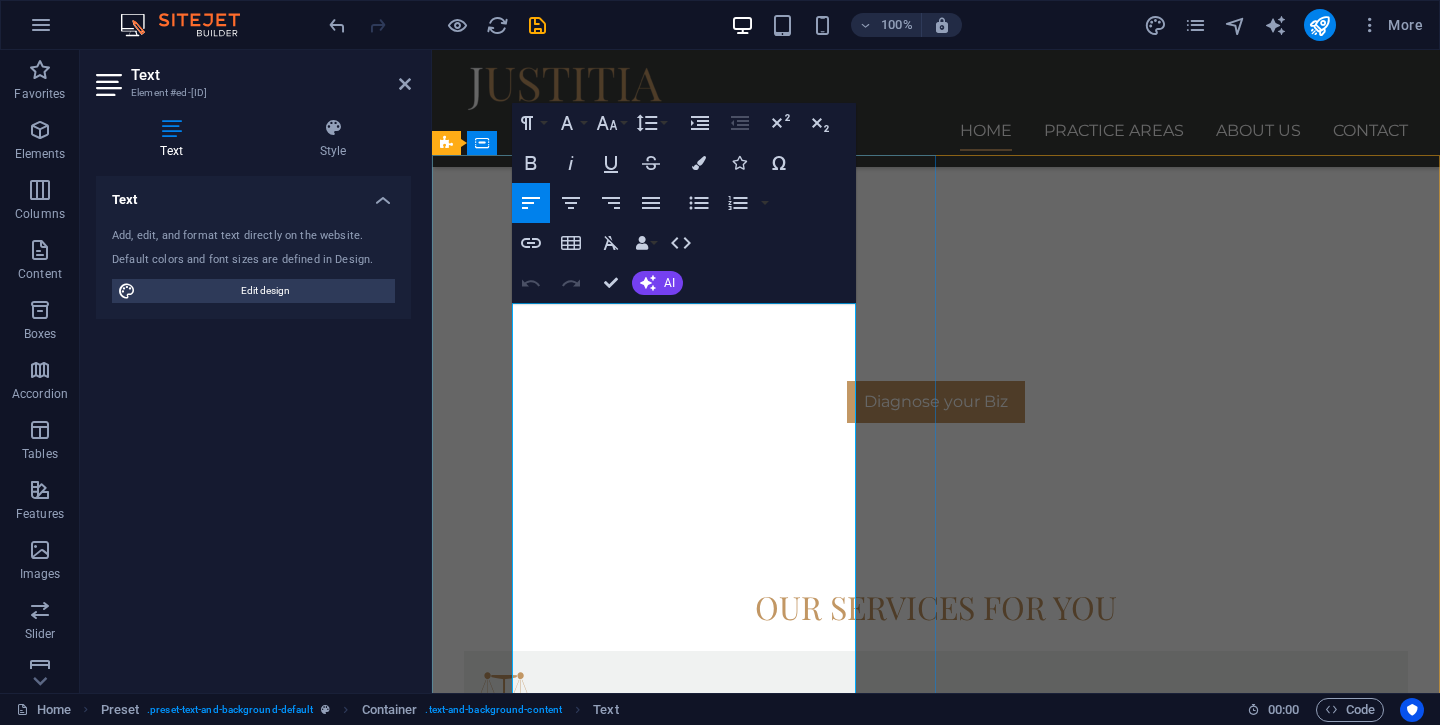 click on "Lorem ipsum dolor sit amet, consectetur adipisicing elit. Vitae, eos, voluptatem, et sequi distinctio adipisci omnis in error quas fuga tempore fugit incidunt quos. Atque, debitis architecto ducimus eligendi dignissimos modi ut non officiis repudiandae maiores. Fugit sit atque eaque dolorum autem reprehenderit porro omnis obcaecati laborum? Obcaecati, laboriosam, ex, deserunt, harum libero a voluptatem possimus culpa nisi eos quas dolore omnis debitis consequatur fugiat eaque nostrum excepturi nulla. Qui, molestias, nobis dicta enim voluptas repellendus tempore mollitia hic tempora natus ipsam sed quo distinctio suscipit officiis consectetur omnis odit saepe soluta atque magni consequuntur unde nemo voluptatem similique porro." at bounding box center (936, 1416) 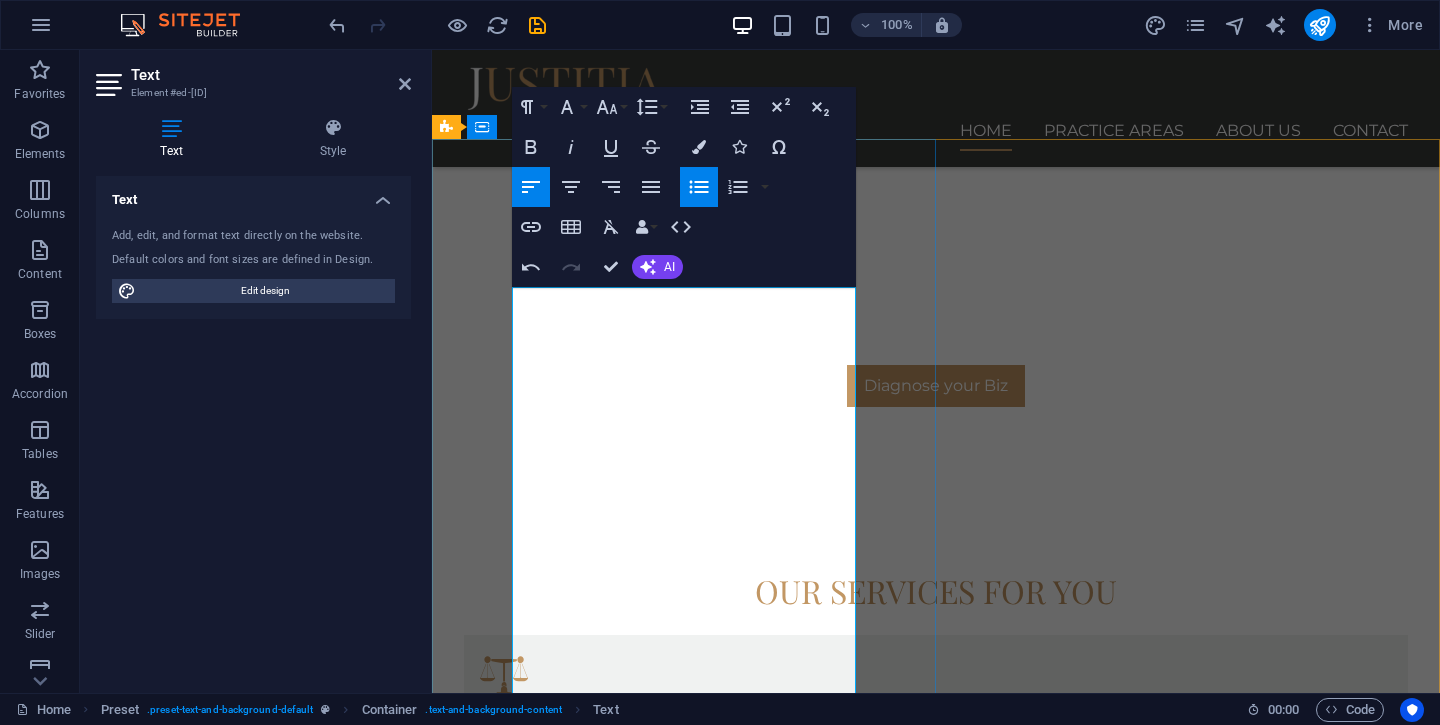 scroll, scrollTop: 1062, scrollLeft: 0, axis: vertical 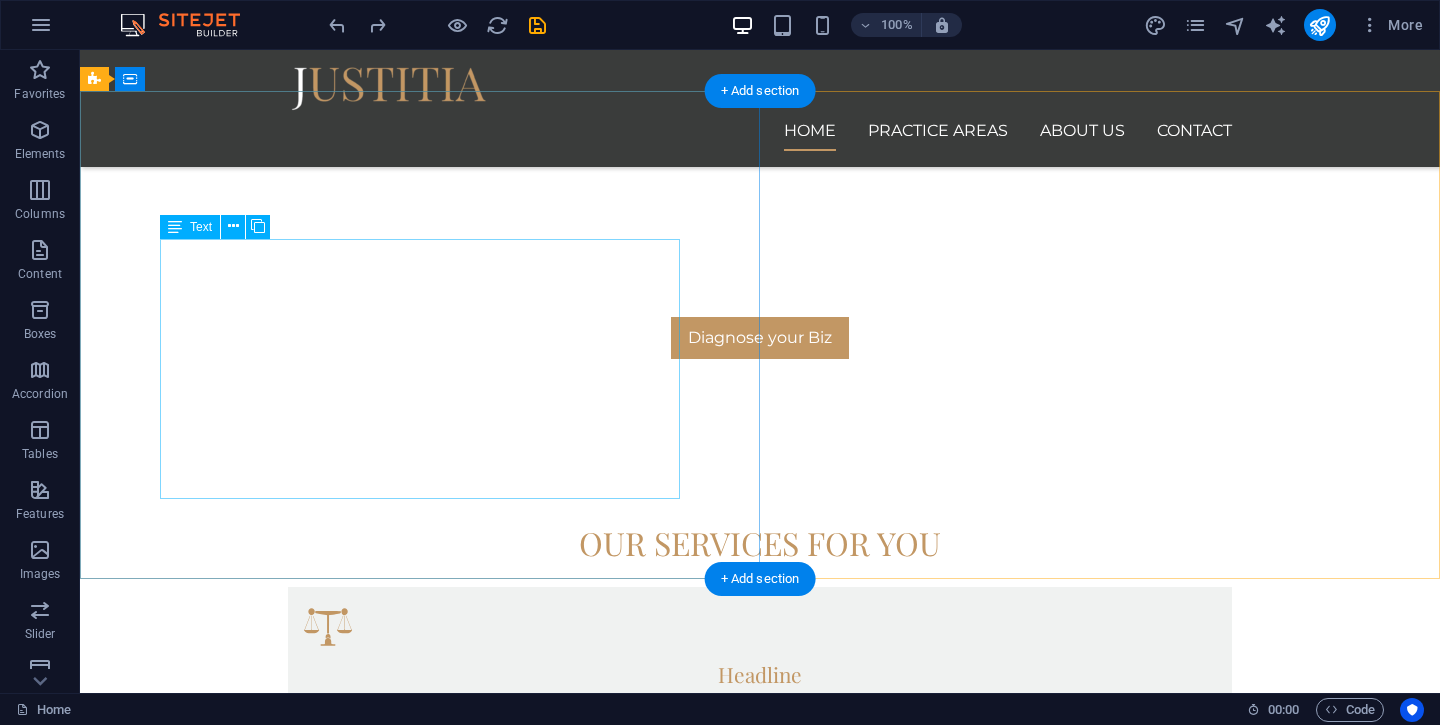 click on "Lorem ipsum dolor sit amet, consectetur adipisicing elit. Vitae, eos, voluptatem, et sequi distinctio adipisci omnis in error quas fuga tempore fugit incidunt quos. Atque, debitis architecto ducimus eligendi dignissimos modi ut non officiis repudiandae maiores. Fugit sit atque eaque dolorum autem reprehenderit porro omnis obcaecati laborum? Obcaecati, laboriosam, ex, deserunt, harum libero a voluptatem possimus culpa nisi eos quas dolore omnis debitis consequatur fugiat eaque nostrum excepturi nulla. Qui, molestias, nobis dicta enim voluptas repellendus tempore mollitia hic tempora natus ipsam sed quo distinctio suscipit officiis consectetur omnis odit saepe soluta atque magni consequuntur unde nemo voluptatem similique porro." at bounding box center (760, 1352) 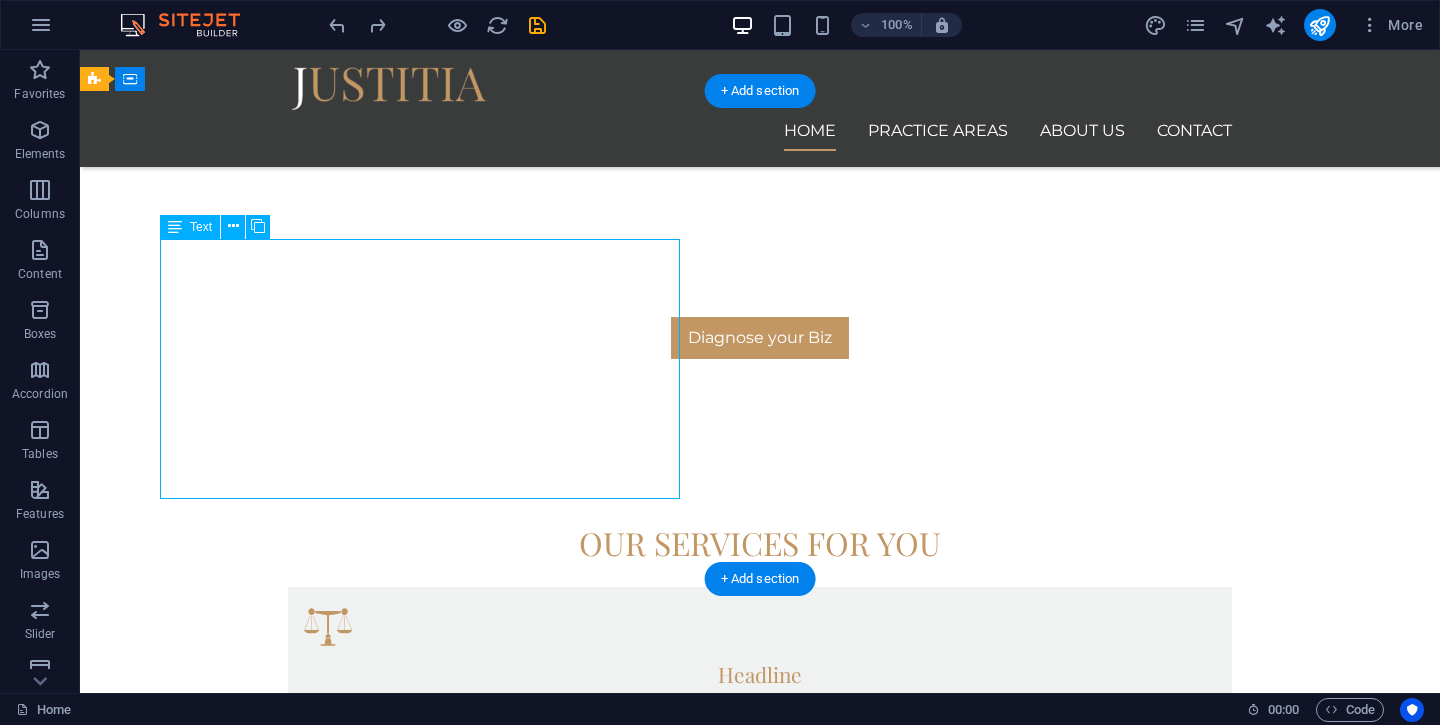 click on "Lorem ipsum dolor sit amet, consectetur adipisicing elit. Vitae, eos, voluptatem, et sequi distinctio adipisci omnis in error quas fuga tempore fugit incidunt quos. Atque, debitis architecto ducimus eligendi dignissimos modi ut non officiis repudiandae maiores. Fugit sit atque eaque dolorum autem reprehenderit porro omnis obcaecati laborum? Obcaecati, laboriosam, ex, deserunt, harum libero a voluptatem possimus culpa nisi eos quas dolore omnis debitis consequatur fugiat eaque nostrum excepturi nulla. Qui, molestias, nobis dicta enim voluptas repellendus tempore mollitia hic tempora natus ipsam sed quo distinctio suscipit officiis consectetur omnis odit saepe soluta atque magni consequuntur unde nemo voluptatem similique porro." at bounding box center (760, 1352) 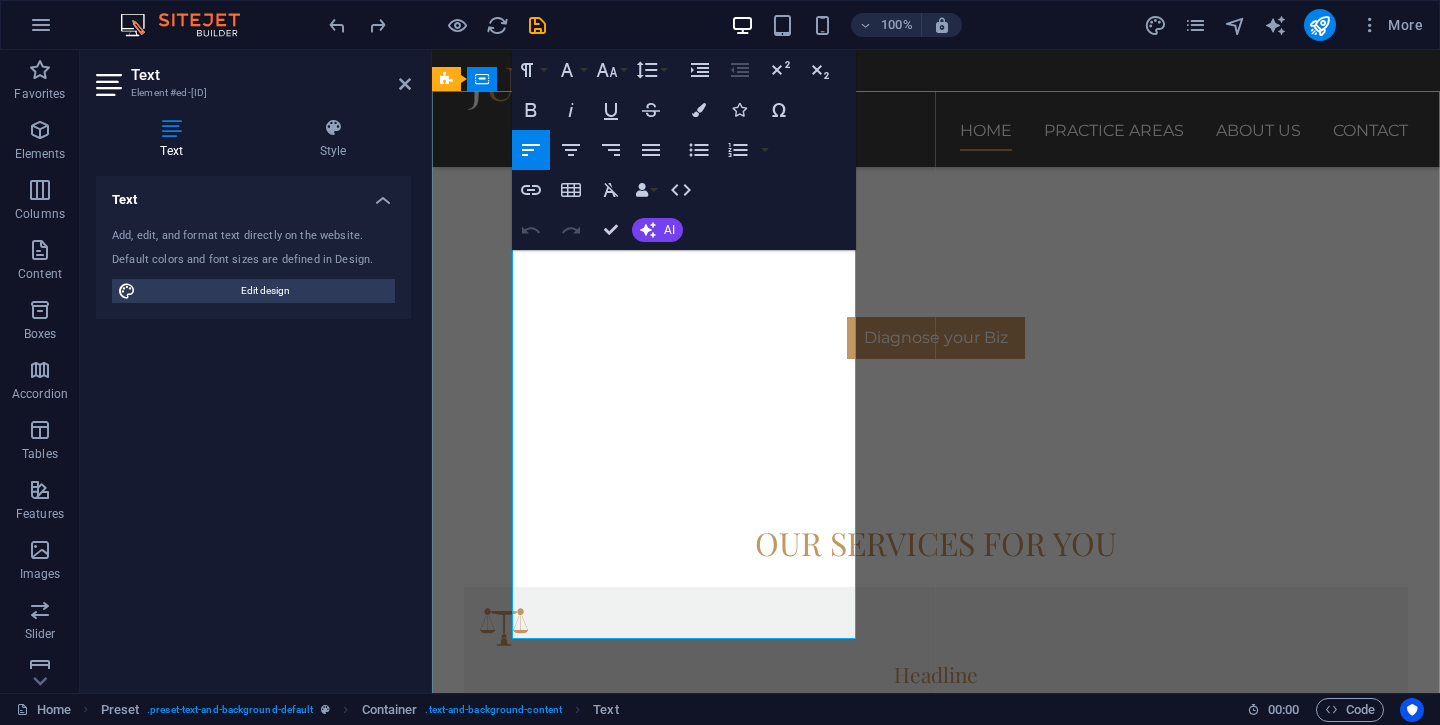 scroll, scrollTop: 15079, scrollLeft: 0, axis: vertical 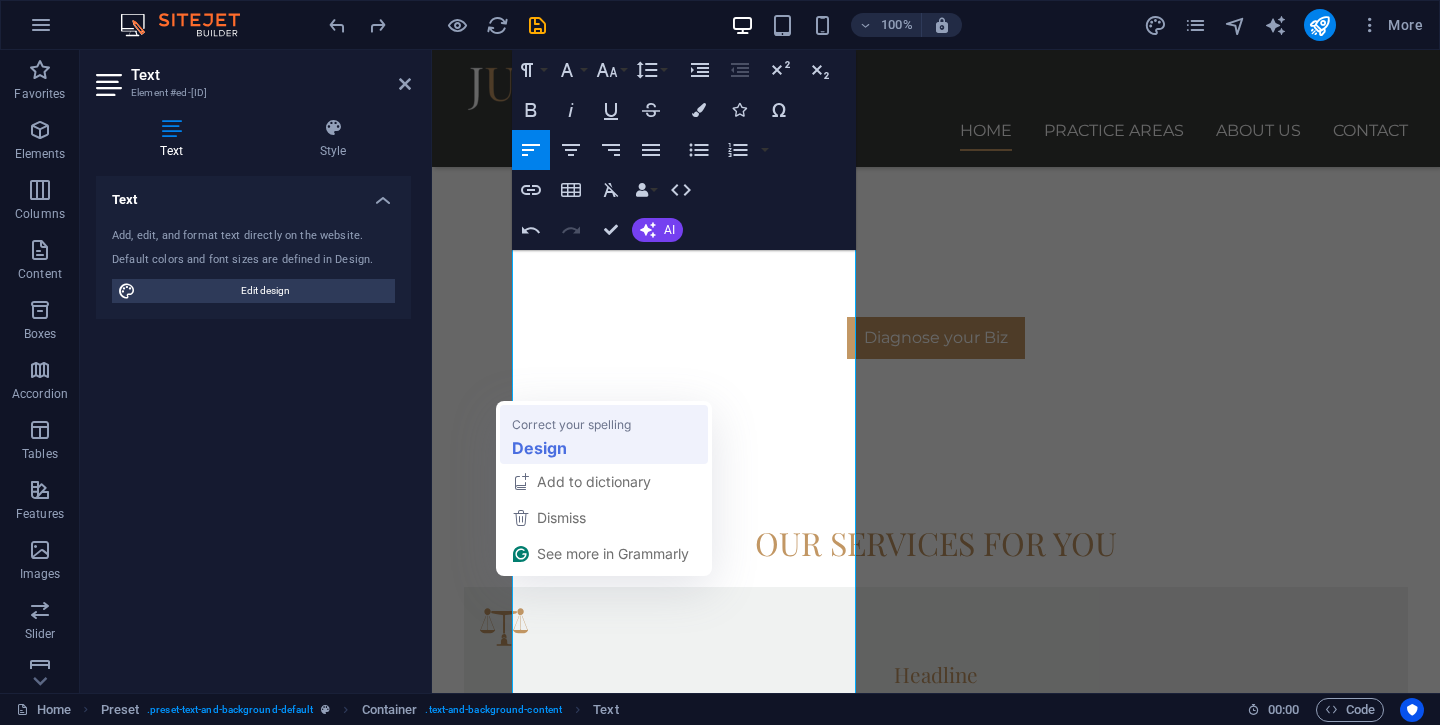type 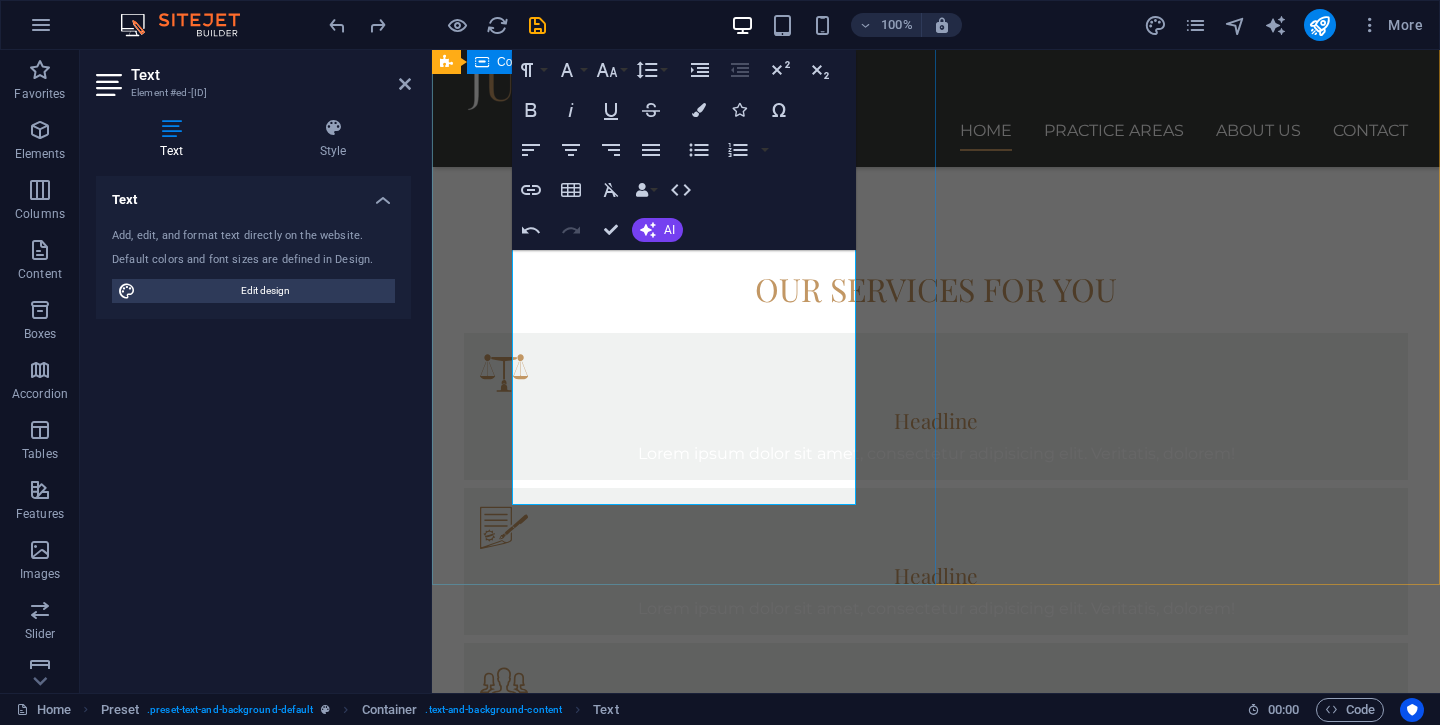 scroll, scrollTop: 1419, scrollLeft: 0, axis: vertical 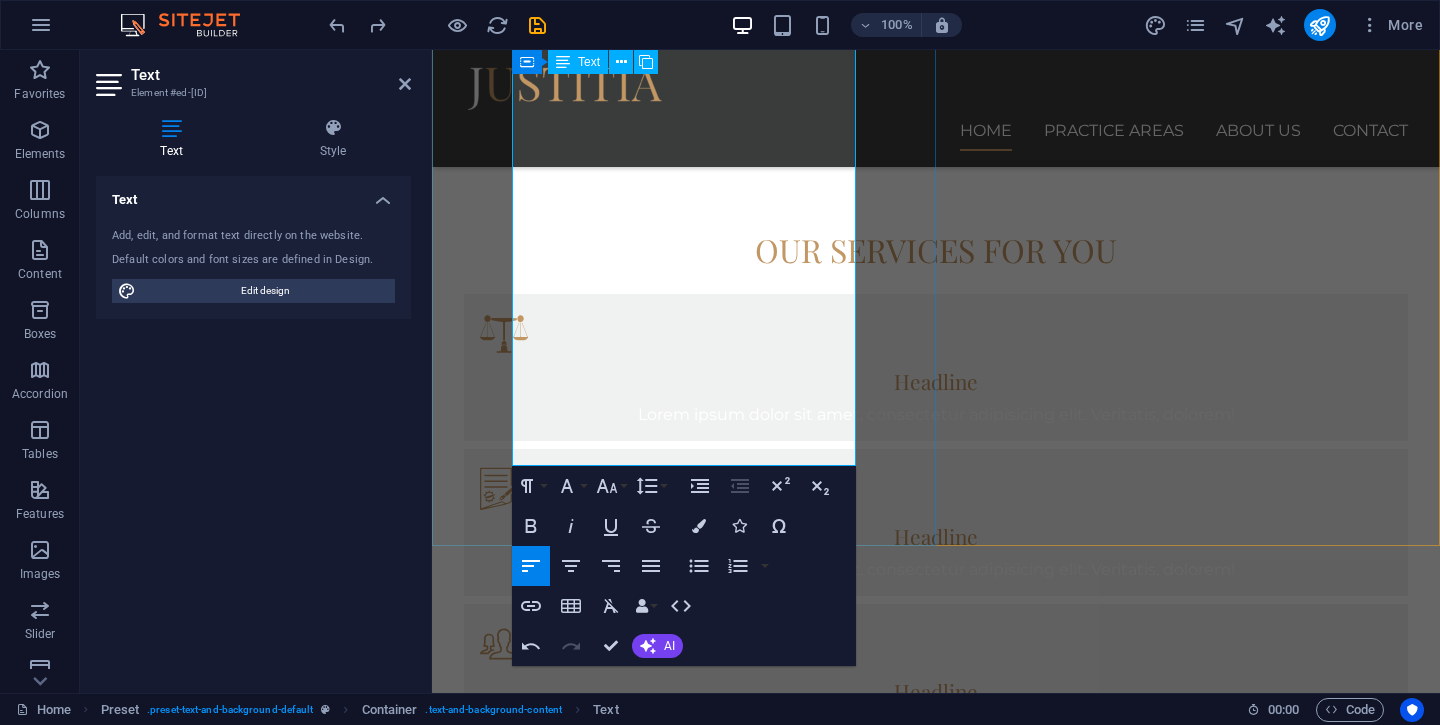 click at bounding box center (936, 1209) 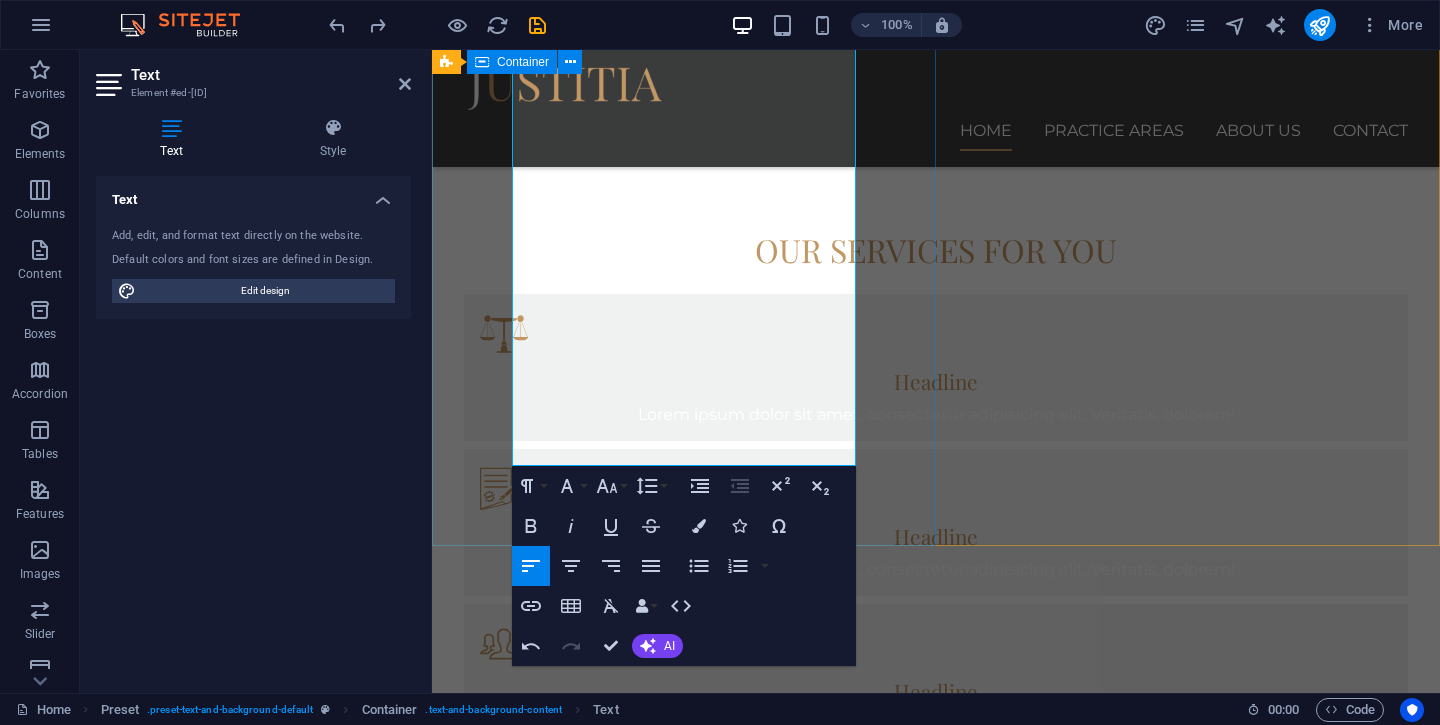click on "Who we are At [BRAND] Strategy, we don't believe in copy-paste solutions. We've seen too many promising startups crash because they tried to replicate GTM strategies from different markets without adapting to local realities. Instead, we help you: Design winning marketing and brand strategies that resonate with the customer Differentiate and communicate in the customer's language Discover true product-market fit using region-specific validation methods Design customer acquisition systems that work with local behaviours and market constraints Build pricing models that account for your market's purchasing power and economic realities Create distribution networks that leverage both digital and traditional commerce patterns Navigate market complexity with data-driven expansion strategies tailored to your regions Instead, we help you: Deasign winning marketing and brand strategies that resonate with the customer Differentiate and communicate in the customers language" at bounding box center (936, 1065) 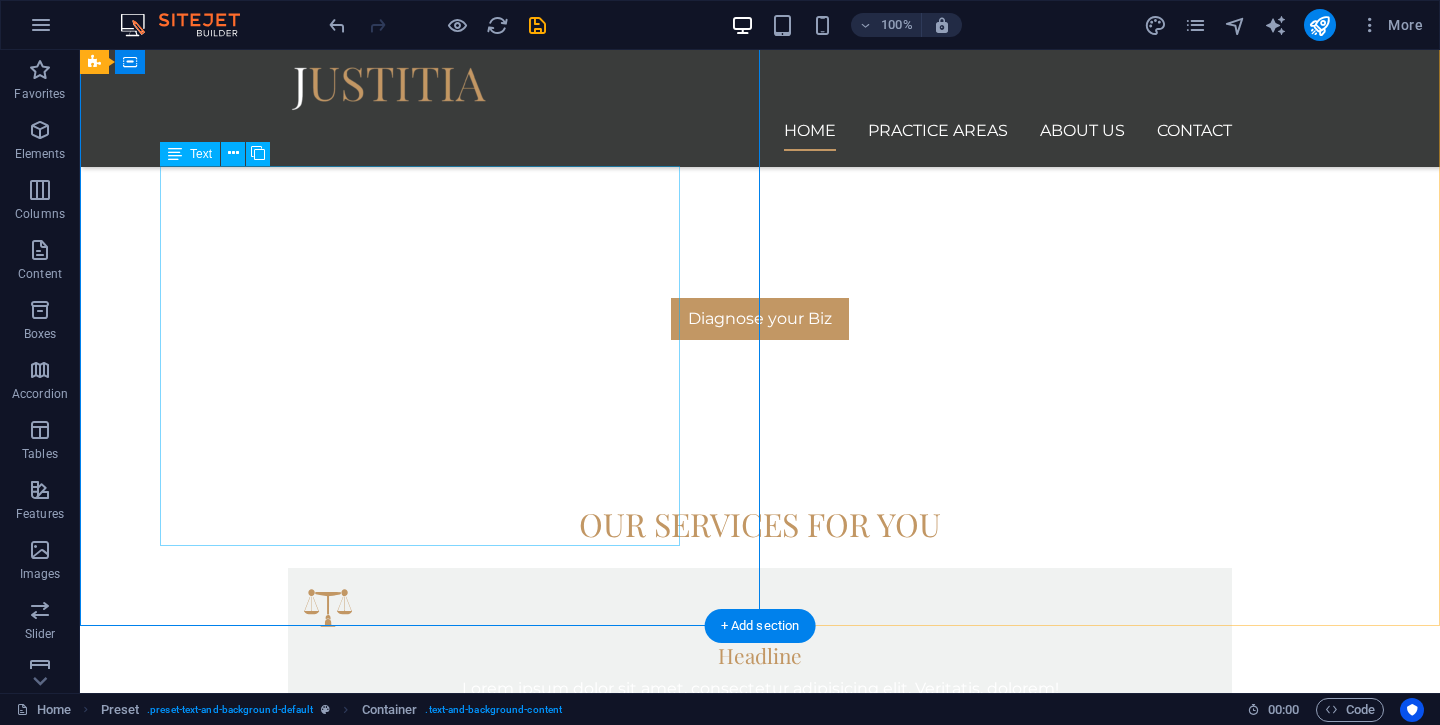 scroll, scrollTop: 1065, scrollLeft: 0, axis: vertical 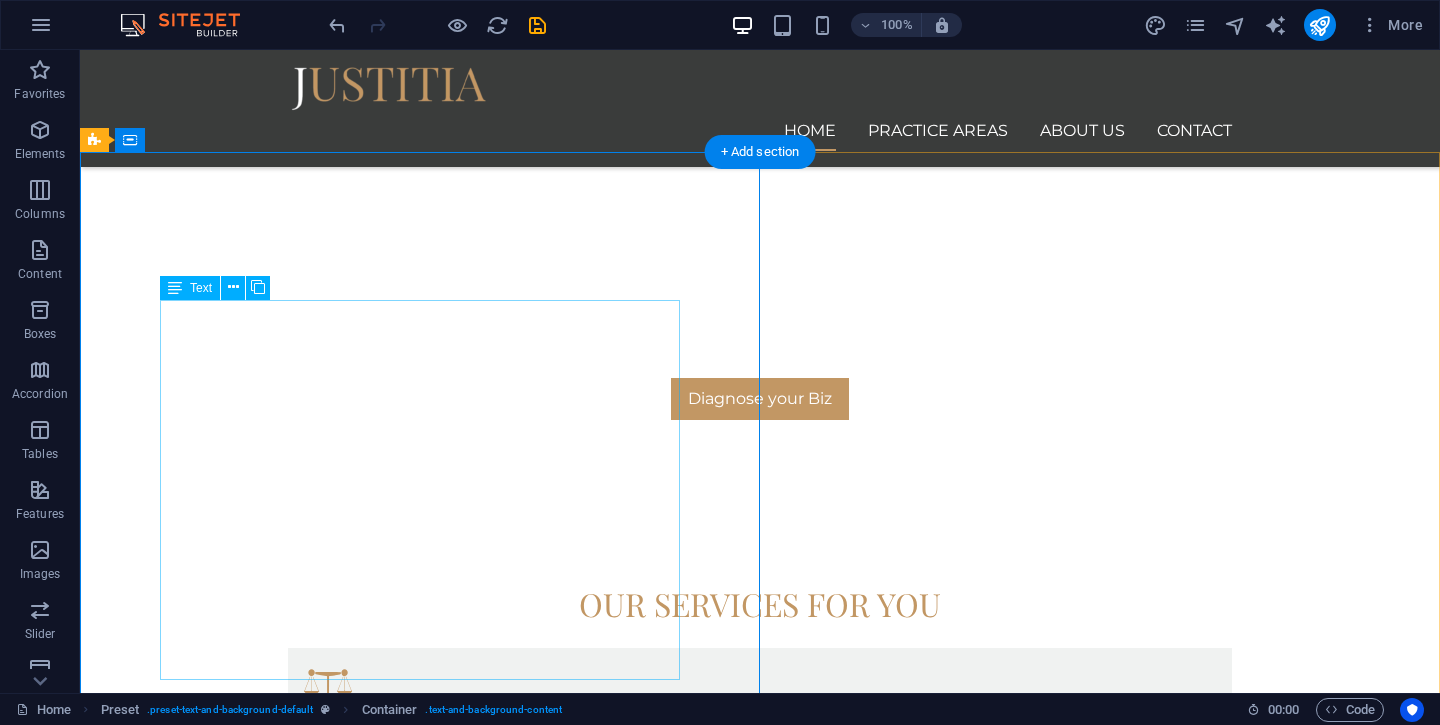 click on "At [BRAND] Strategy, we don't believe in copy-paste solutions. We've seen too many promising startups crash because they tried to replicate GTM strategies from different markets without adapting to local realities. Instead, we help you: Design winning marketing and brand strategies that resonate with the customer Differentiate and communicate in the customer's language Discover true product-market fit using region-specific validation methods Design customer acquisition systems that work with local behaviours and market constraints Build pricing models that account for your market's purchasing power and economic realities Create distribution networks that leverage both digital and traditional commerce patterns Navigate market complexity with data-driven expansion strategies tailored to your regions" at bounding box center (760, 1453) 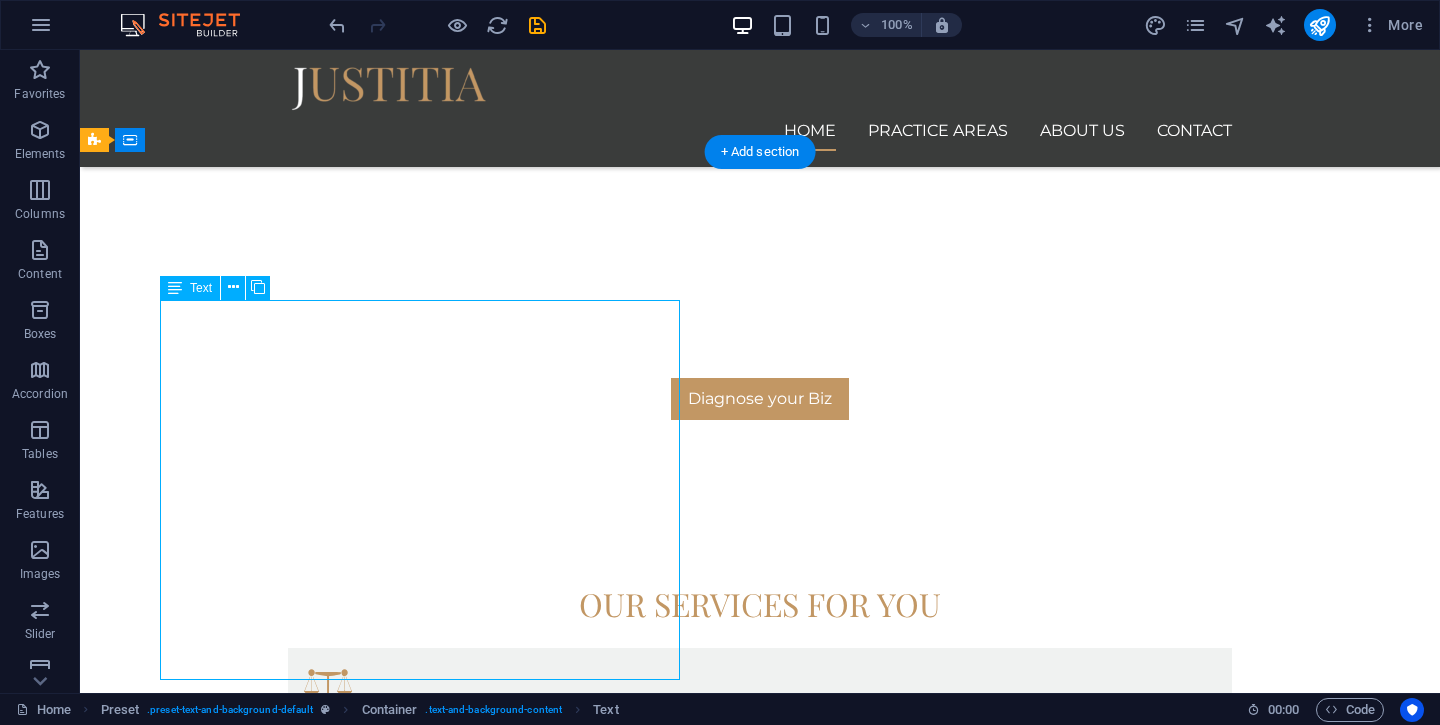 click on "At [BRAND] Strategy, we don't believe in copy-paste solutions. We've seen too many promising startups crash because they tried to replicate GTM strategies from different markets without adapting to local realities. Instead, we help you: Design winning marketing and brand strategies that resonate with the customer Differentiate and communicate in the customer's language Discover true product-market fit using region-specific validation methods Design customer acquisition systems that work with local behaviours and market constraints Build pricing models that account for your market's purchasing power and economic realities Create distribution networks that leverage both digital and traditional commerce patterns Navigate market complexity with data-driven expansion strategies tailored to your regions" at bounding box center (760, 1453) 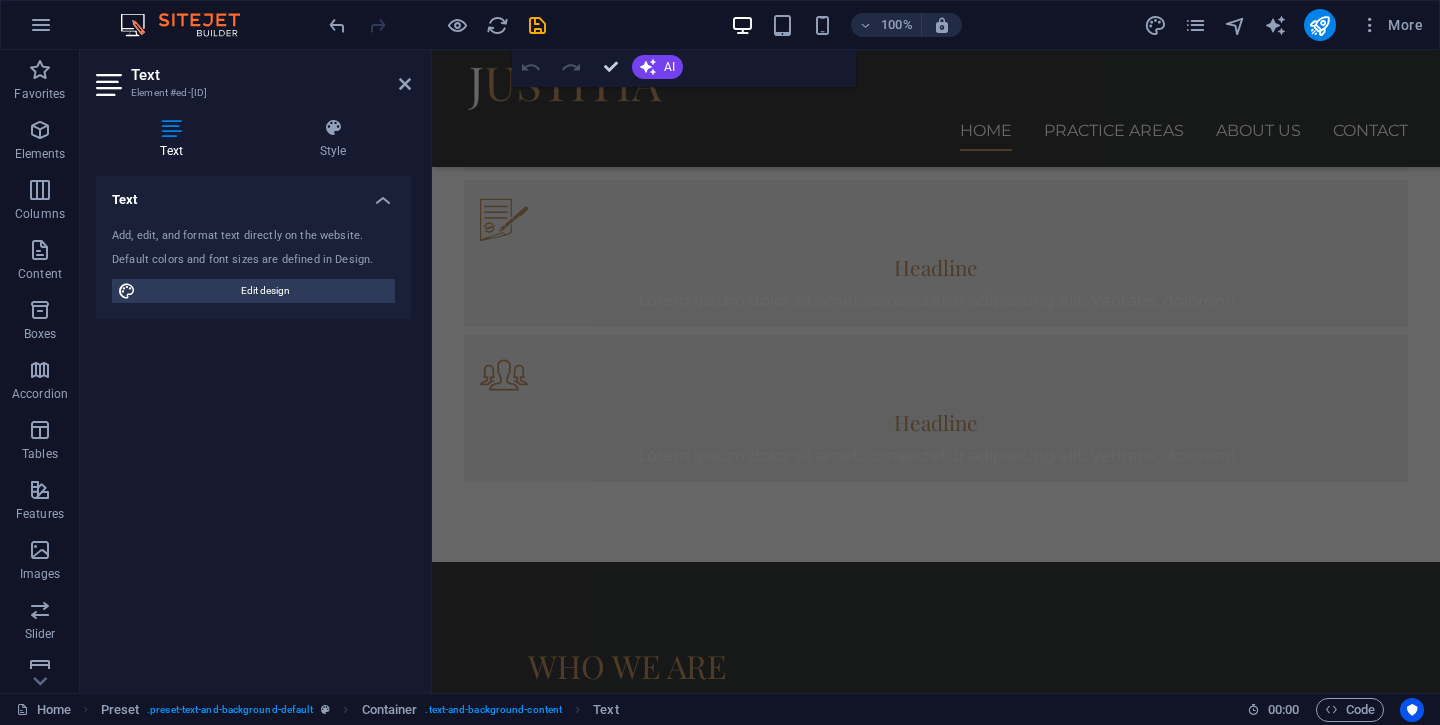 scroll, scrollTop: 1332, scrollLeft: 0, axis: vertical 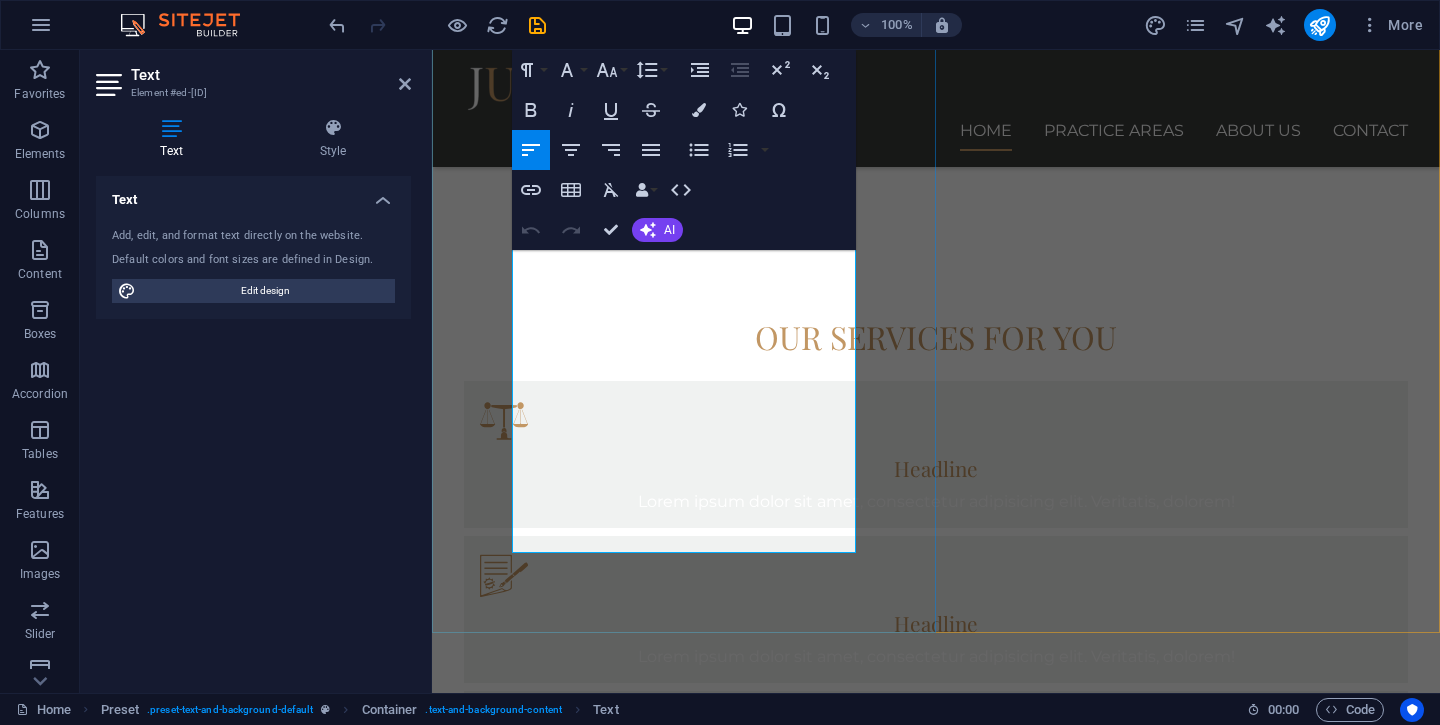 drag, startPoint x: 516, startPoint y: 449, endPoint x: 672, endPoint y: 520, distance: 171.3972 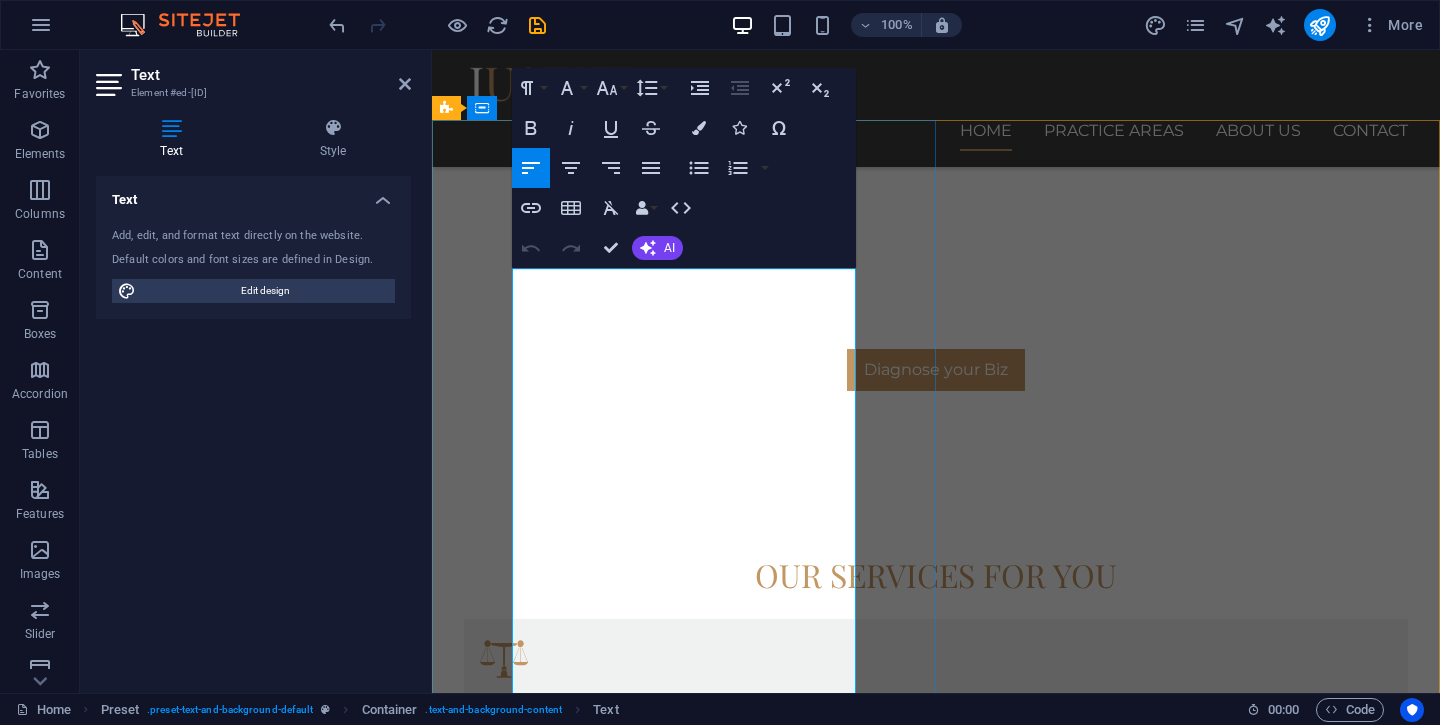 scroll, scrollTop: 1088, scrollLeft: 0, axis: vertical 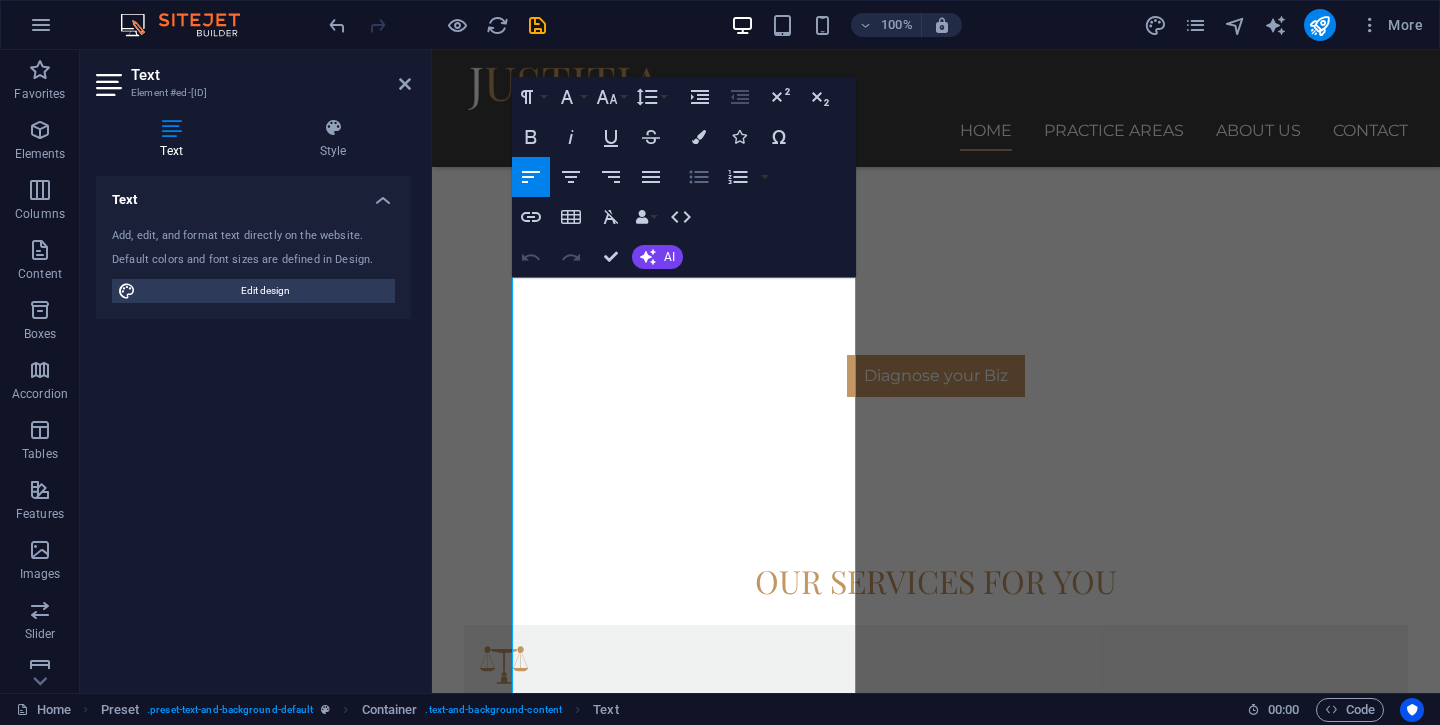 click 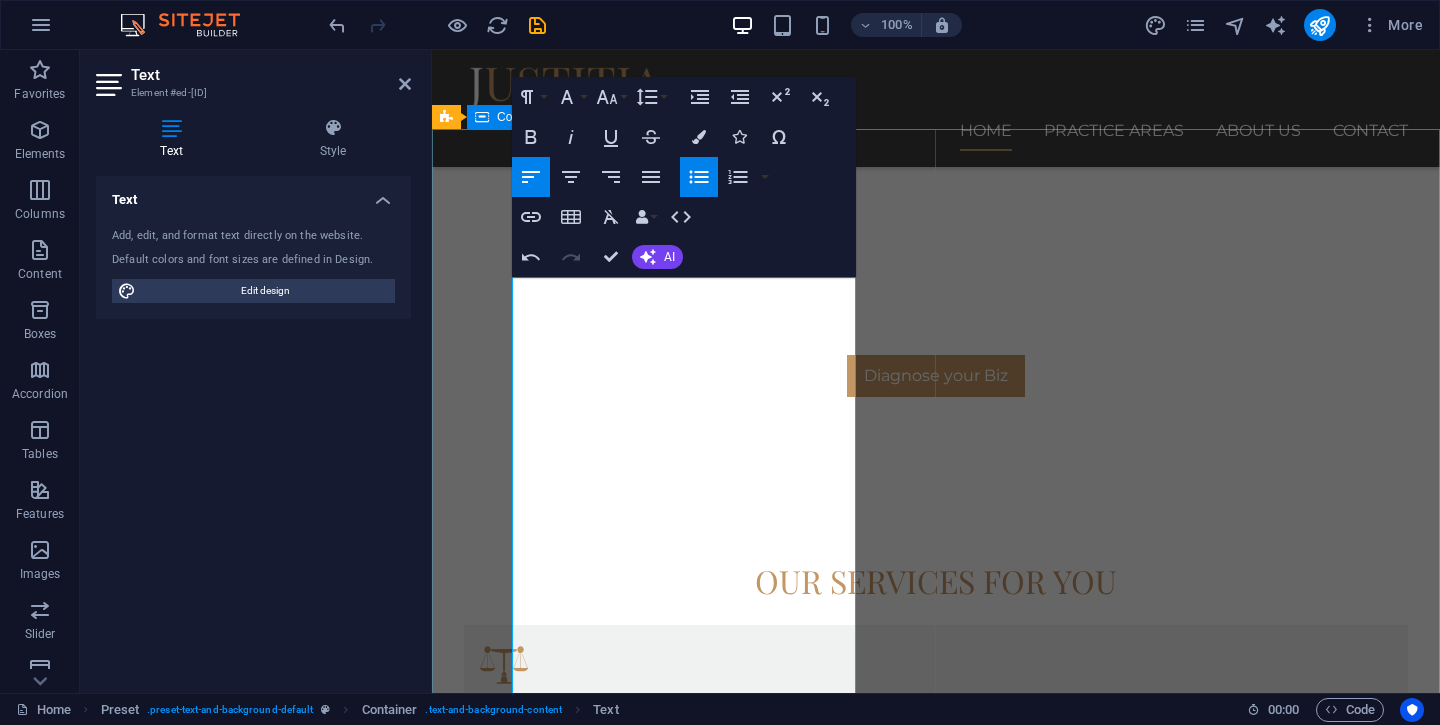 click on "Who we are At [BRAND] Strategy, we don't believe in copy-paste solutions. We've seen too many promising startups crash because they tried to replicate GTM strategies from different markets without adapting to local realities. Instead, we help you: Design winning marketing and brand strategies that resonate with the customer Differentiate and communicate in the customer's language Discover true product-market fit using region-specific validation methods Design customer acquisition systems that work with local behaviours and market constraints Build pricing models that account for your market's purchasing power and economic realities Create distribution networks that leverage both digital and traditional commerce patterns Navigate market complexity with data-driven expansion strategies tailored to your regions" at bounding box center [936, 1396] 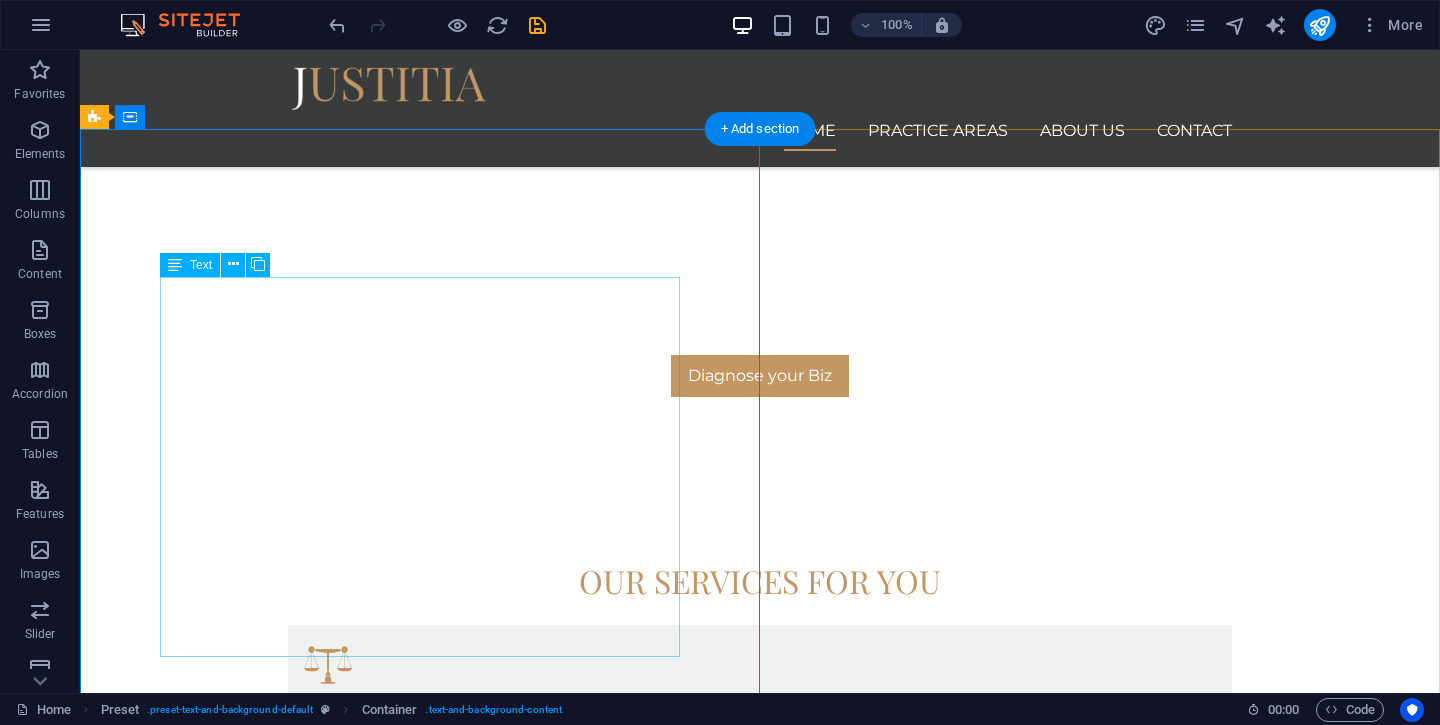 click on "At [BRAND] Strategy, we don't believe in copy-paste solutions. We've seen too many promising startups crash because they tried to replicate GTM strategies from different markets without adapting to local realities. Instead, we help you: Design winning marketing and brand strategies that resonate with the customer Differentiate and communicate in the customer's language Discover true product-market fit using region-specific validation methods Design customer acquisition systems that work with local behaviours and market constraints Build pricing models that account for your market's purchasing power and economic realities Create distribution networks that leverage both digital and traditional commerce patterns Navigate market complexity with data-driven expansion strategies tailored to your regions" at bounding box center (760, 1430) 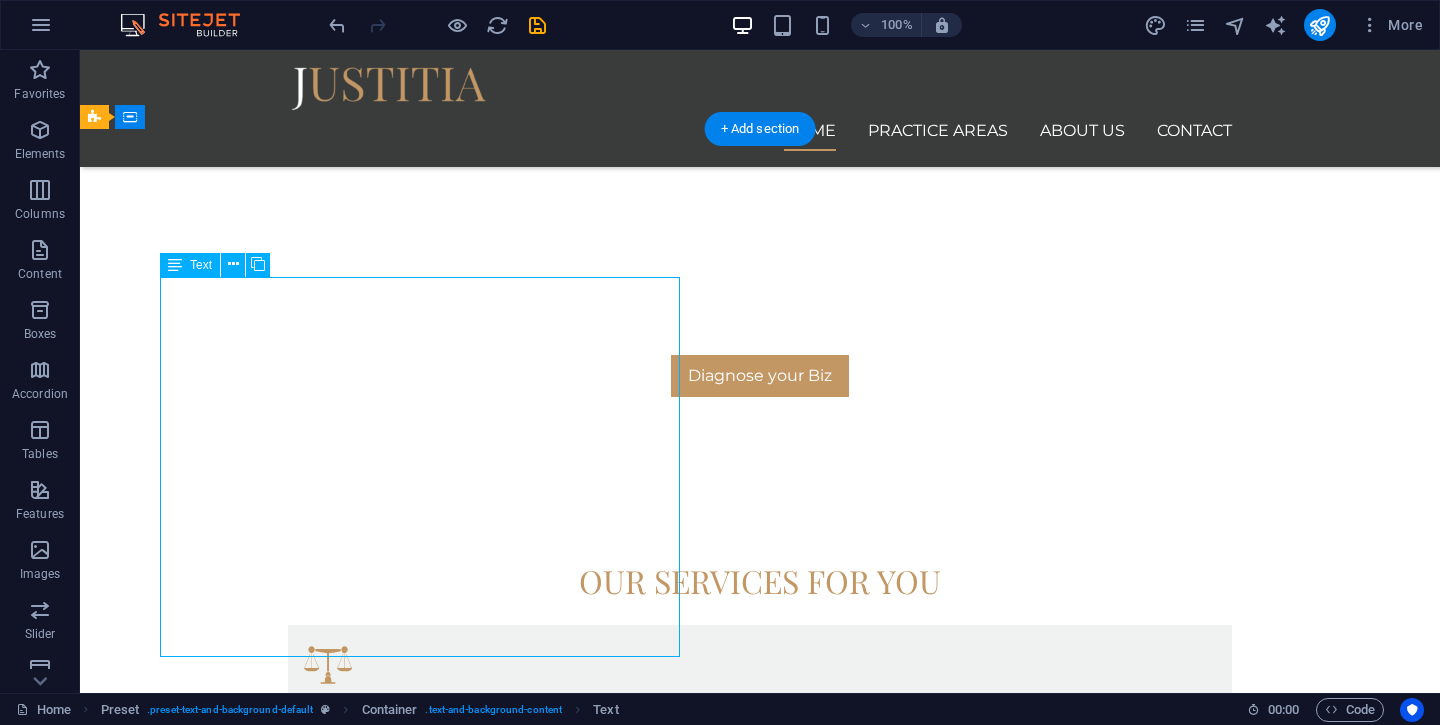 click on "At [BRAND] Strategy, we don't believe in copy-paste solutions. We've seen too many promising startups crash because they tried to replicate GTM strategies from different markets without adapting to local realities. Instead, we help you: Design winning marketing and brand strategies that resonate with the customer Differentiate and communicate in the customer's language Discover true product-market fit using region-specific validation methods Design customer acquisition systems that work with local behaviours and market constraints Build pricing models that account for your market's purchasing power and economic realities Create distribution networks that leverage both digital and traditional commerce patterns Navigate market complexity with data-driven expansion strategies tailored to your regions" at bounding box center (760, 1430) 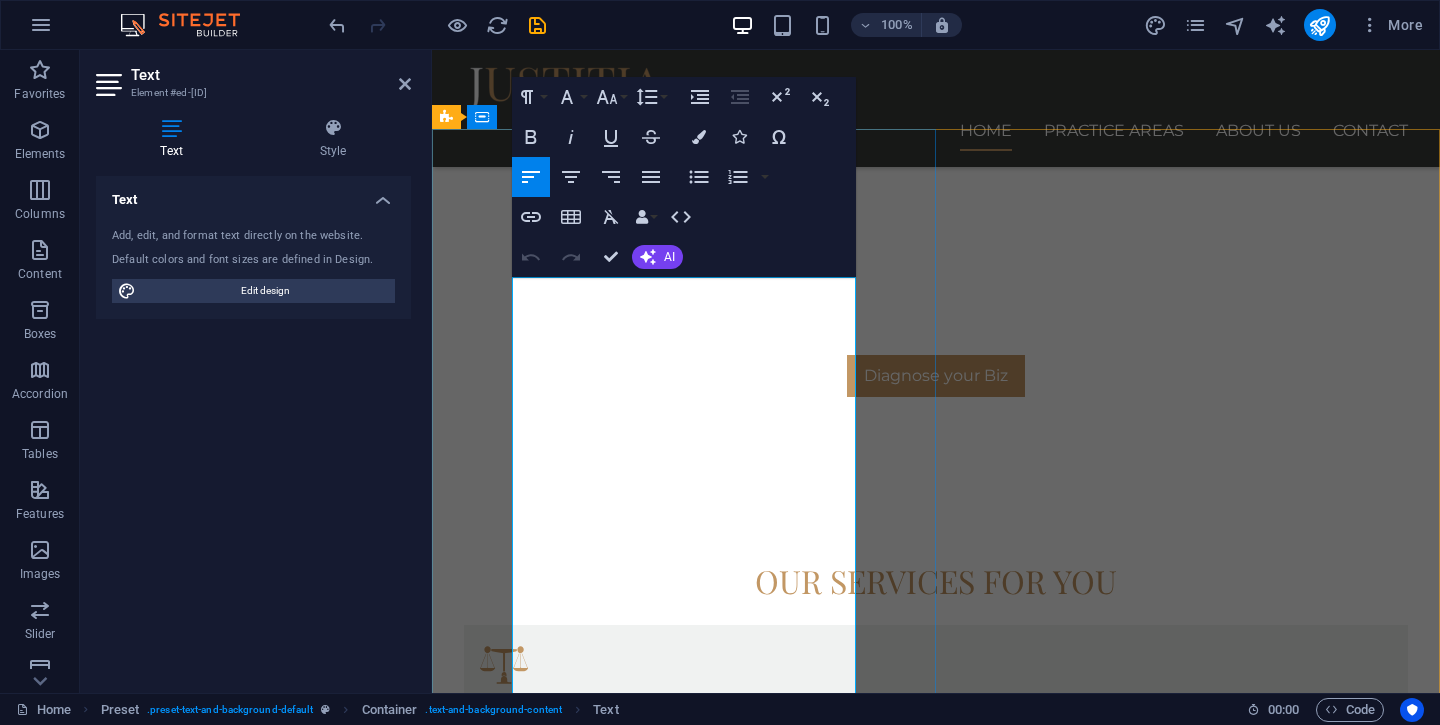 click on "At reThink Strategy, we don't believe in copy-paste solutions. We've seen too many promising startups crash because they tried to replicate GTM strategies from different markets without adapting to local realities." at bounding box center (936, 1340) 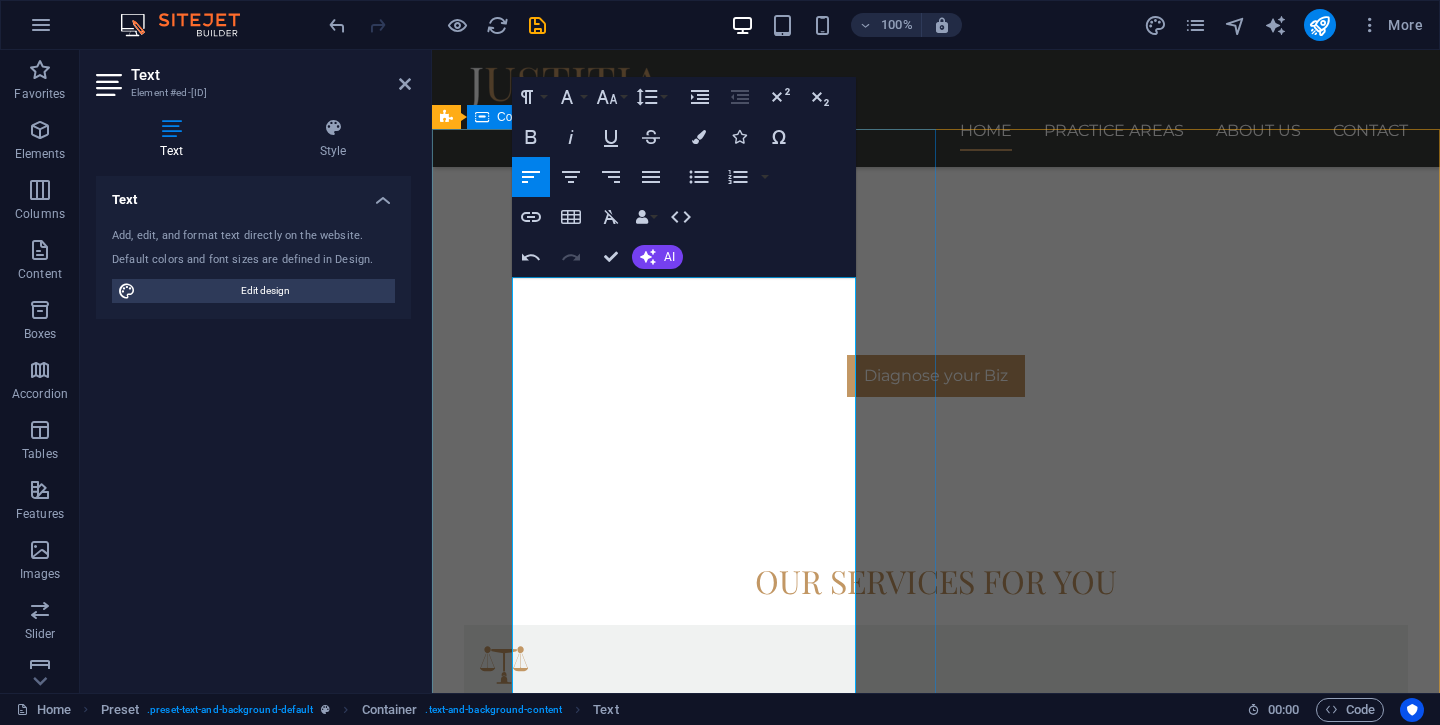click on "Who we are At [BRAND] Strategy, we don't believe in copy-paste solutions. We've seen too many promising startups crash because they tried to replicate GTM strategies from different markets without adapting to local realities. Instead, we help you: Design winning marketing and brand strategies that resonate with the customer Differentiate and communicate in the customer's language Discover true product-market fit using region-specific validation methods Design customer acquisition systems that work with local behaviours and market constraints Build pricing models that account for your market's purchasing power and economic realities Create distribution networks that leverage both digital and traditional commerce patterns Navigate market complexity with data-driven expansion strategies tailored to your regions" at bounding box center [936, 1406] 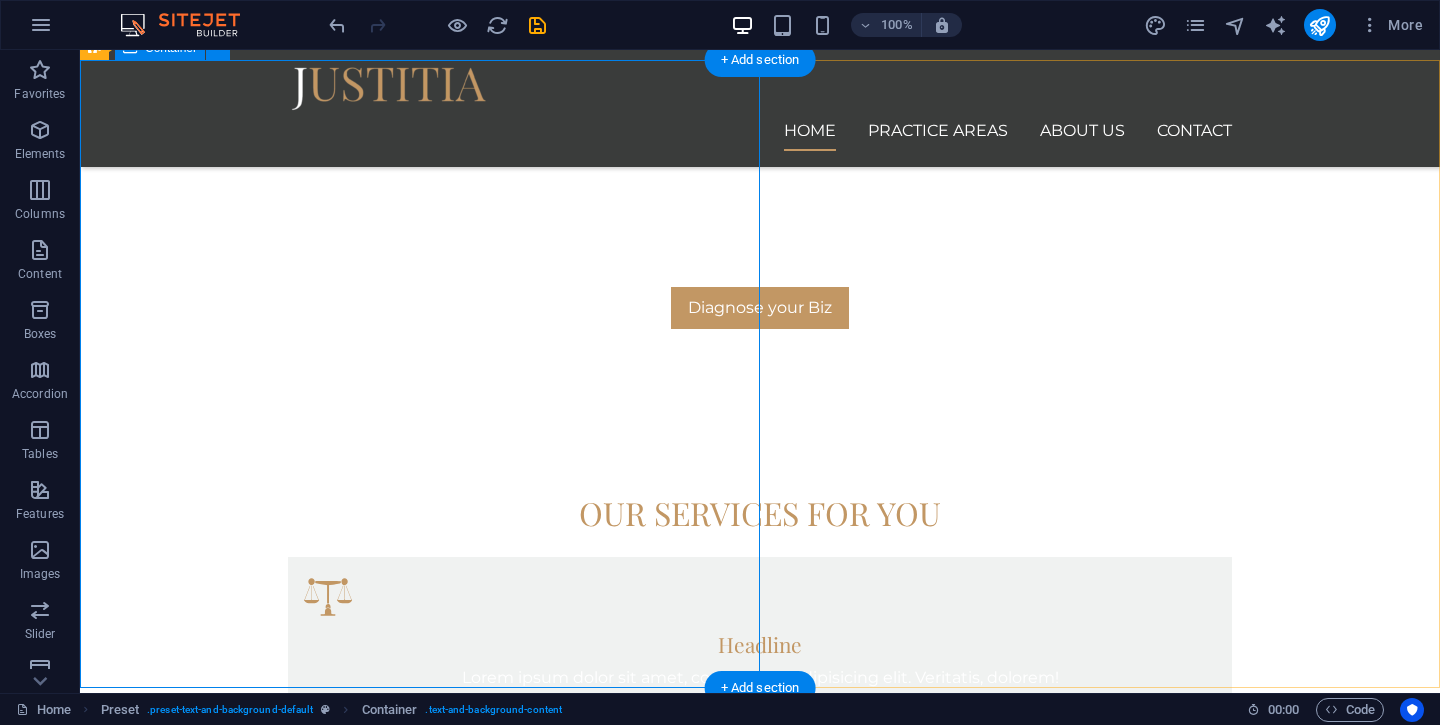 scroll, scrollTop: 1157, scrollLeft: 0, axis: vertical 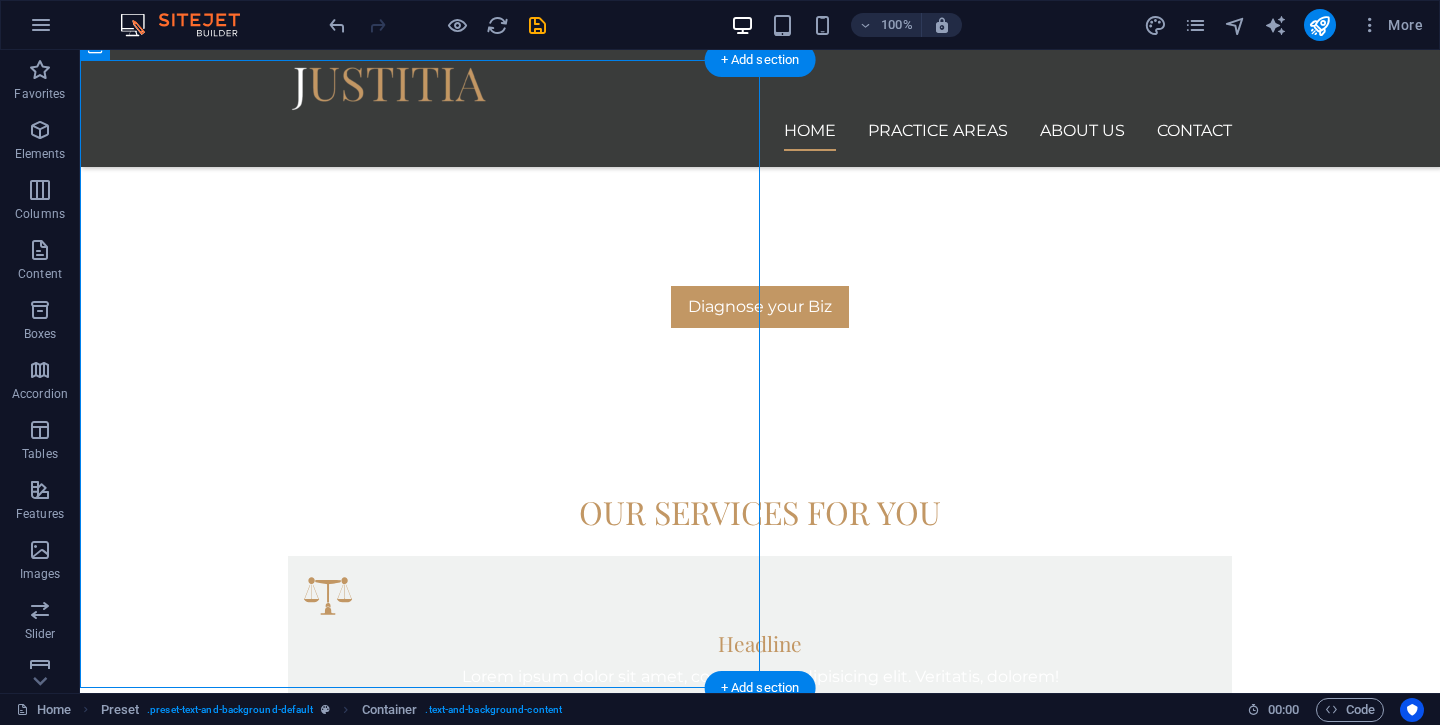 click at bounding box center [760, 1894] 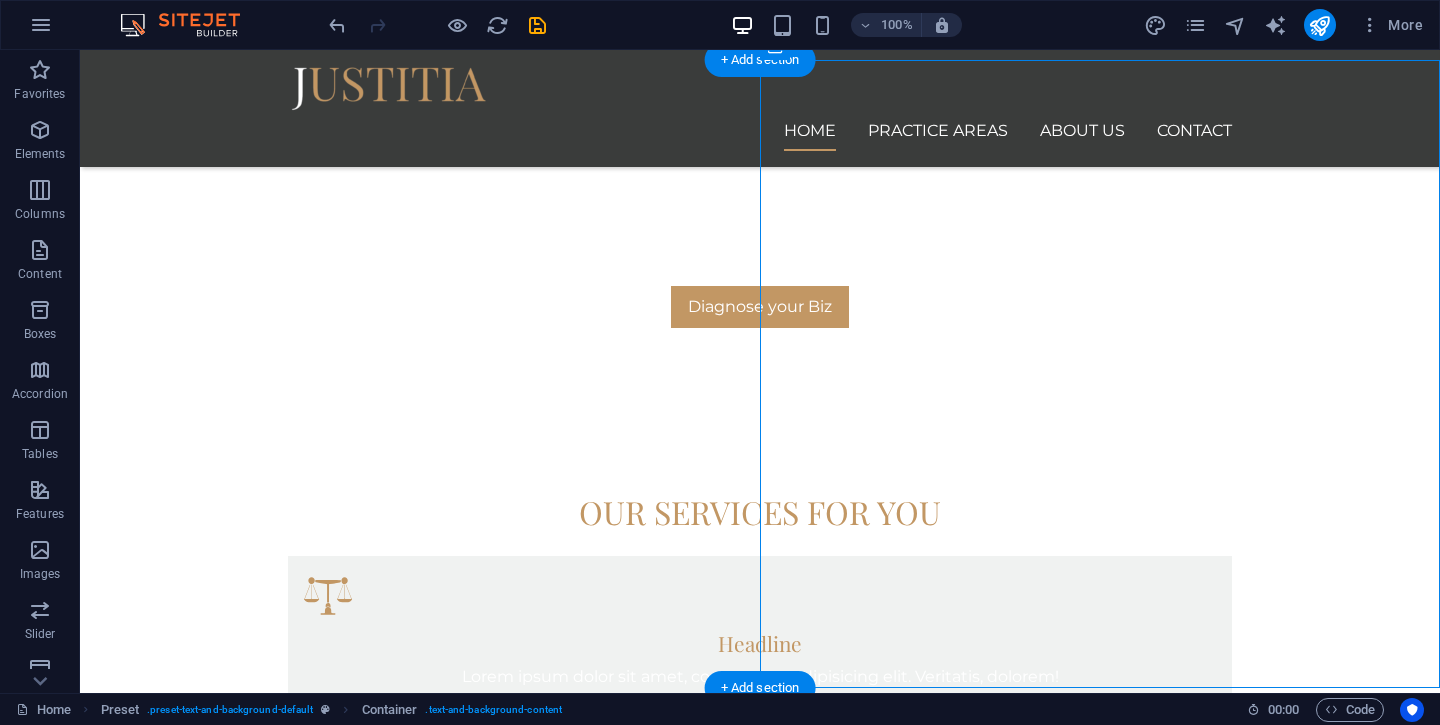 click at bounding box center [760, 1894] 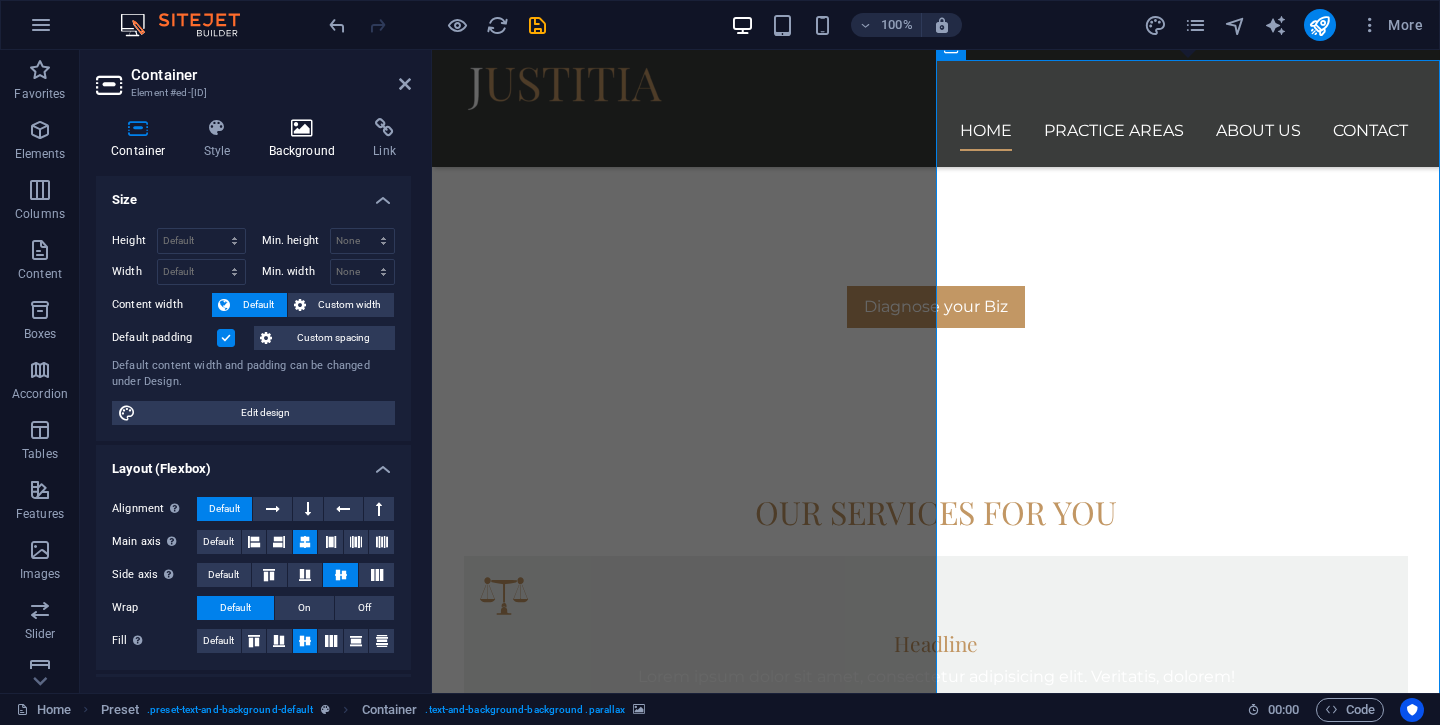 click on "Background" at bounding box center [306, 139] 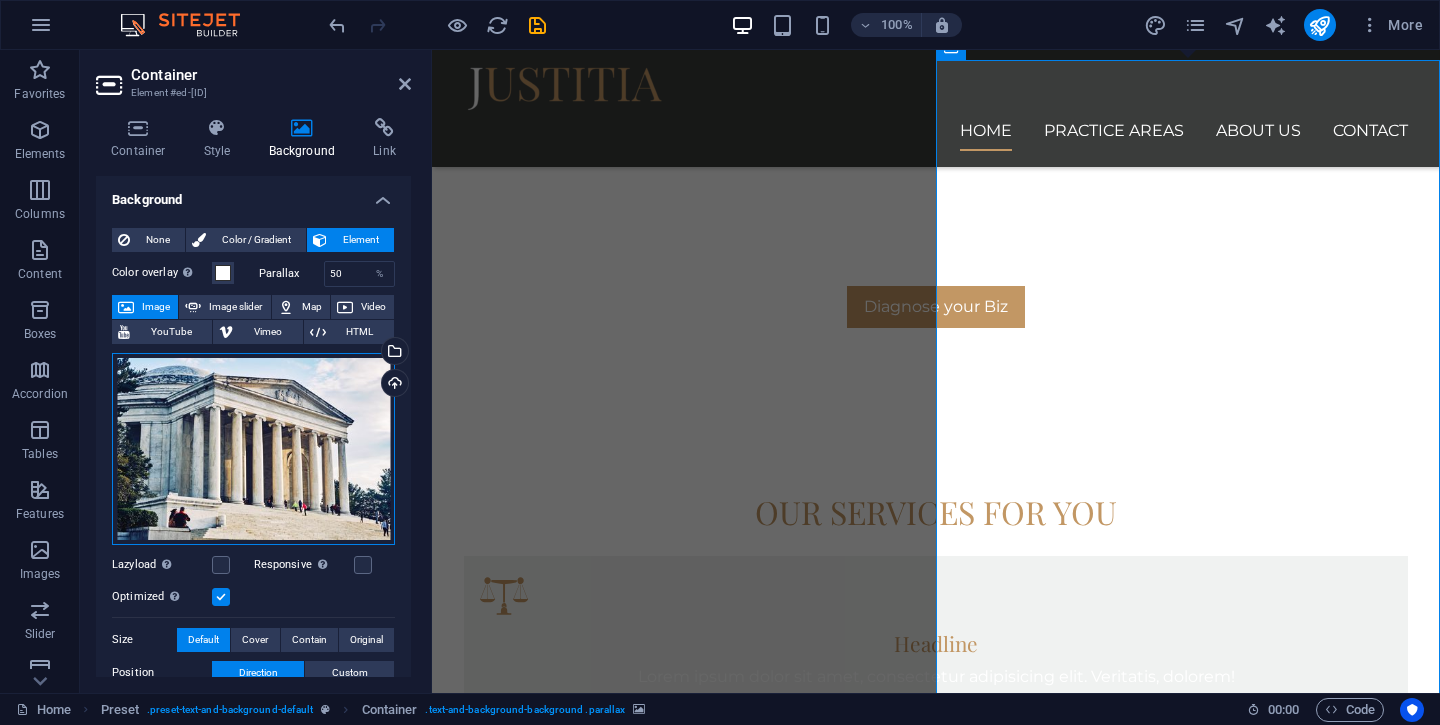 click on "Drag files here, click to choose files or select files from Files or our free stock photos & videos" at bounding box center (253, 449) 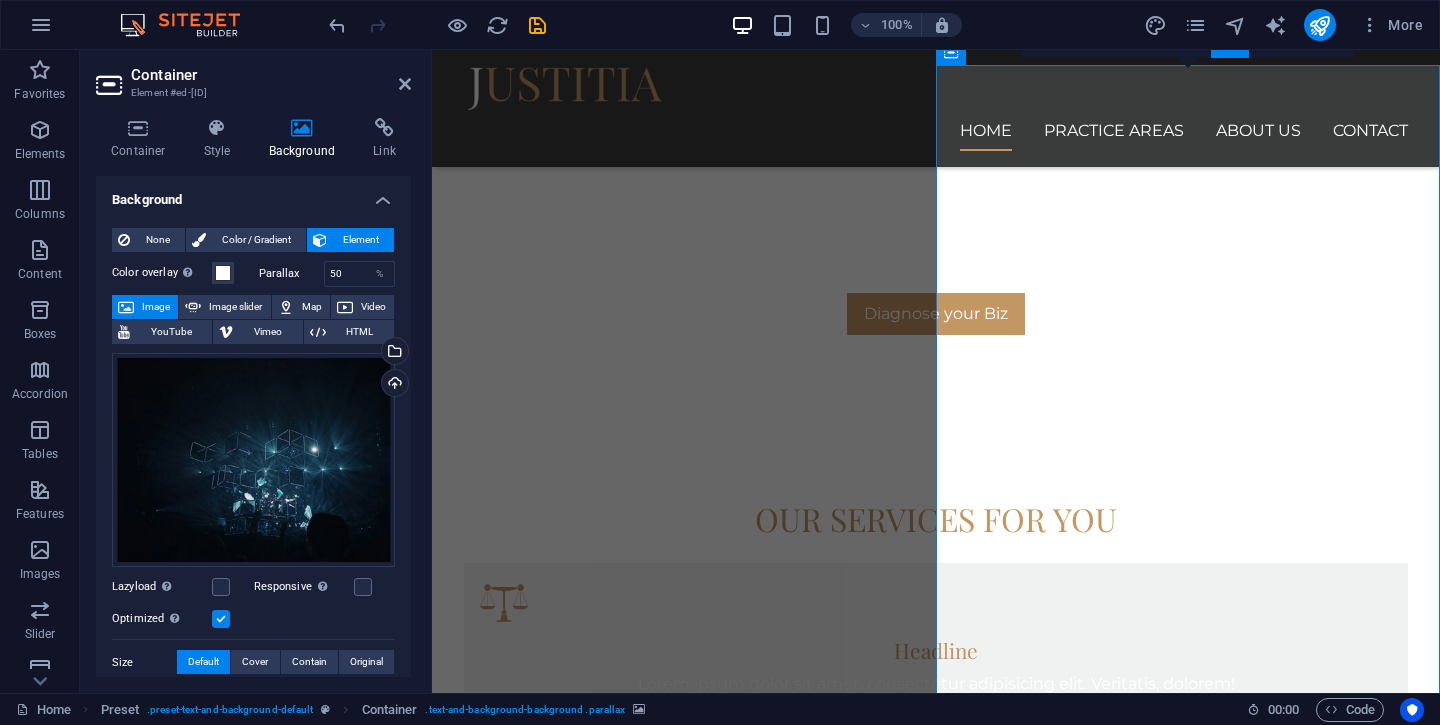 scroll, scrollTop: 1153, scrollLeft: 0, axis: vertical 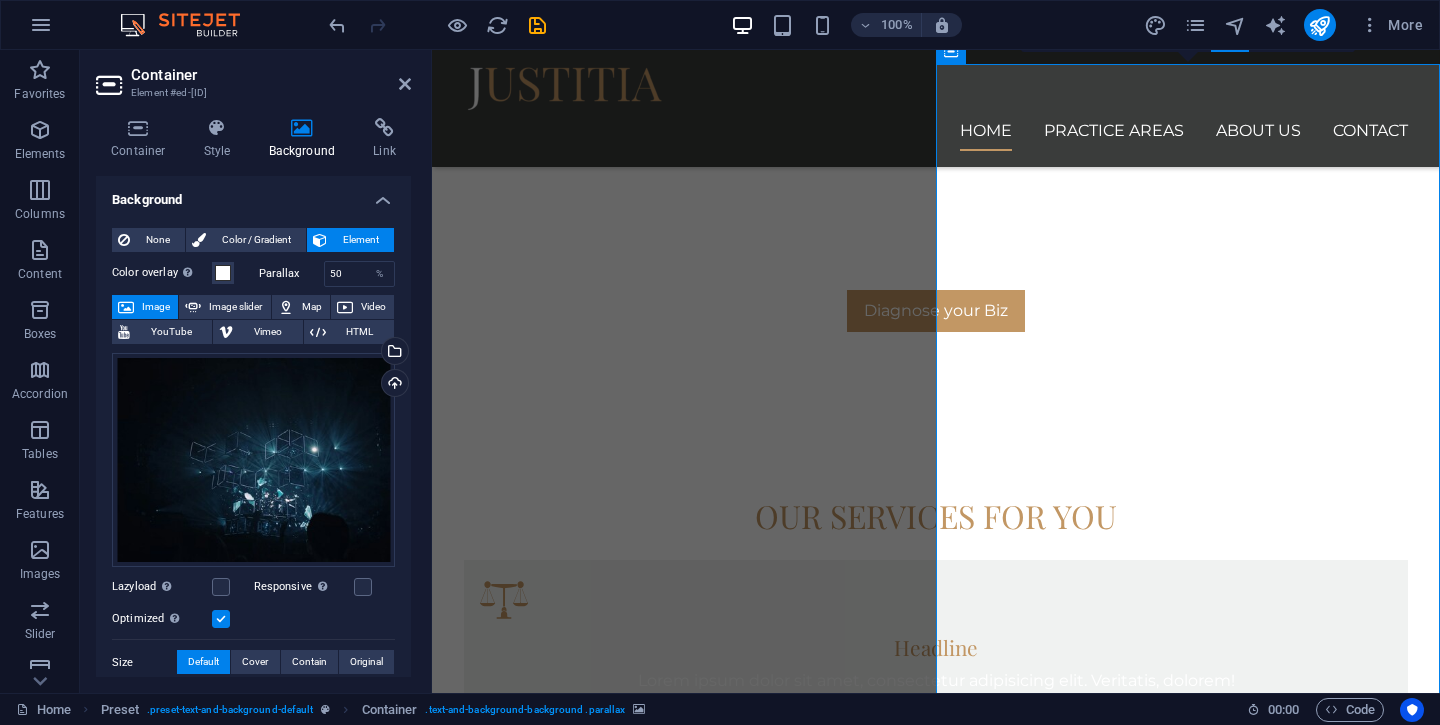 click at bounding box center (936, 1936) 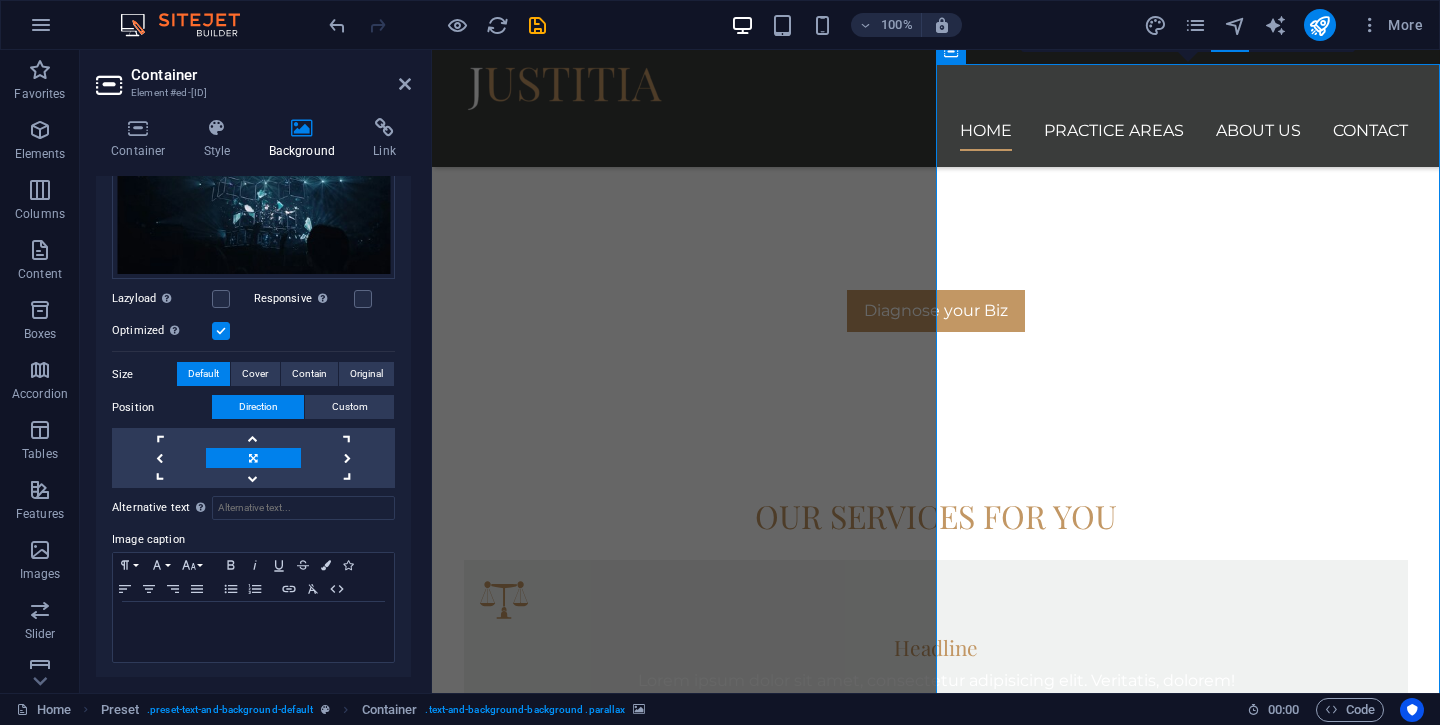 scroll, scrollTop: 0, scrollLeft: 0, axis: both 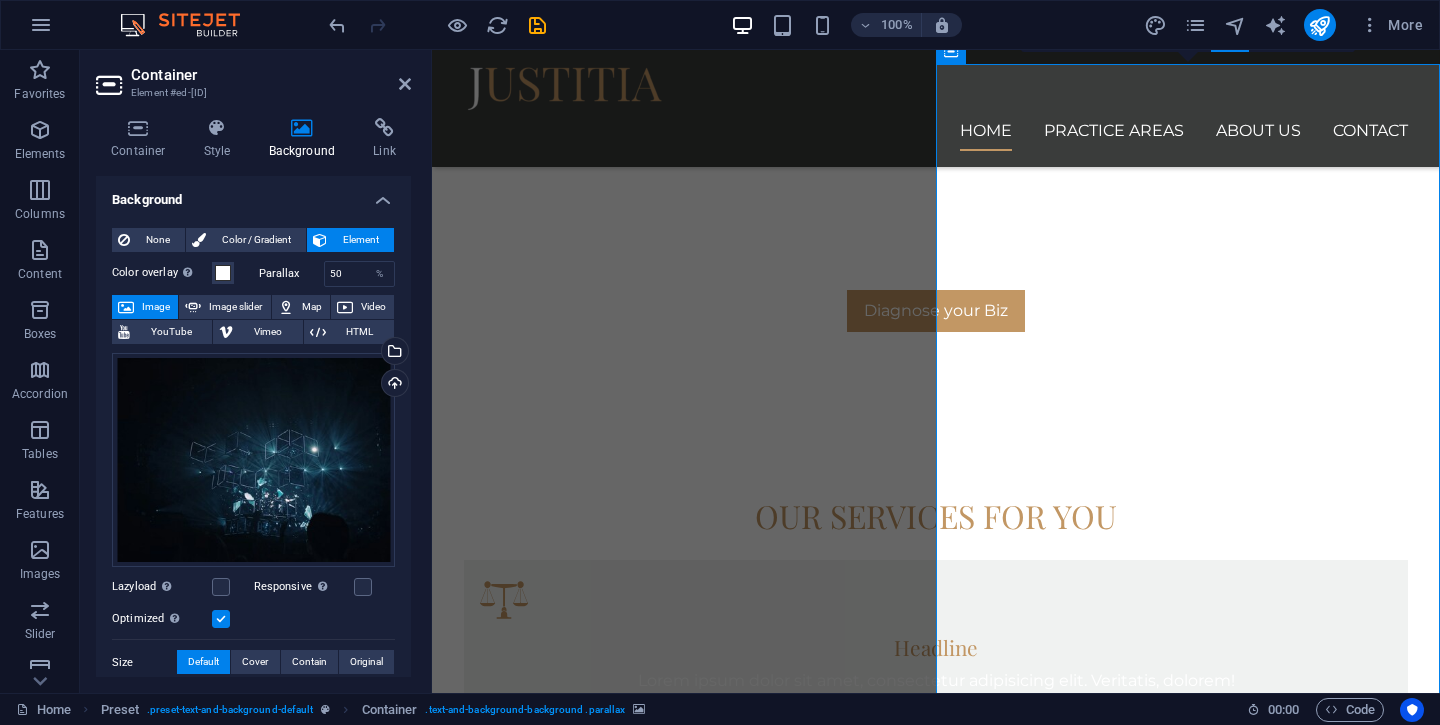 click on "Container" at bounding box center [271, 75] 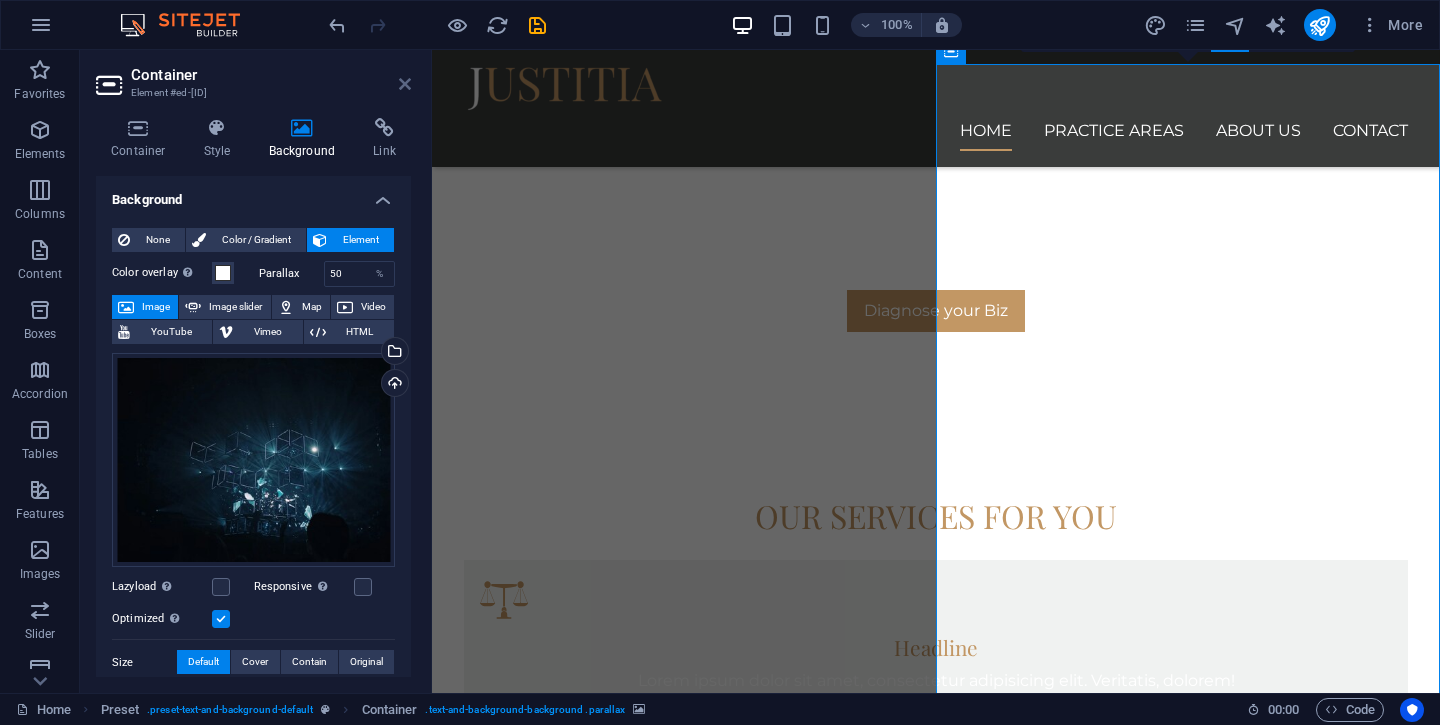 click at bounding box center [405, 84] 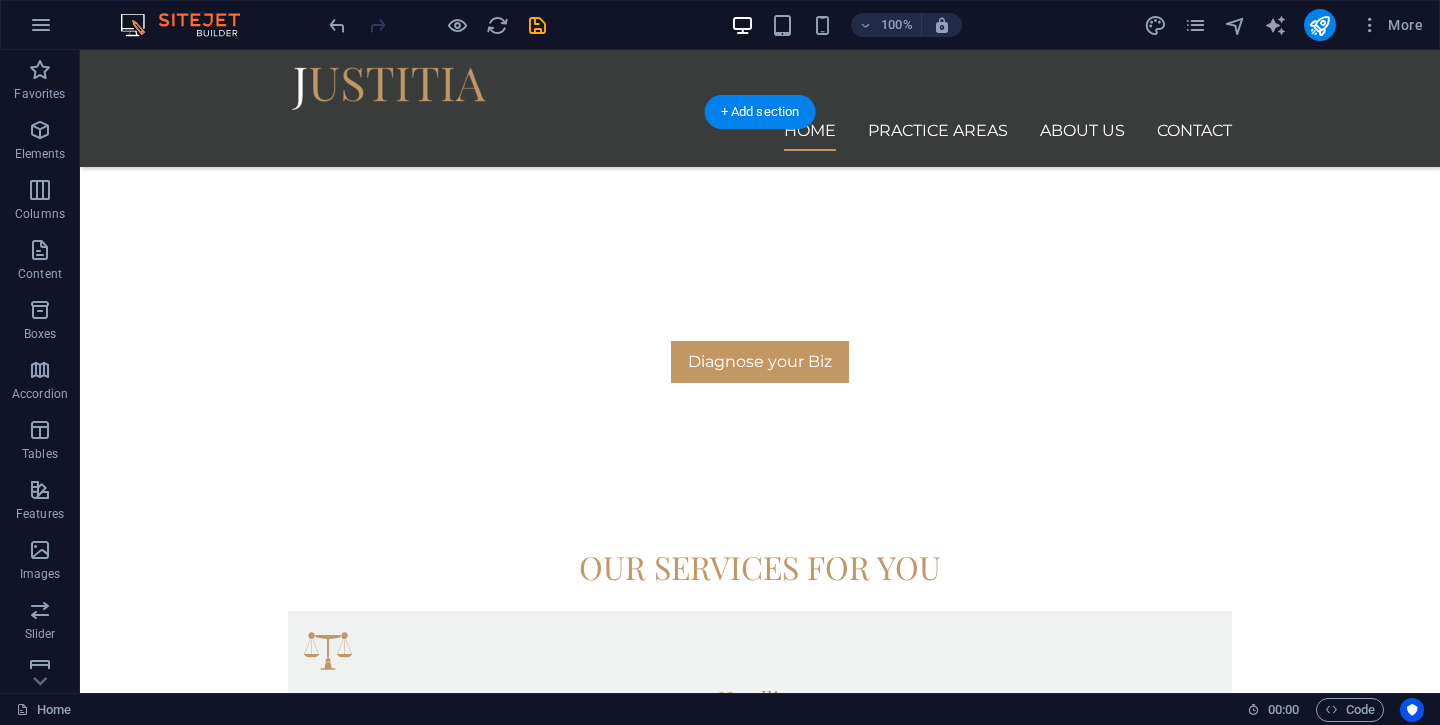 scroll, scrollTop: 1105, scrollLeft: 0, axis: vertical 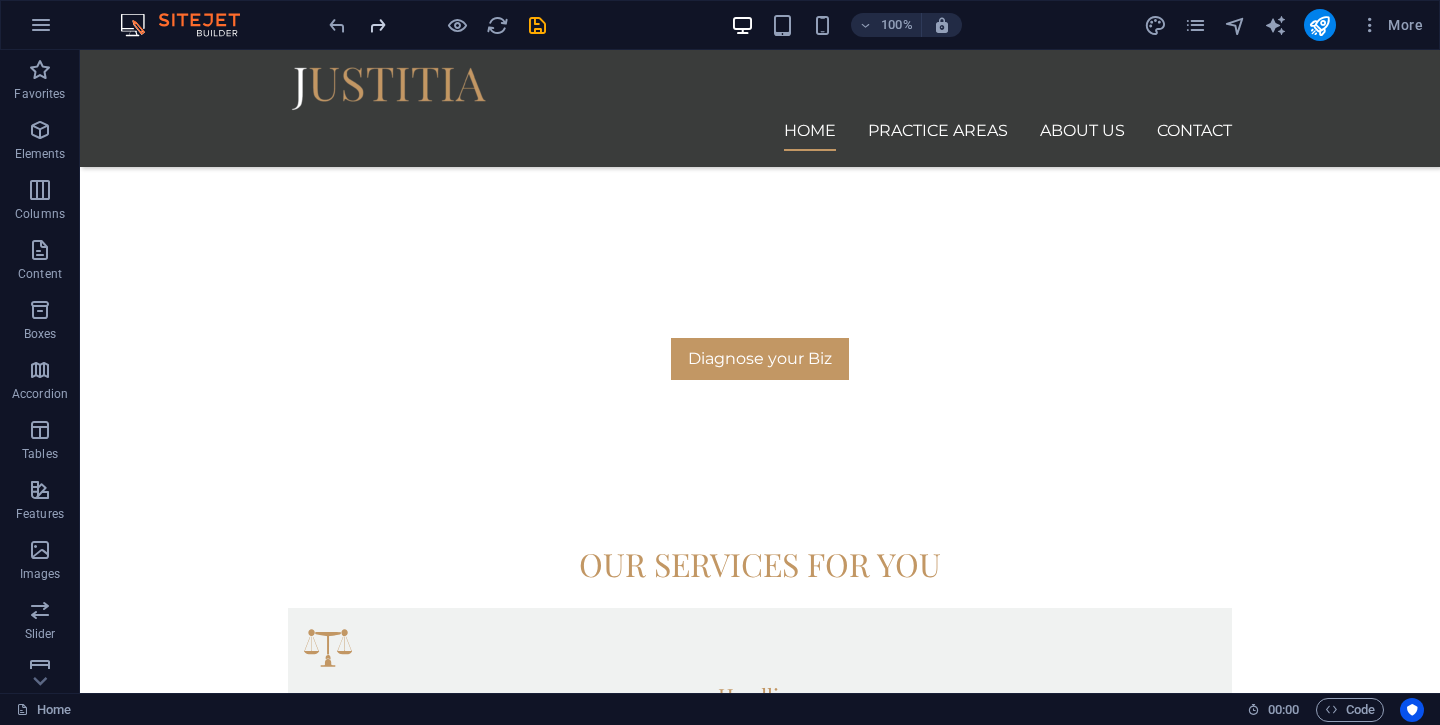 click at bounding box center [377, 25] 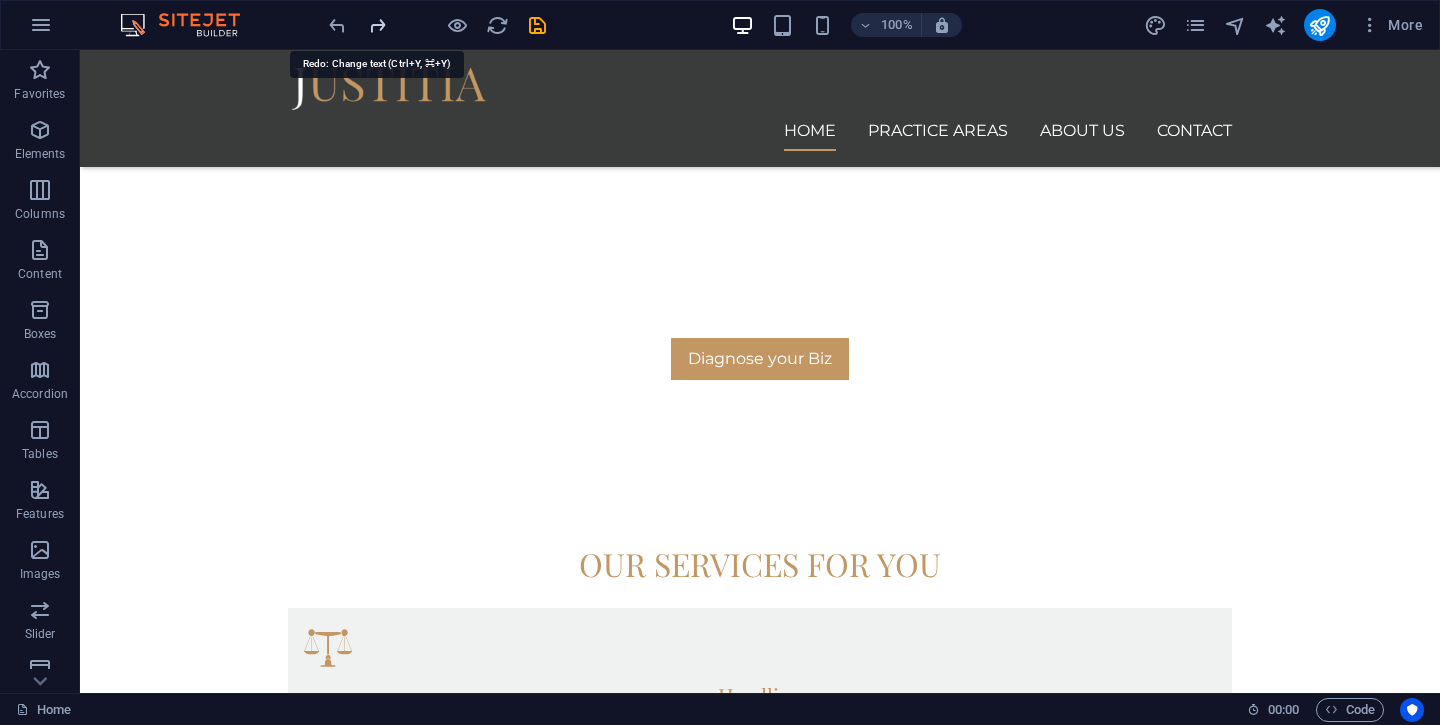 click at bounding box center [377, 25] 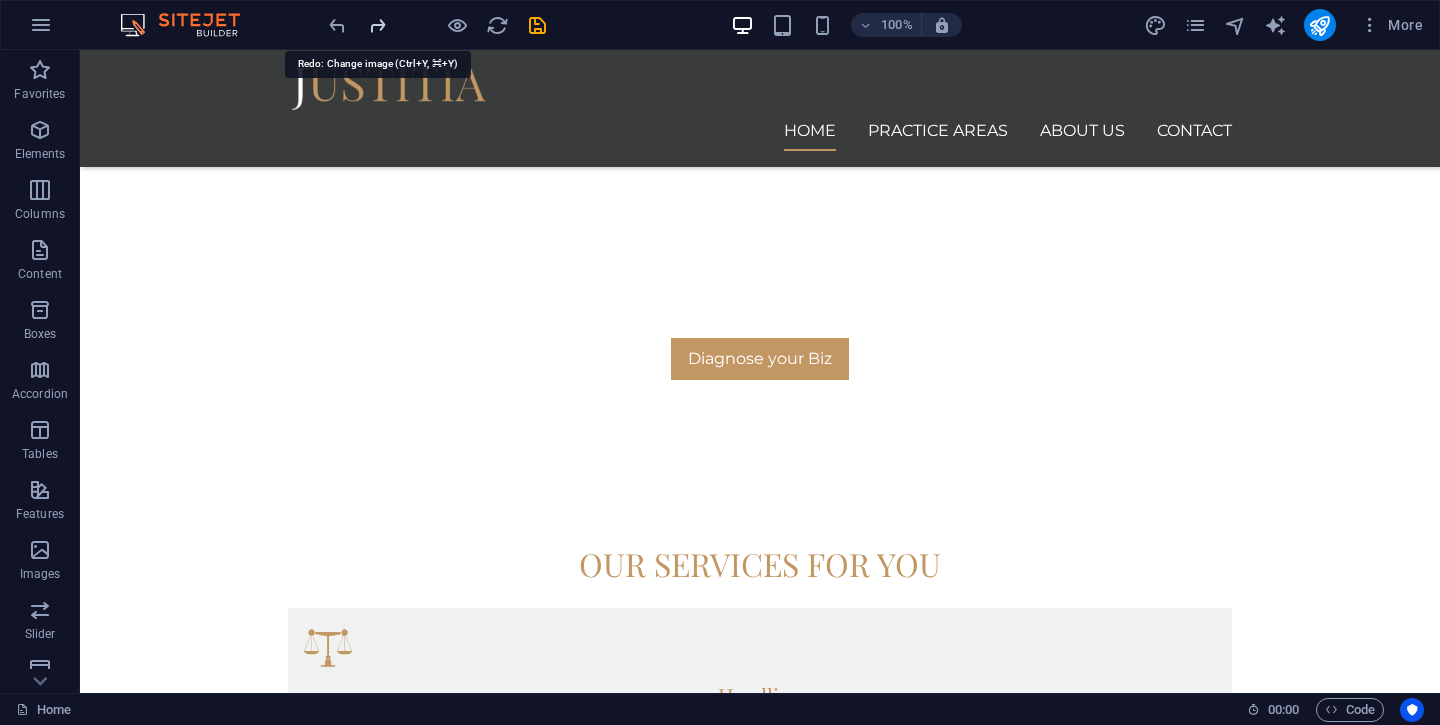 click at bounding box center [377, 25] 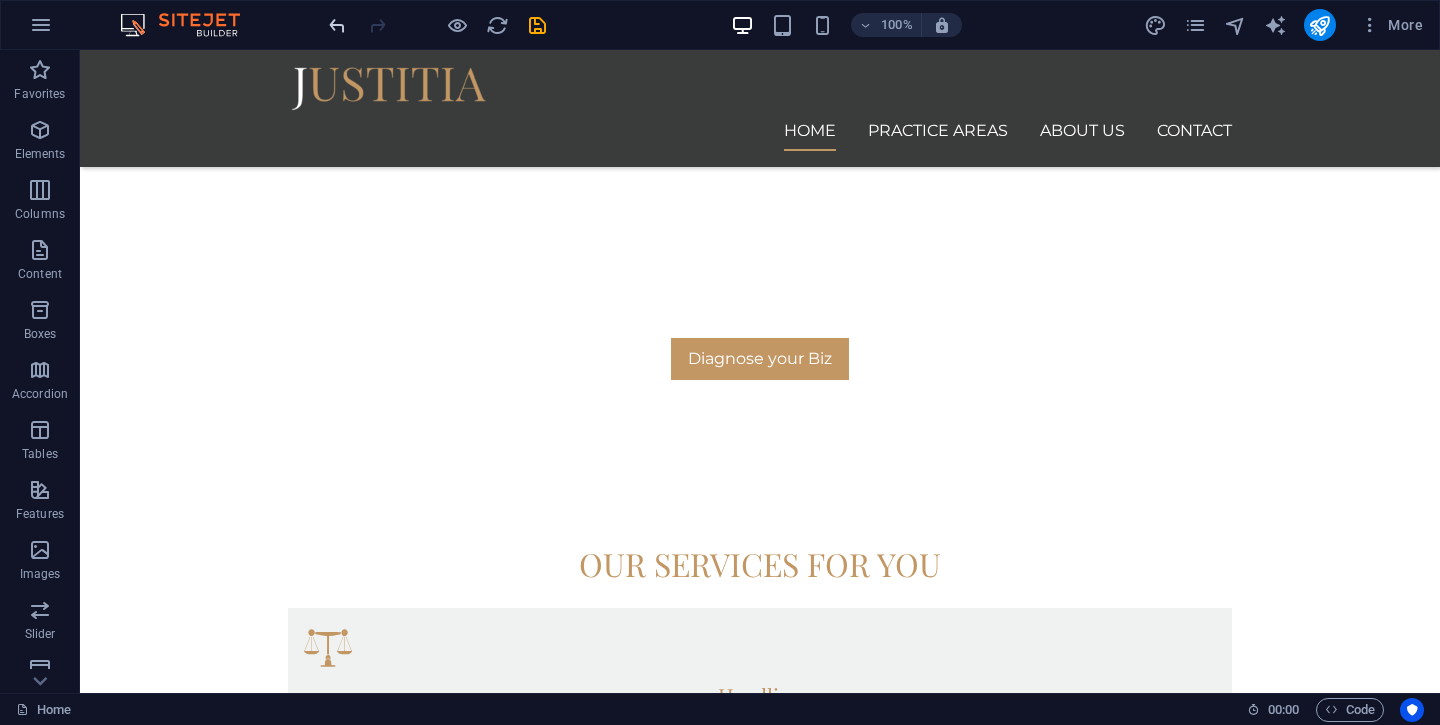 click at bounding box center [337, 25] 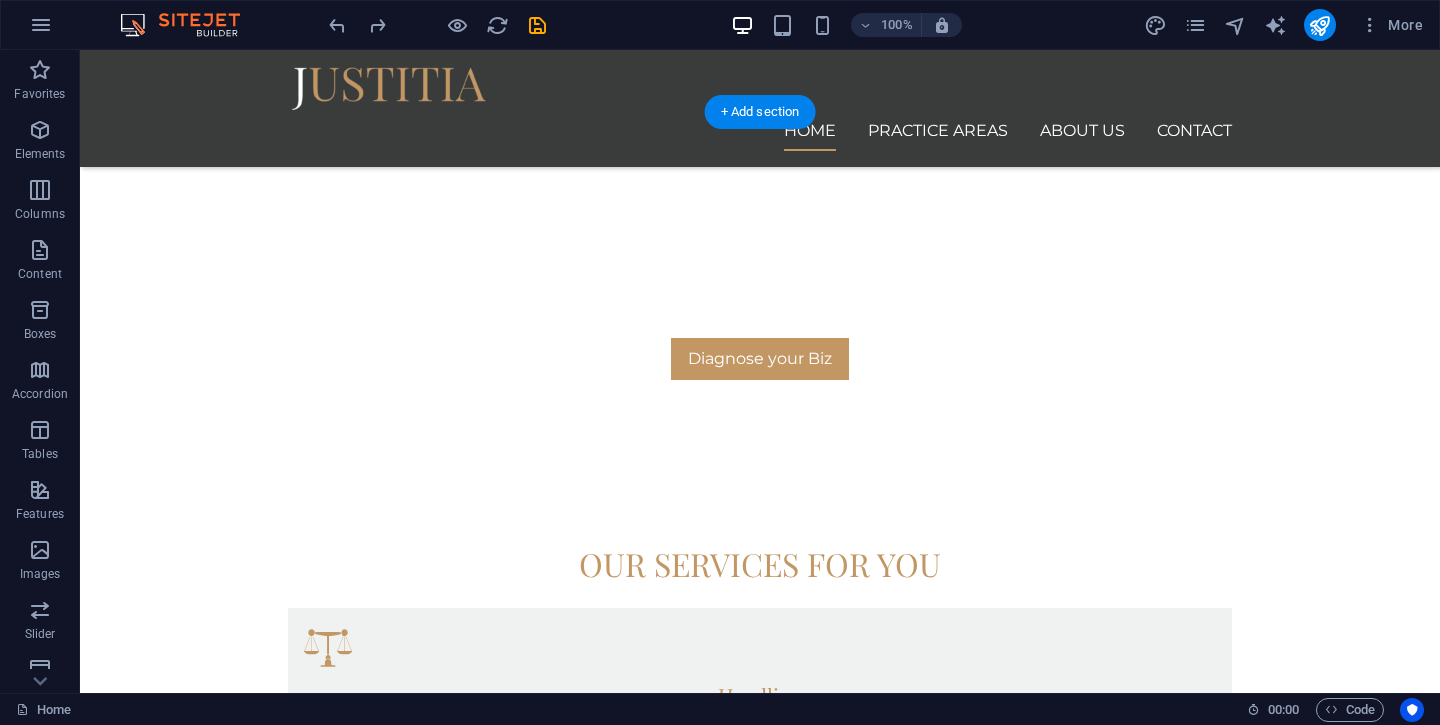 click at bounding box center [760, 1920] 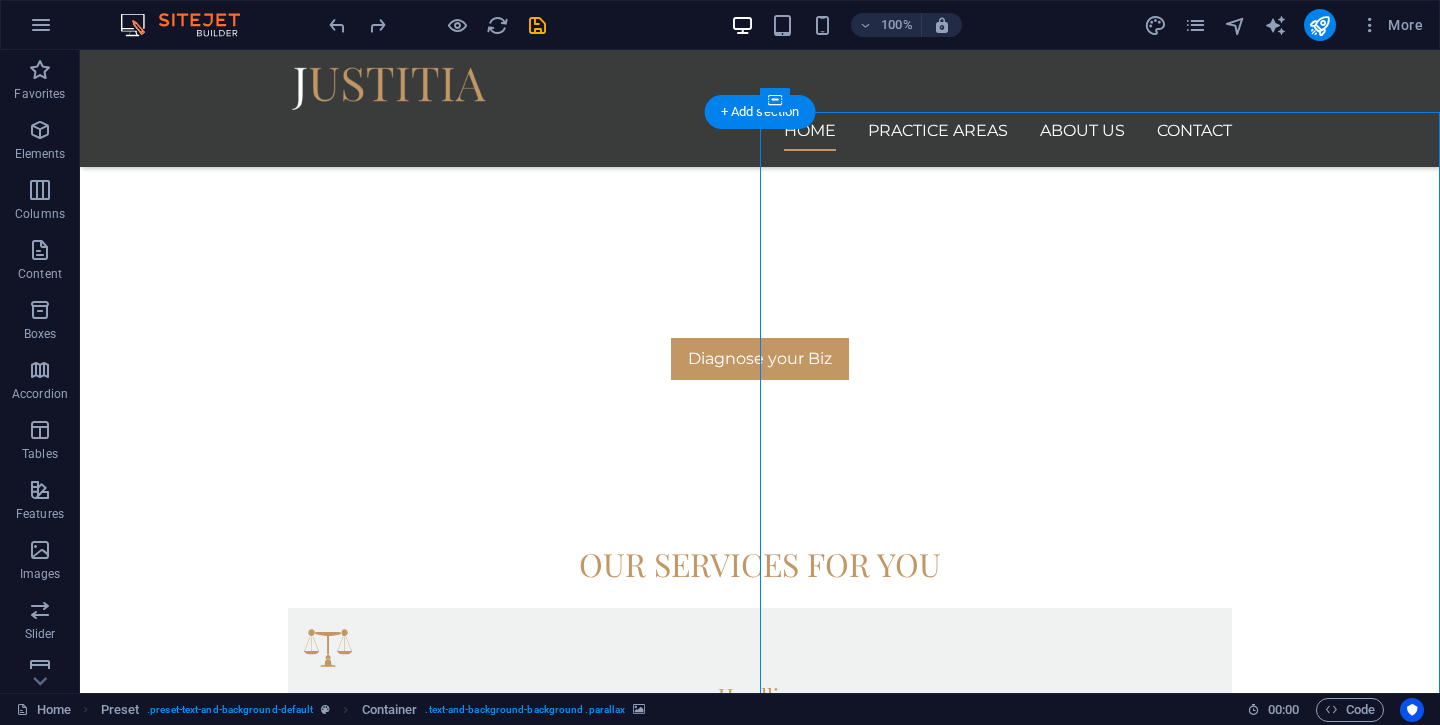 click at bounding box center (760, 1920) 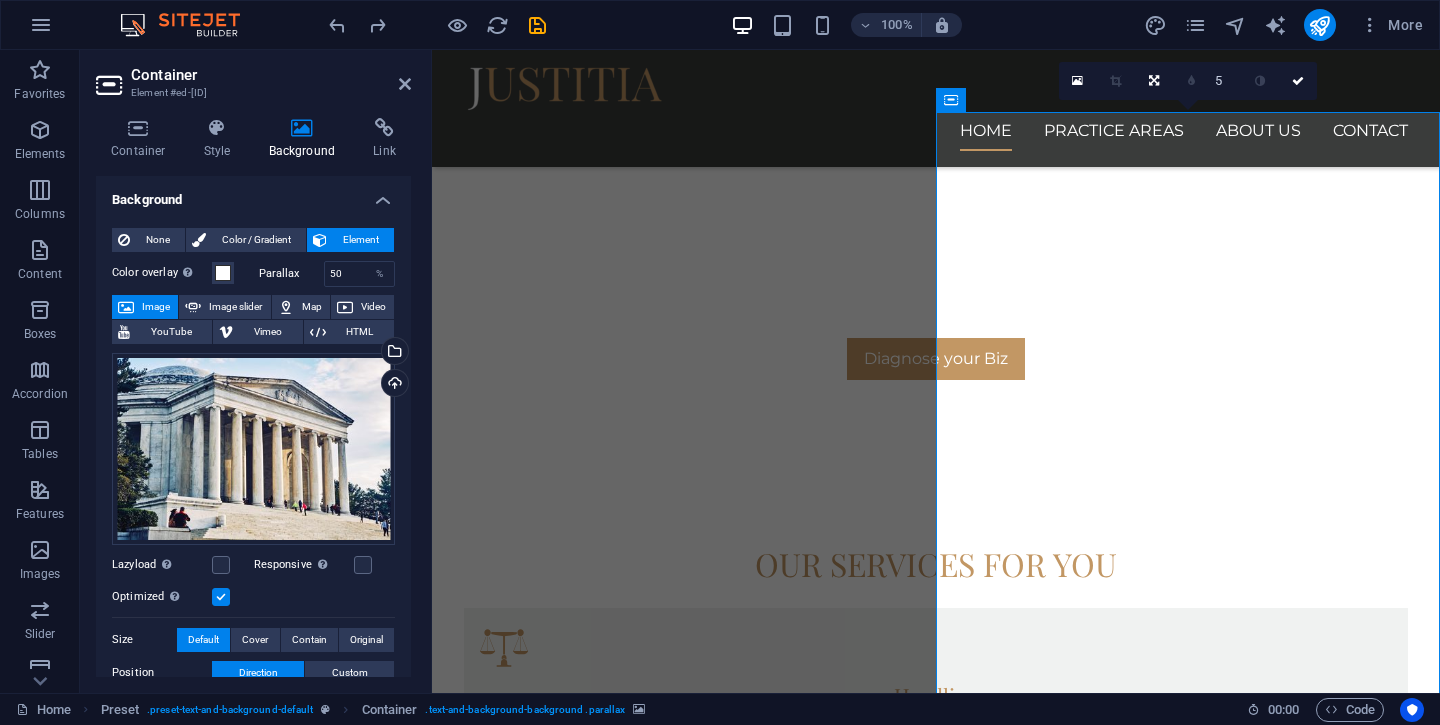 click on "Background" at bounding box center (306, 139) 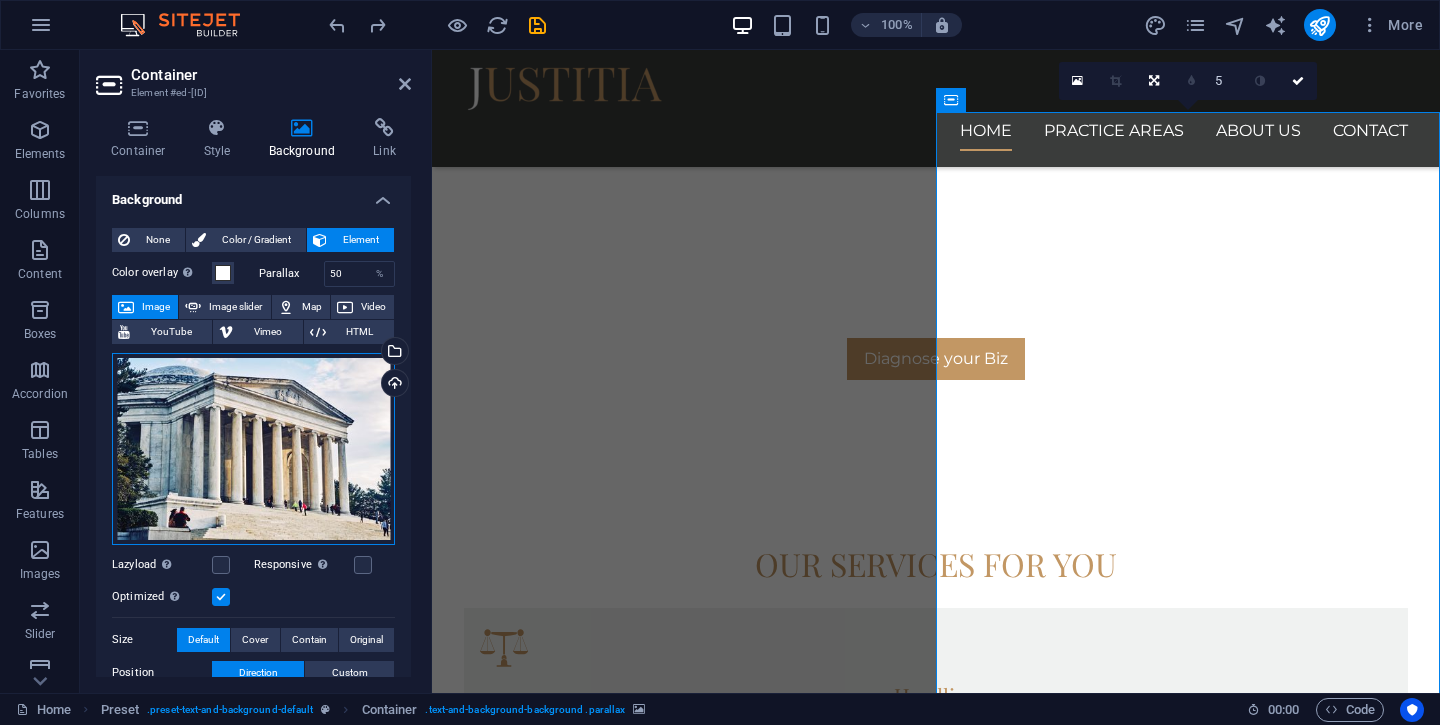 click on "Drag files here, click to choose files or select files from Files or our free stock photos & videos" at bounding box center [253, 449] 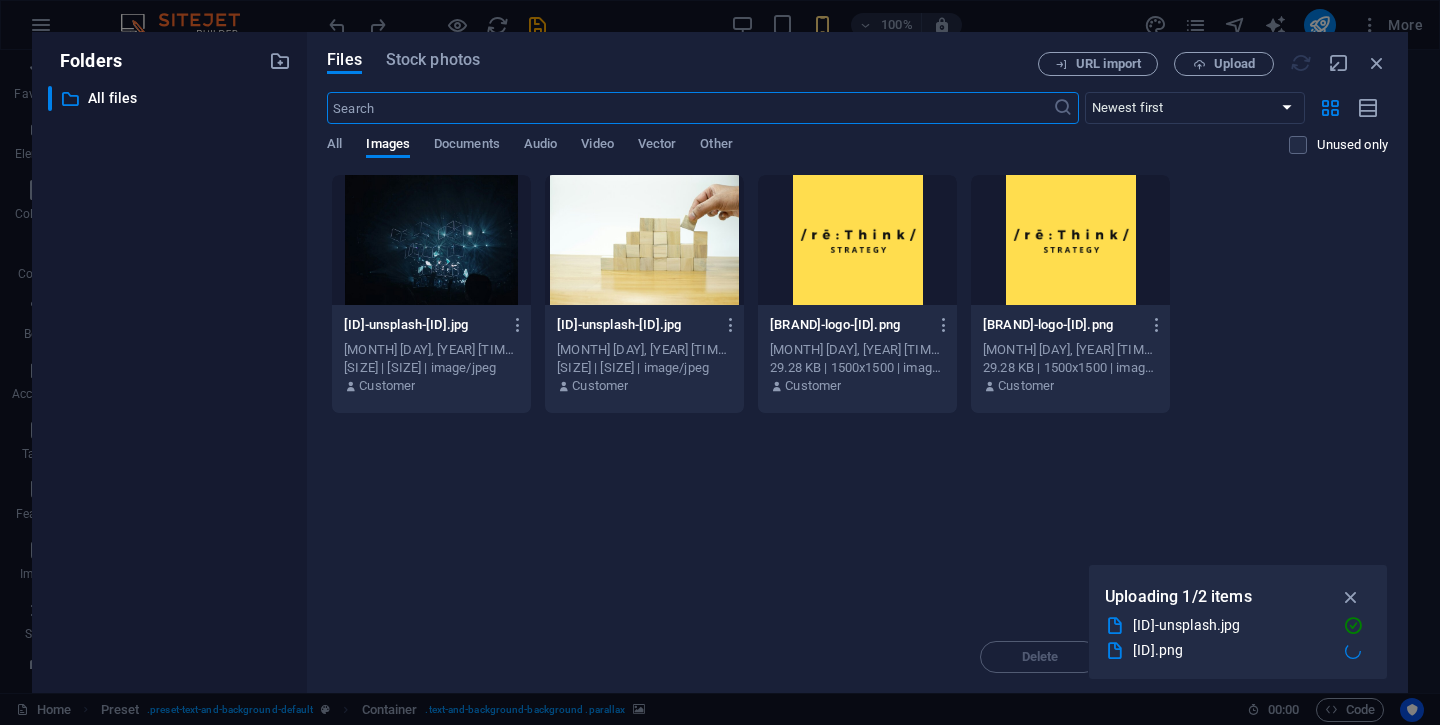 scroll, scrollTop: 1101, scrollLeft: 0, axis: vertical 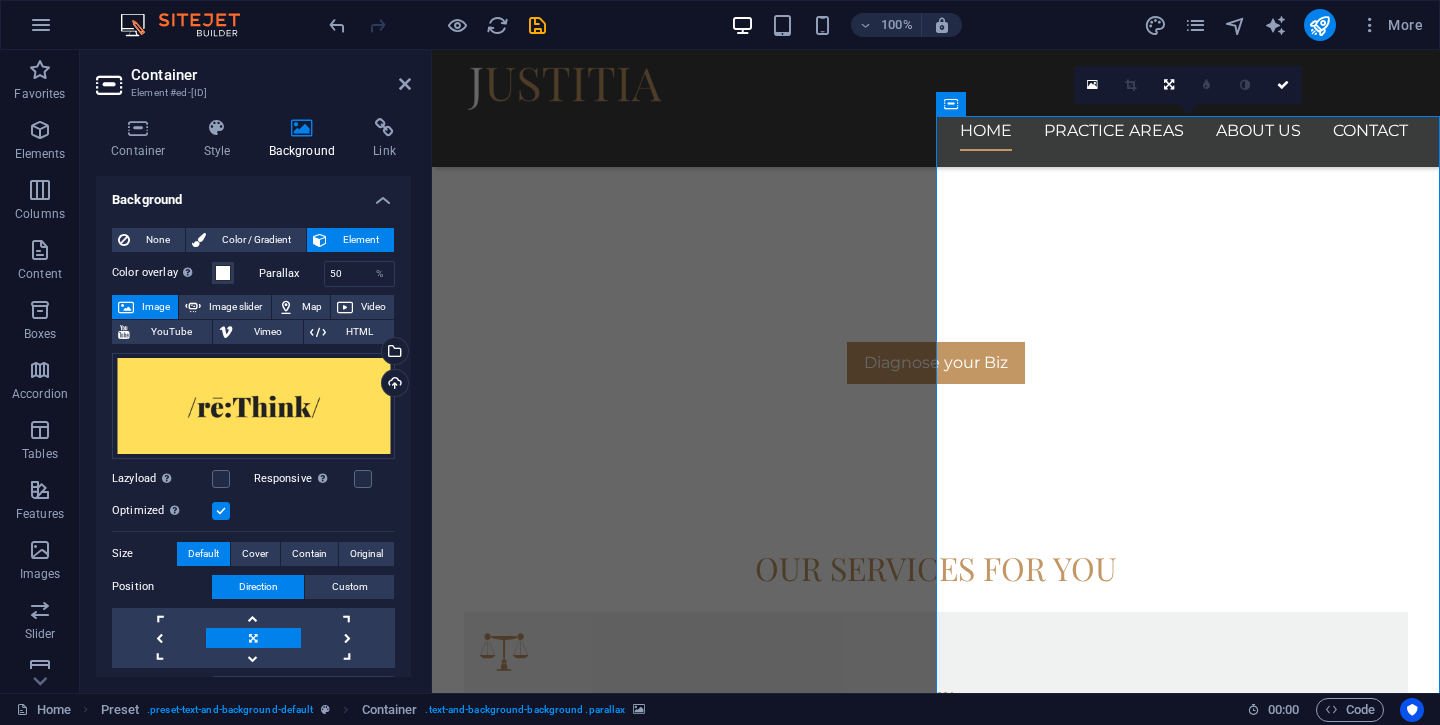 click at bounding box center (936, 1962) 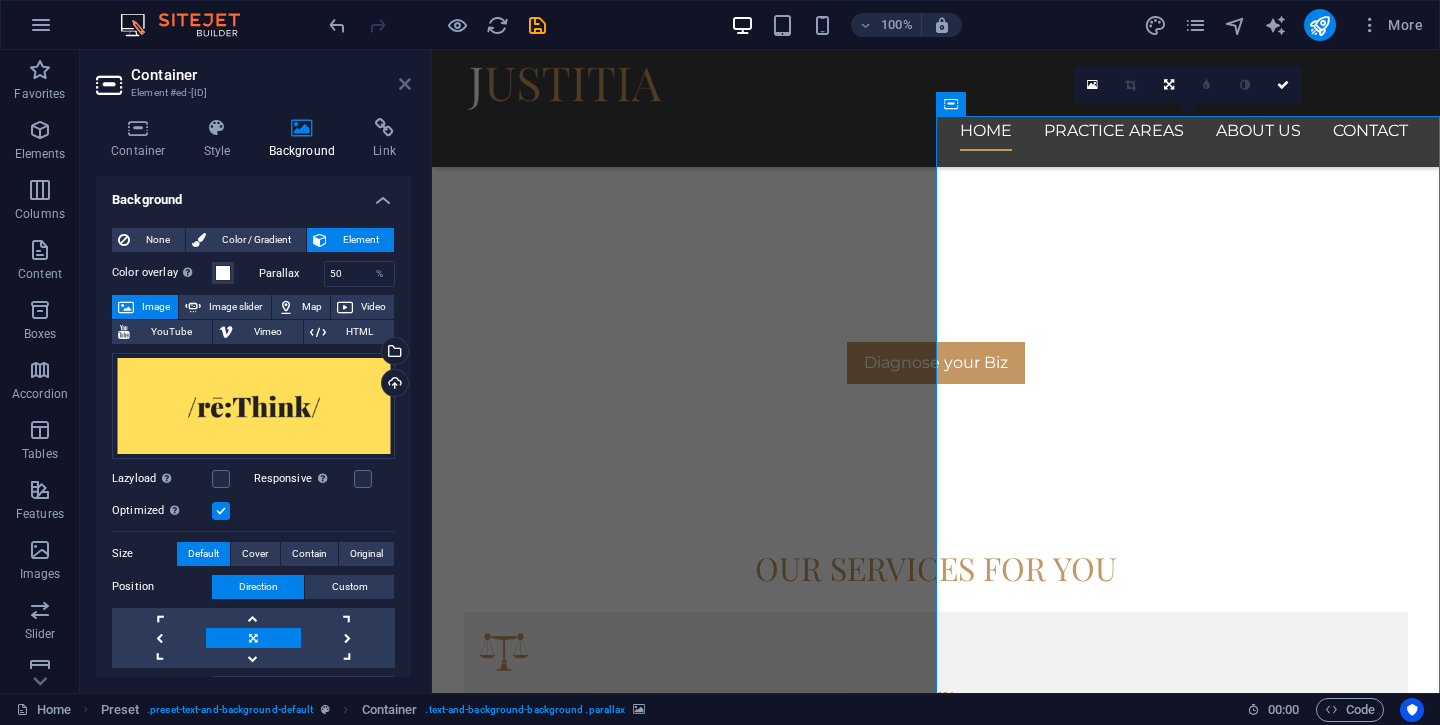 click at bounding box center (405, 84) 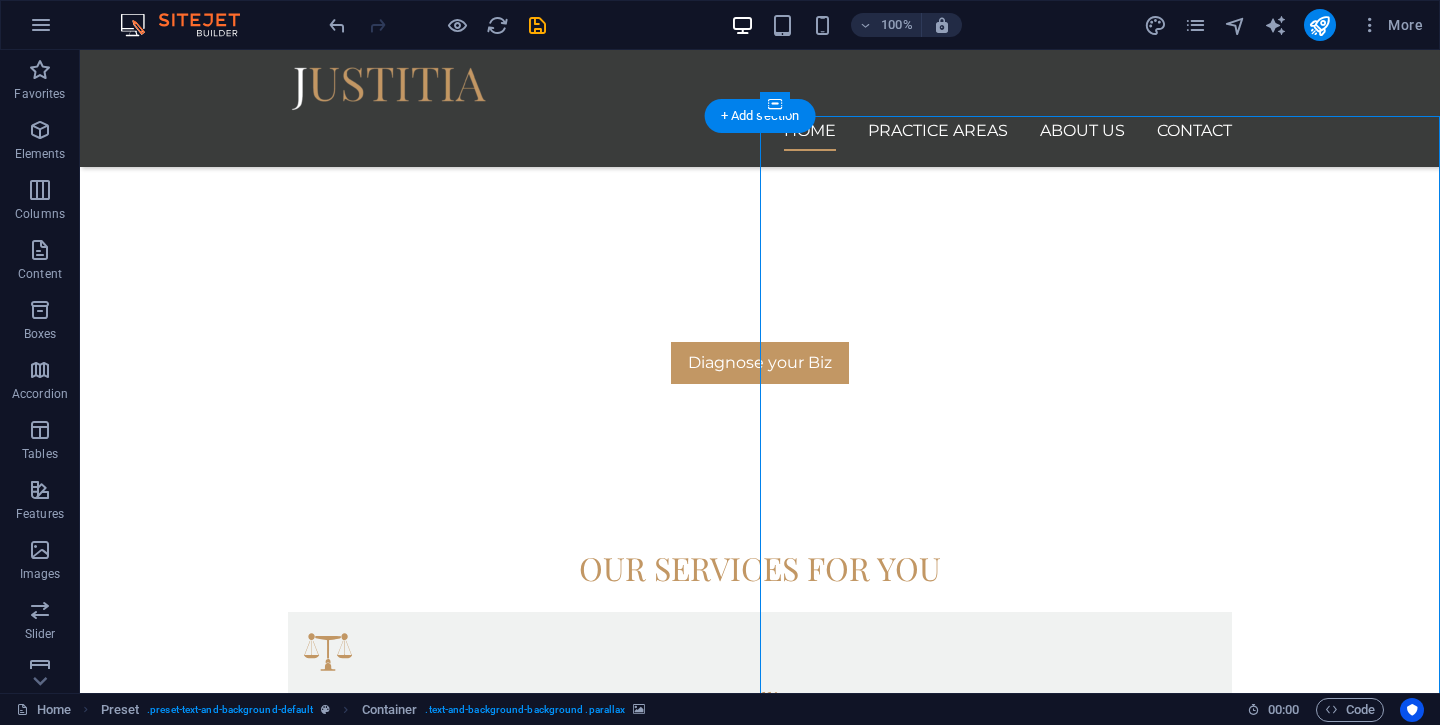 click at bounding box center (760, 1962) 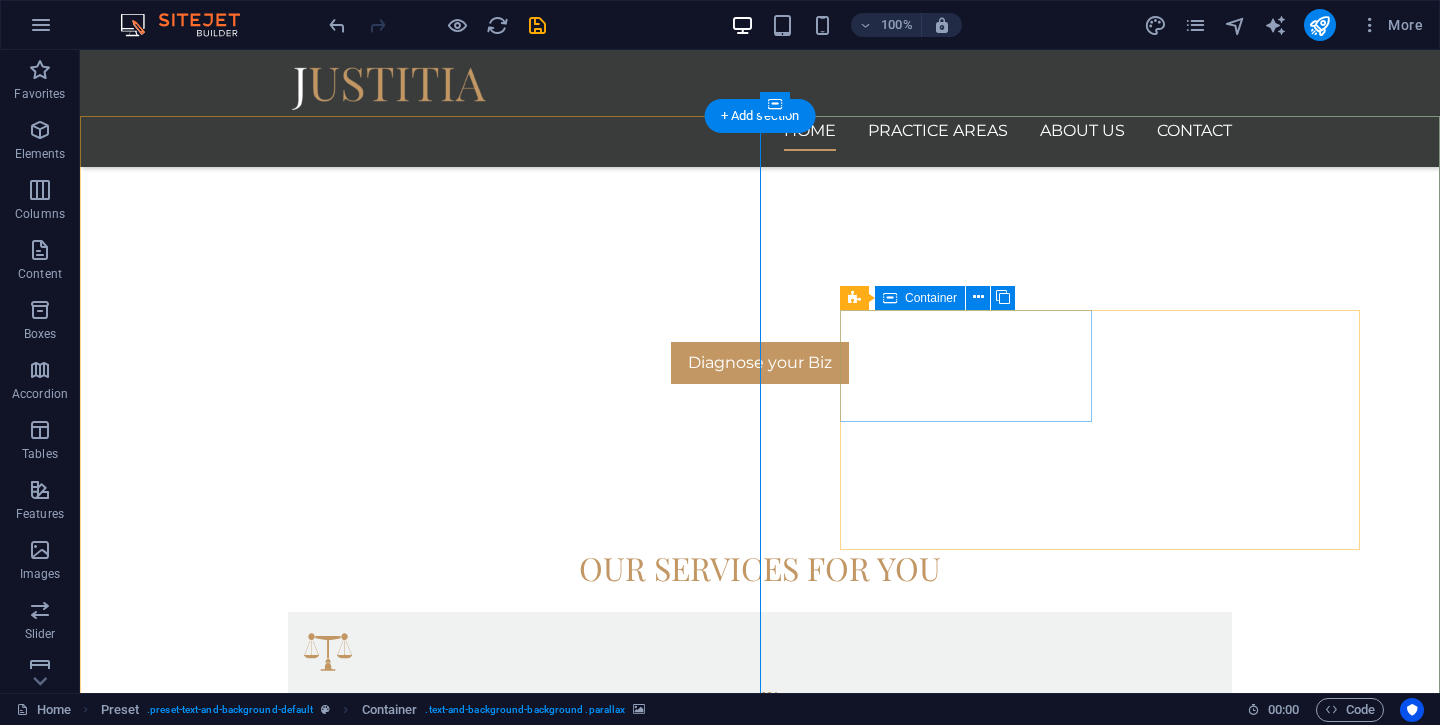 click on "SUCCESSFUL CASES  500" at bounding box center [760, 2489] 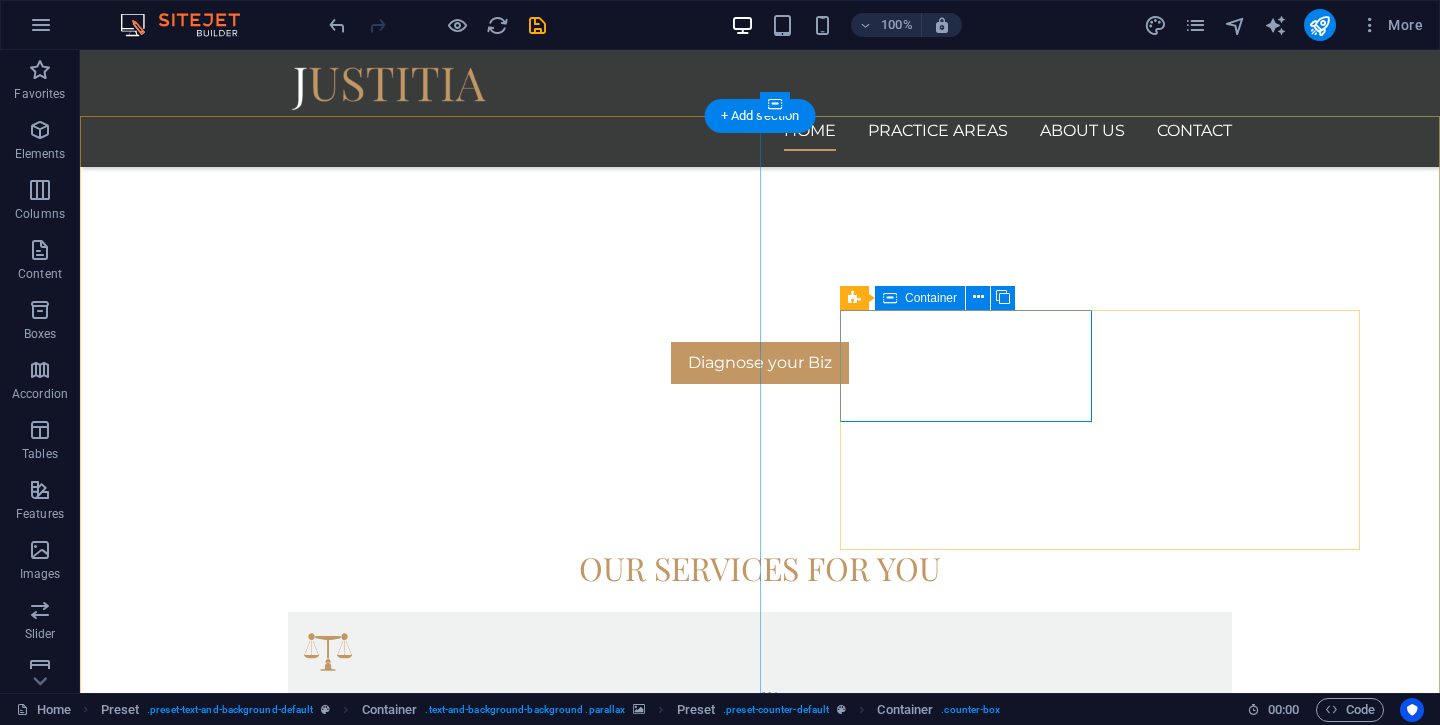 click on "SUCCESSFUL CASES  500" at bounding box center [760, 2489] 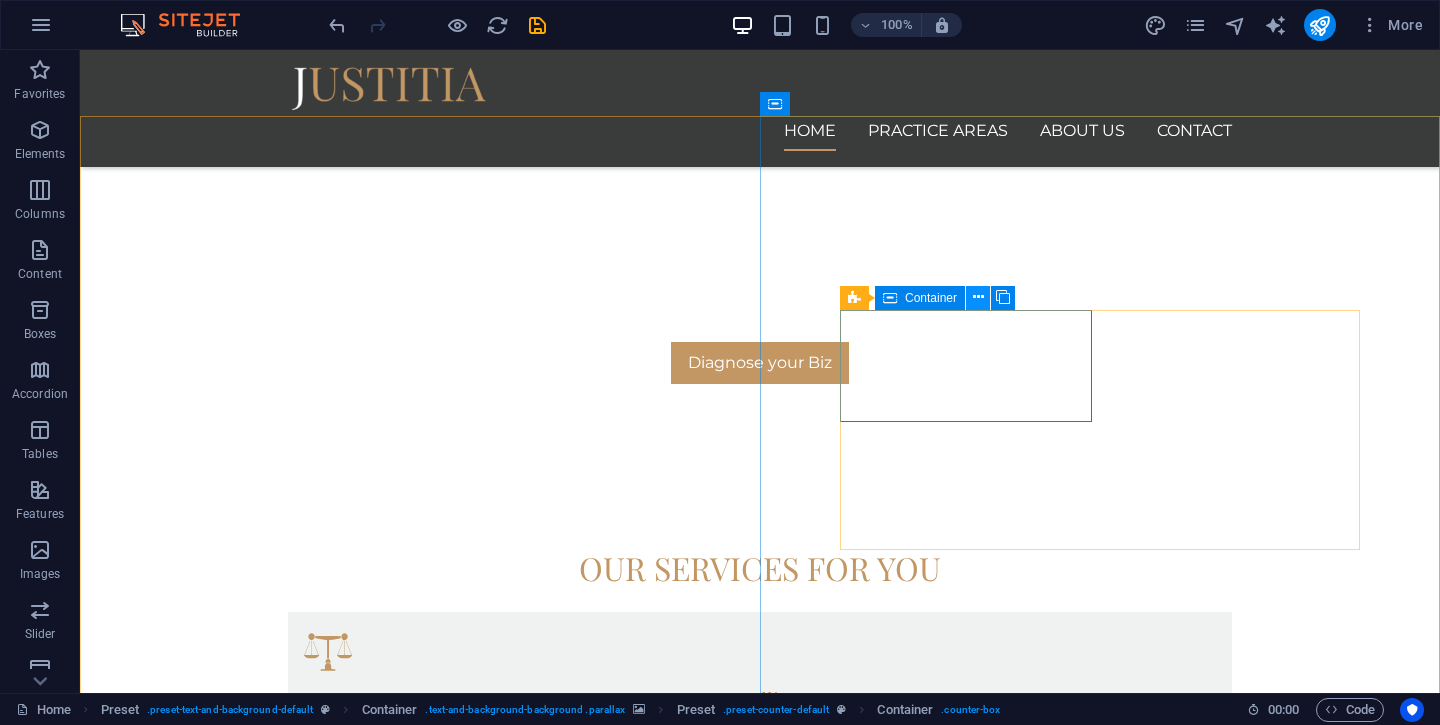 click at bounding box center [978, 297] 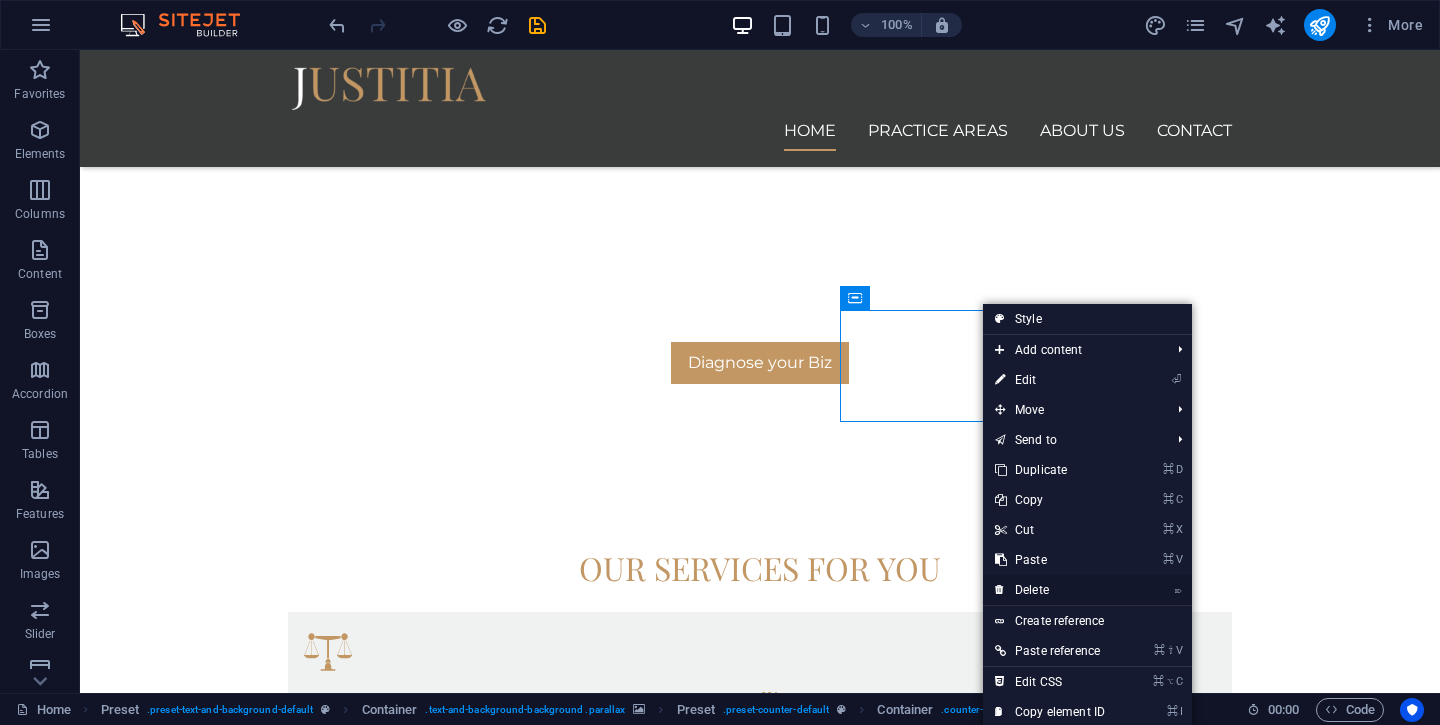 click on "⌦  Delete" at bounding box center [1050, 590] 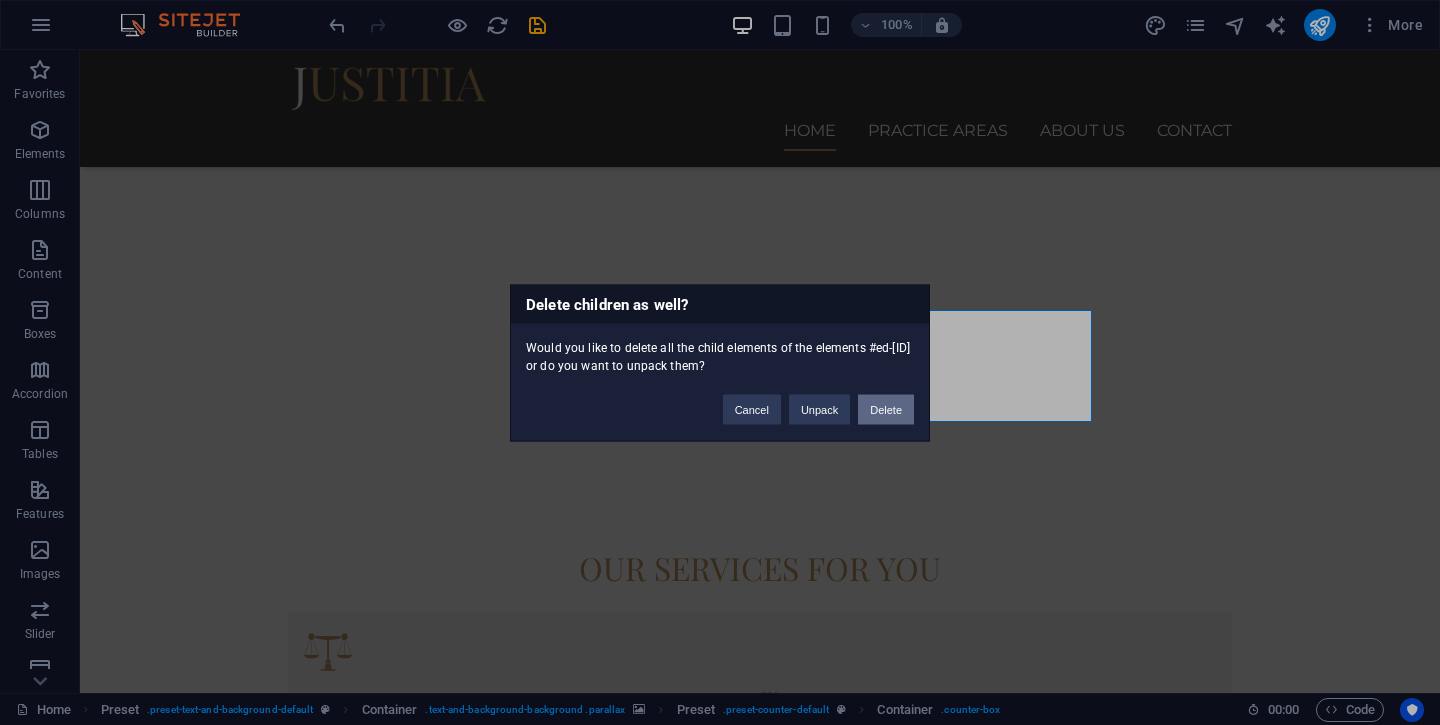click on "Delete" at bounding box center (886, 409) 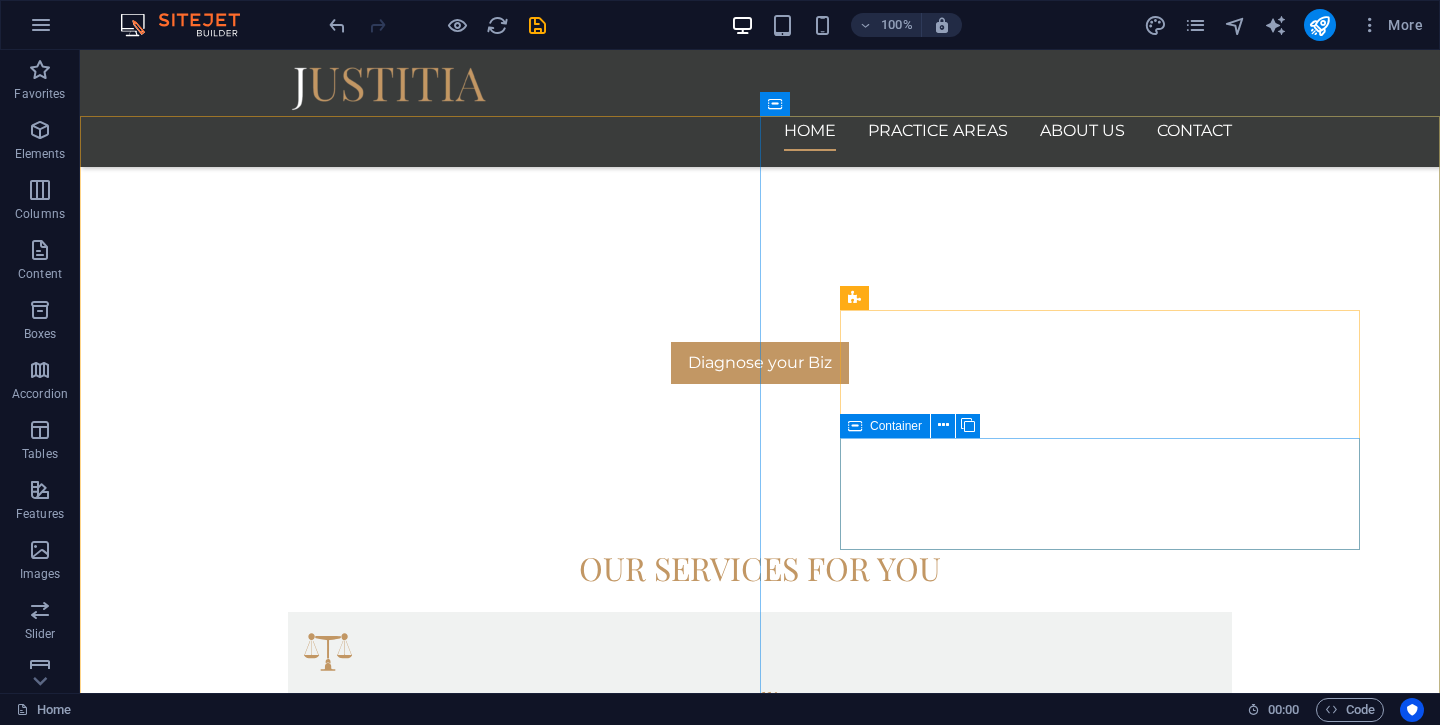 click at bounding box center (855, 426) 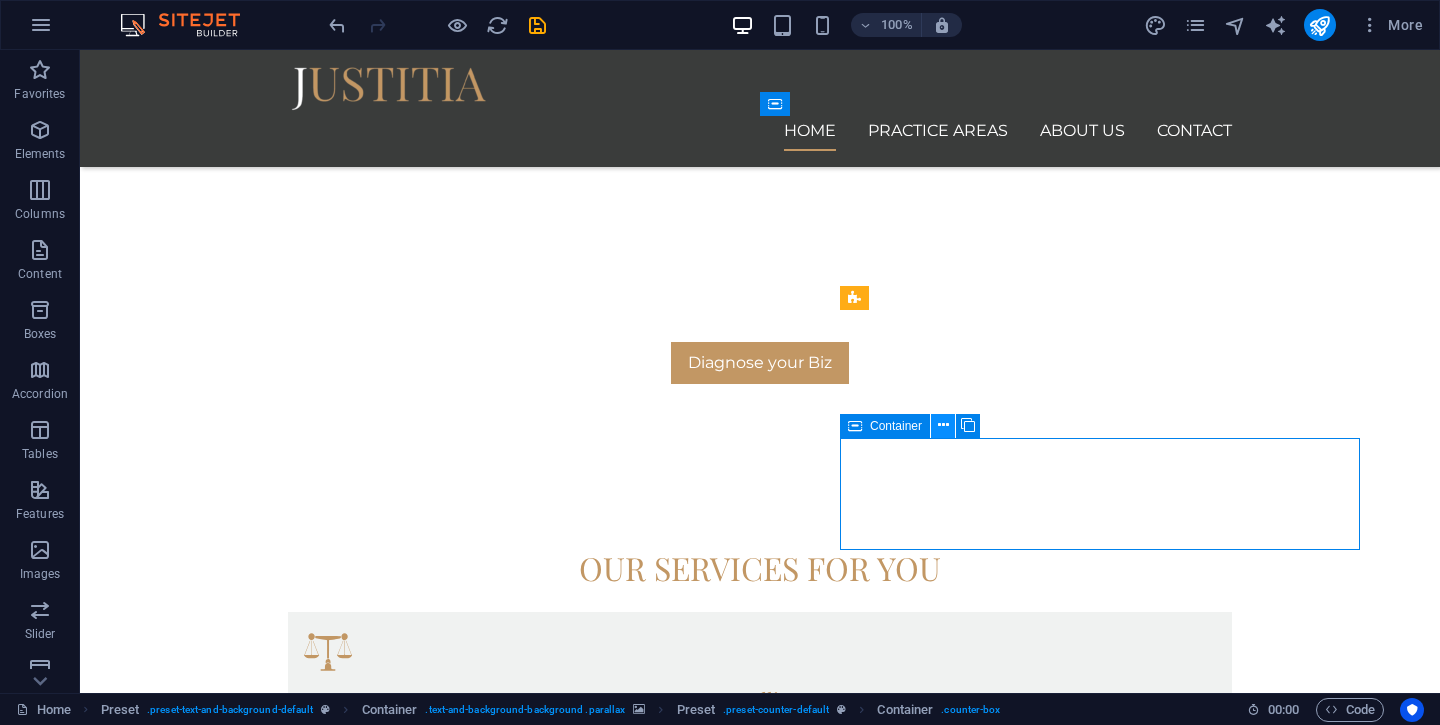 click at bounding box center (943, 426) 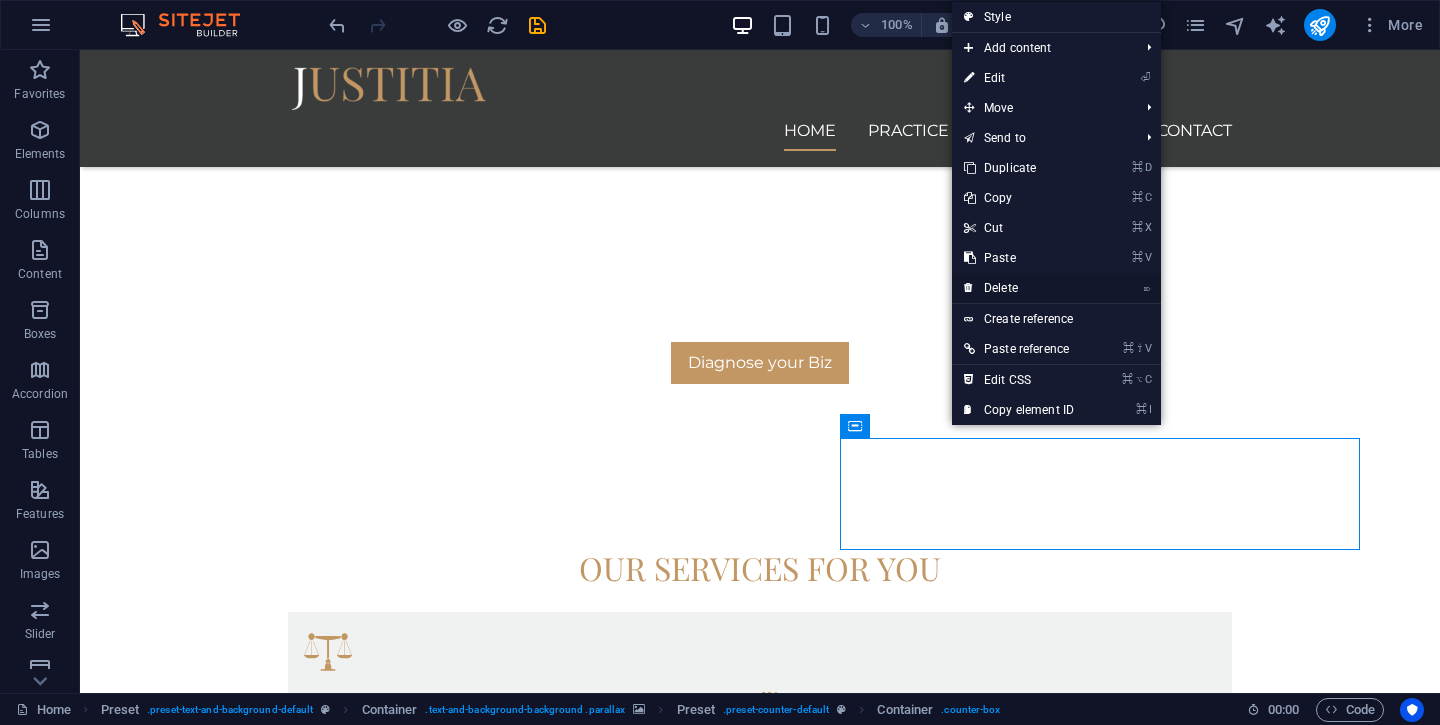click on "⌦  Delete" at bounding box center (1019, 288) 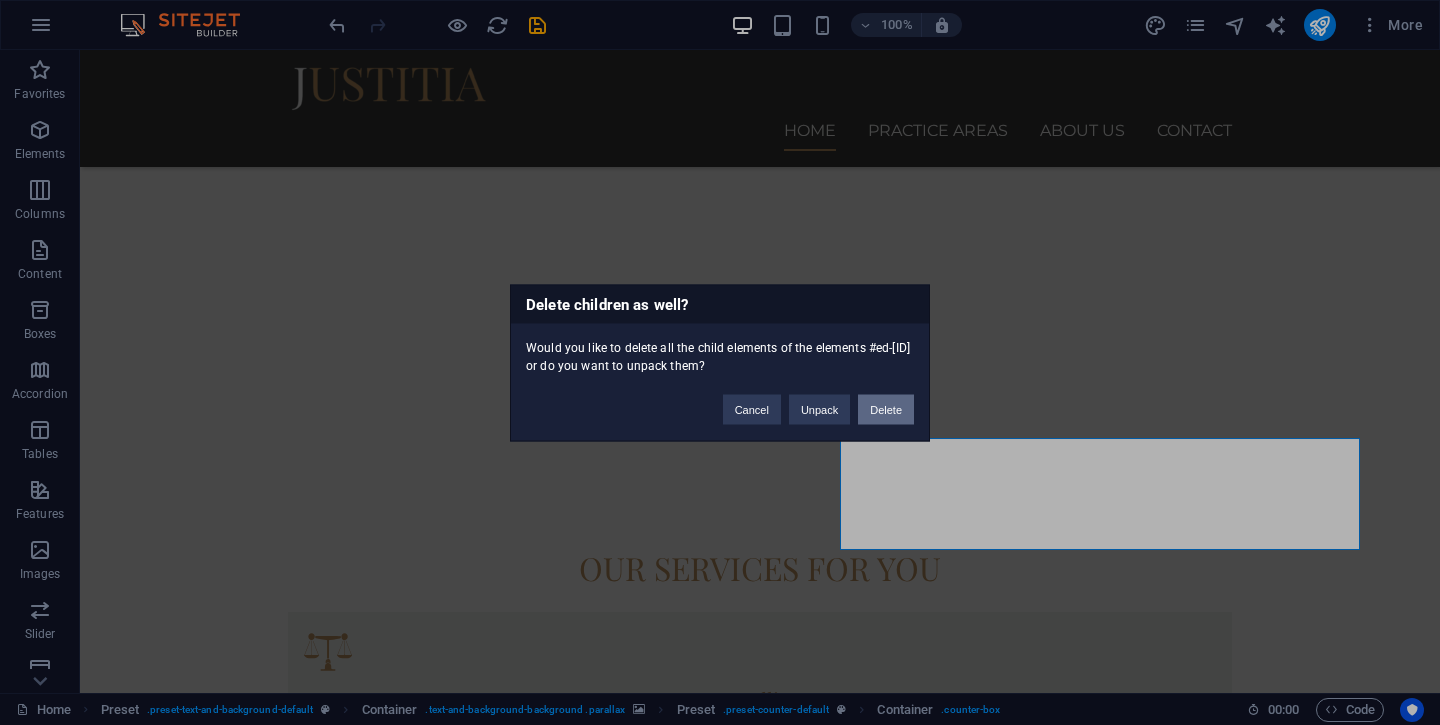 click on "Delete" at bounding box center (886, 409) 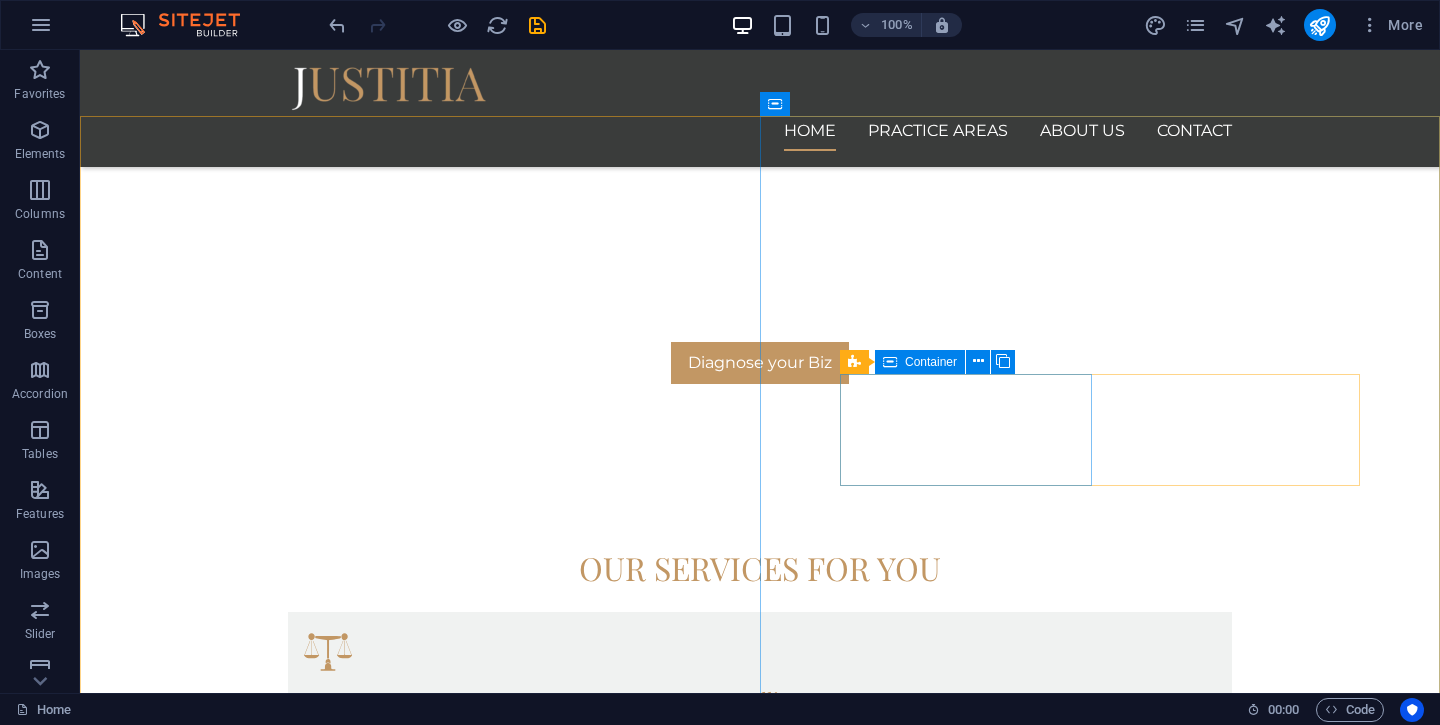 click at bounding box center (890, 362) 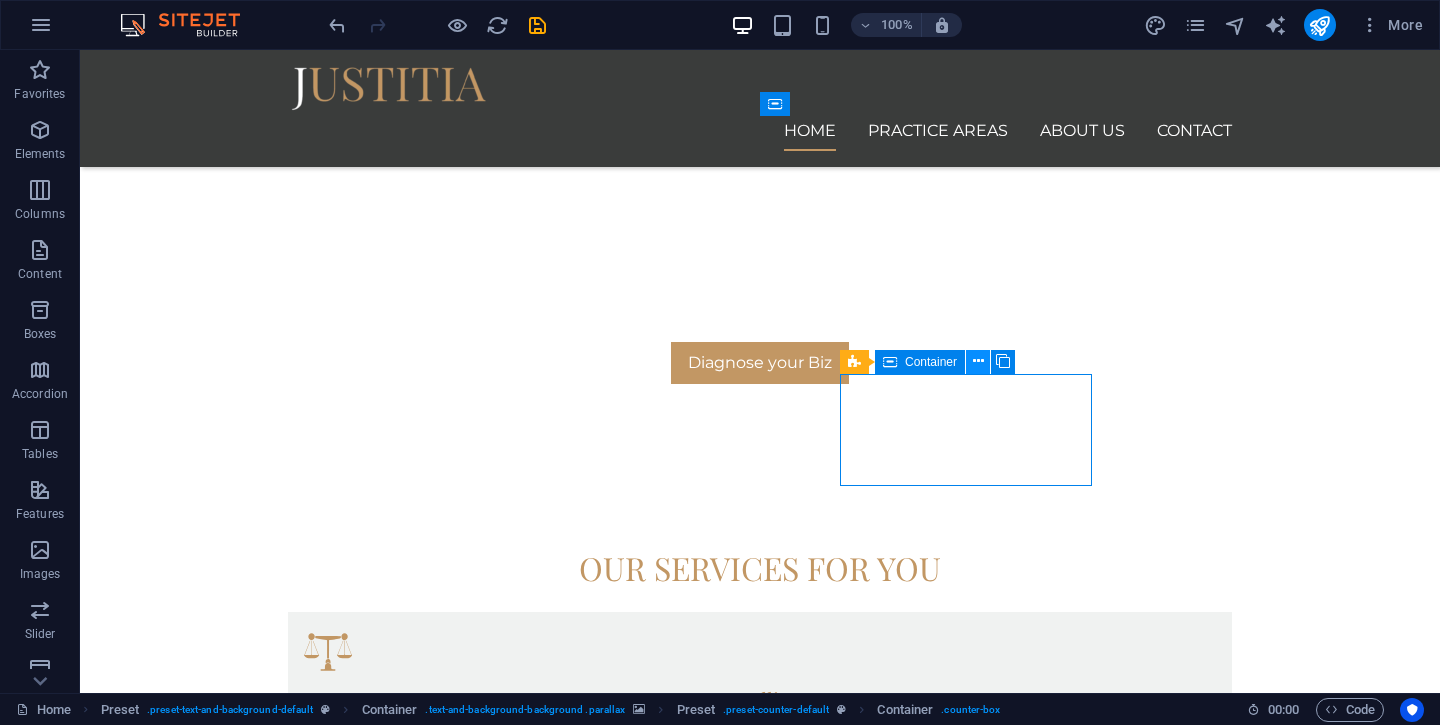 click at bounding box center [978, 361] 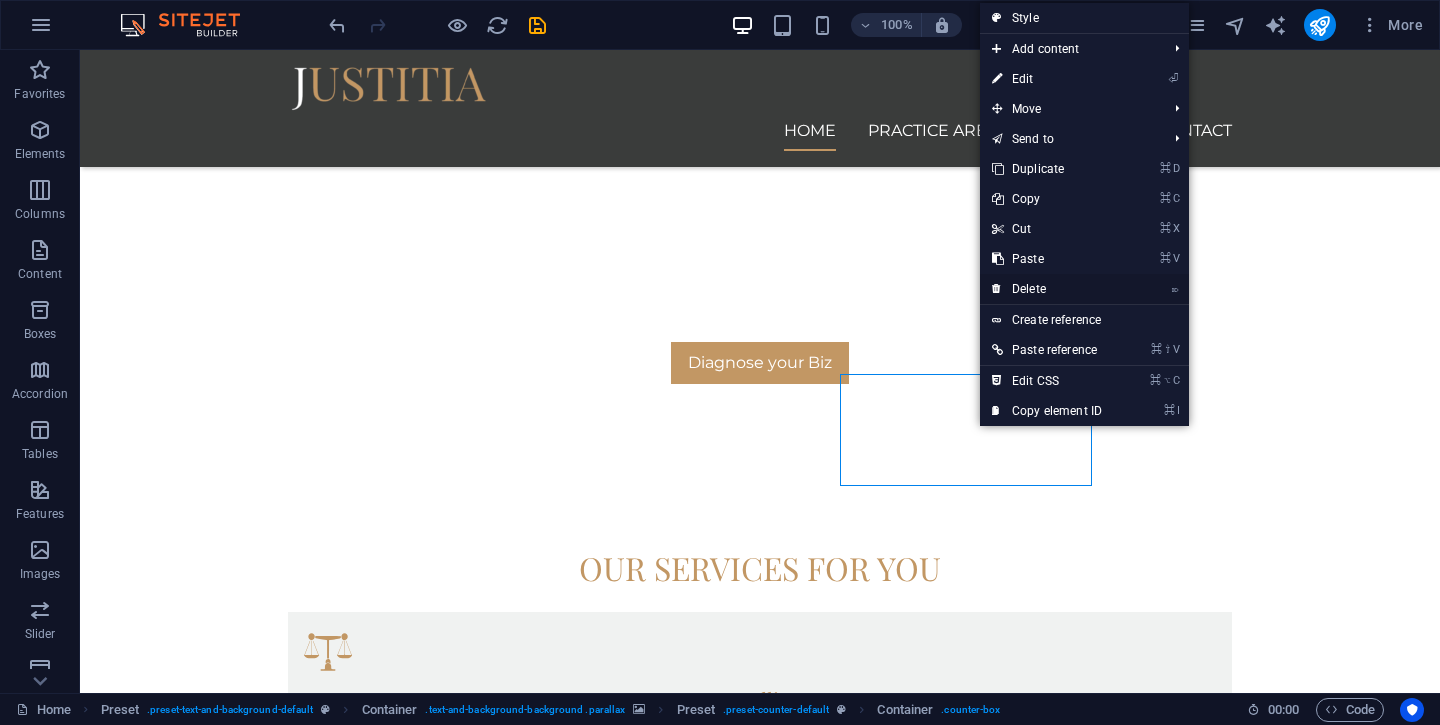 click on "⌦  Delete" at bounding box center [1047, 289] 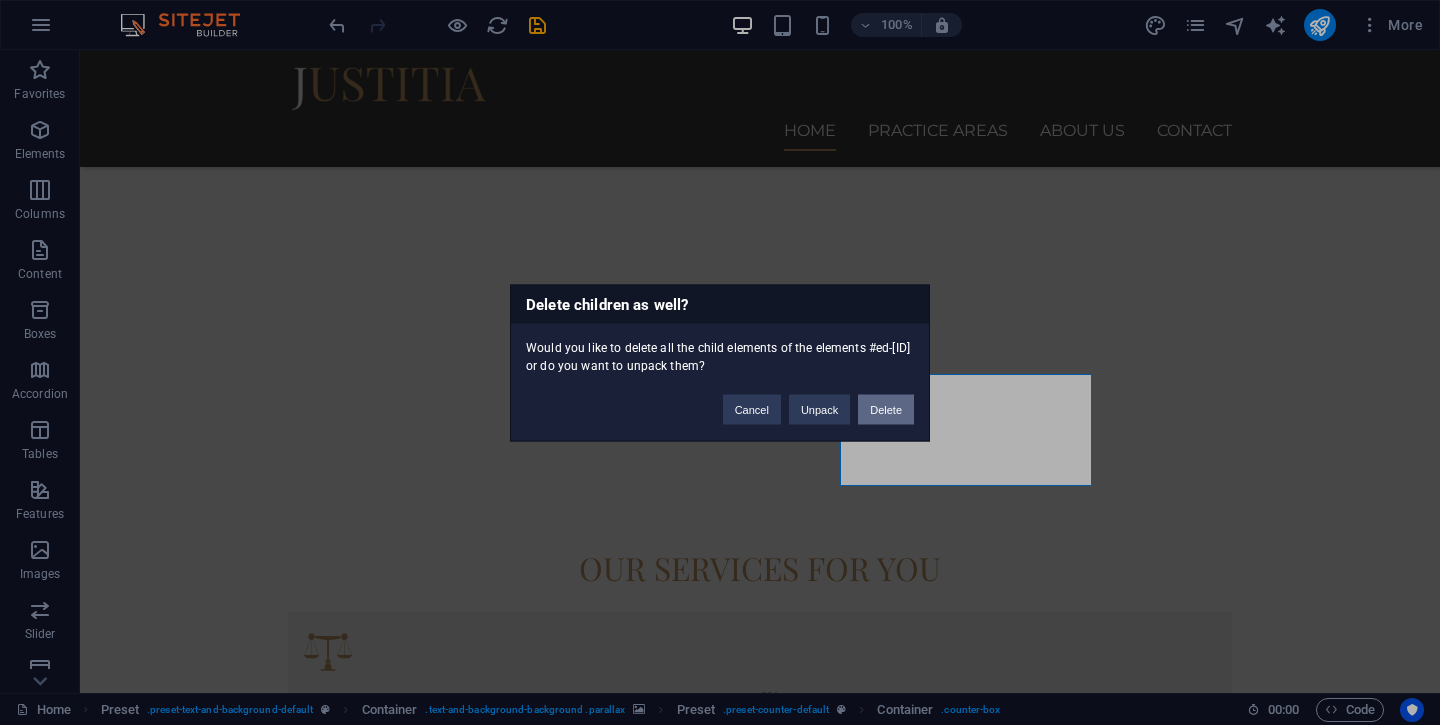 drag, startPoint x: 875, startPoint y: 418, endPoint x: 948, endPoint y: 359, distance: 93.8616 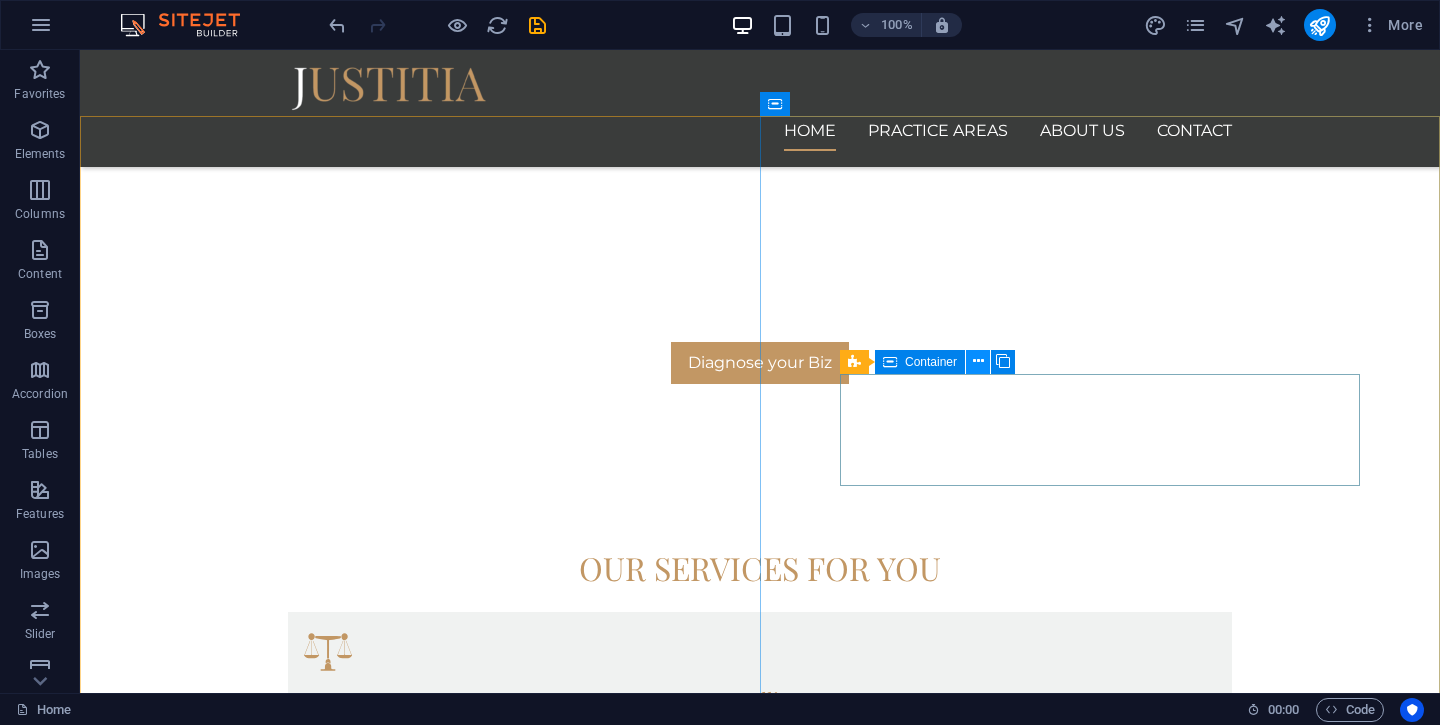 click at bounding box center [978, 361] 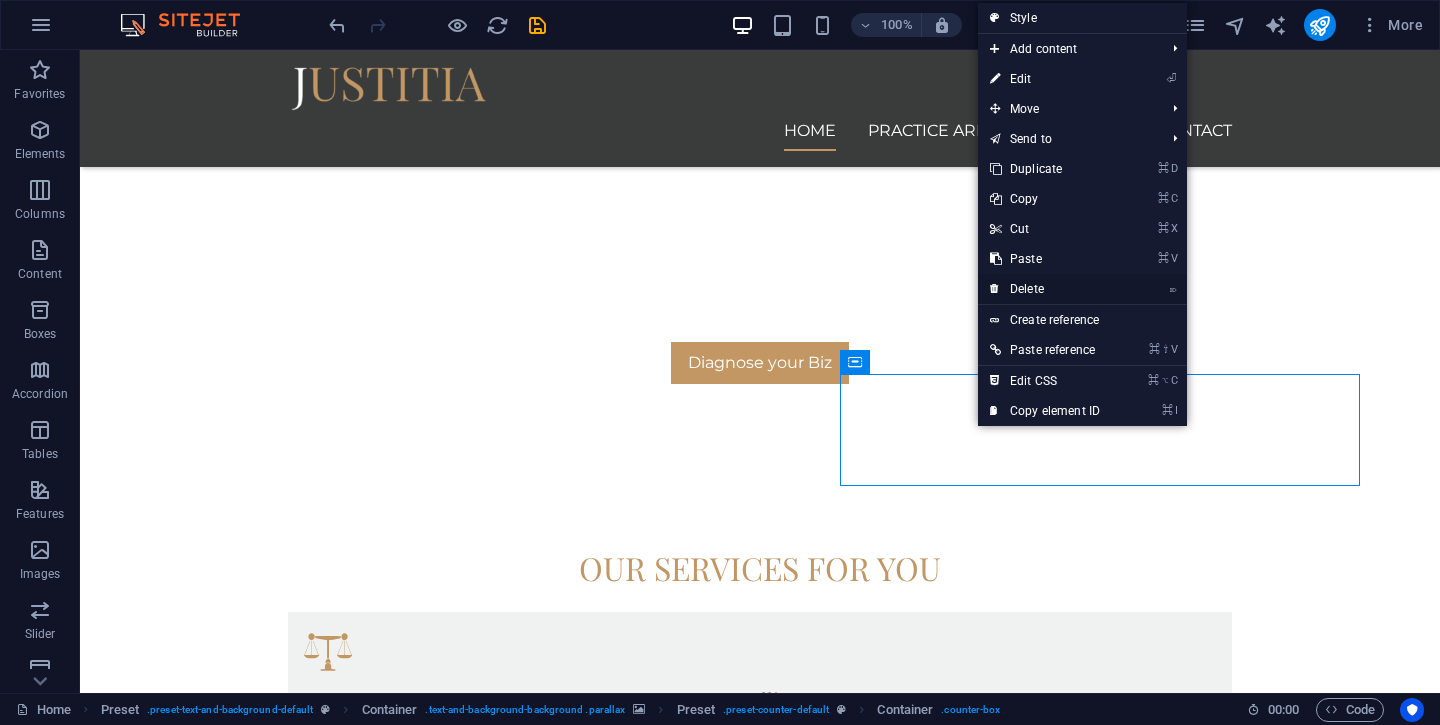 click on "⌦  Delete" at bounding box center (1045, 289) 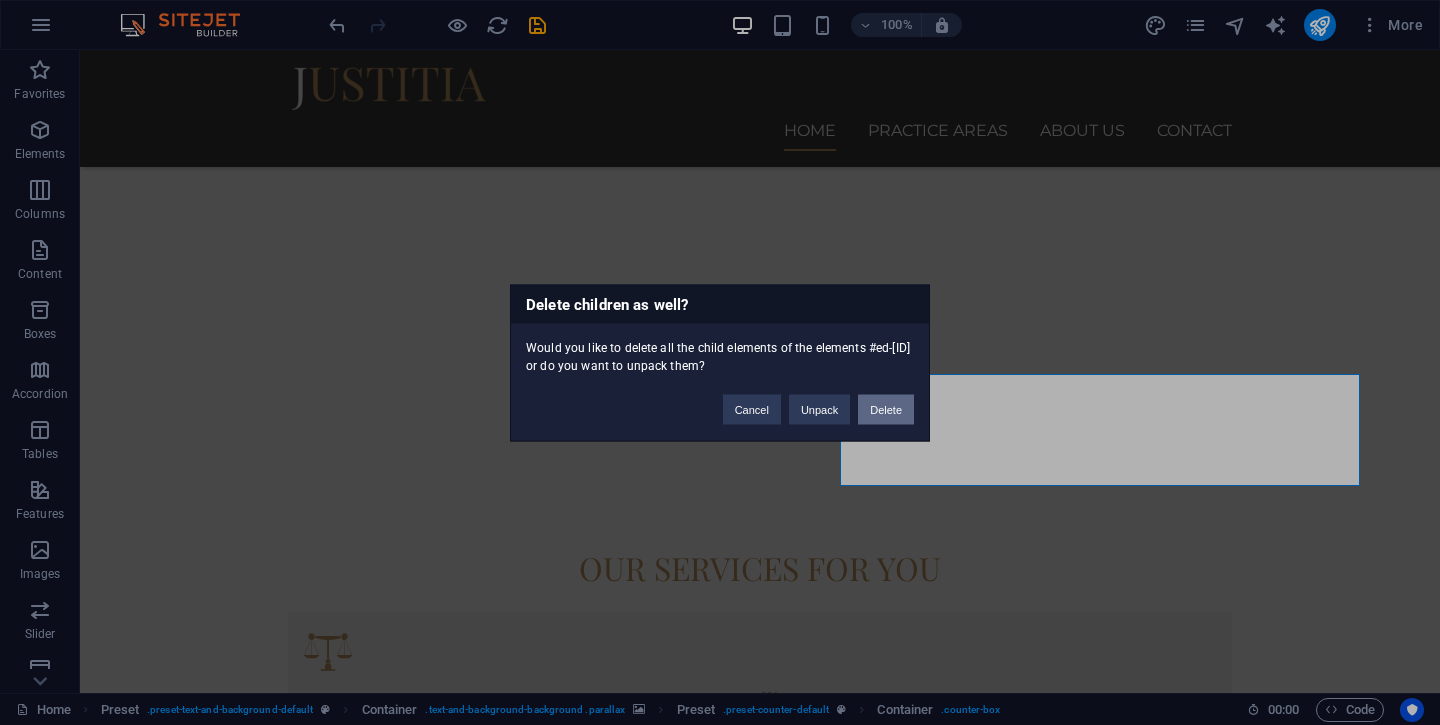 click on "Delete" at bounding box center (886, 409) 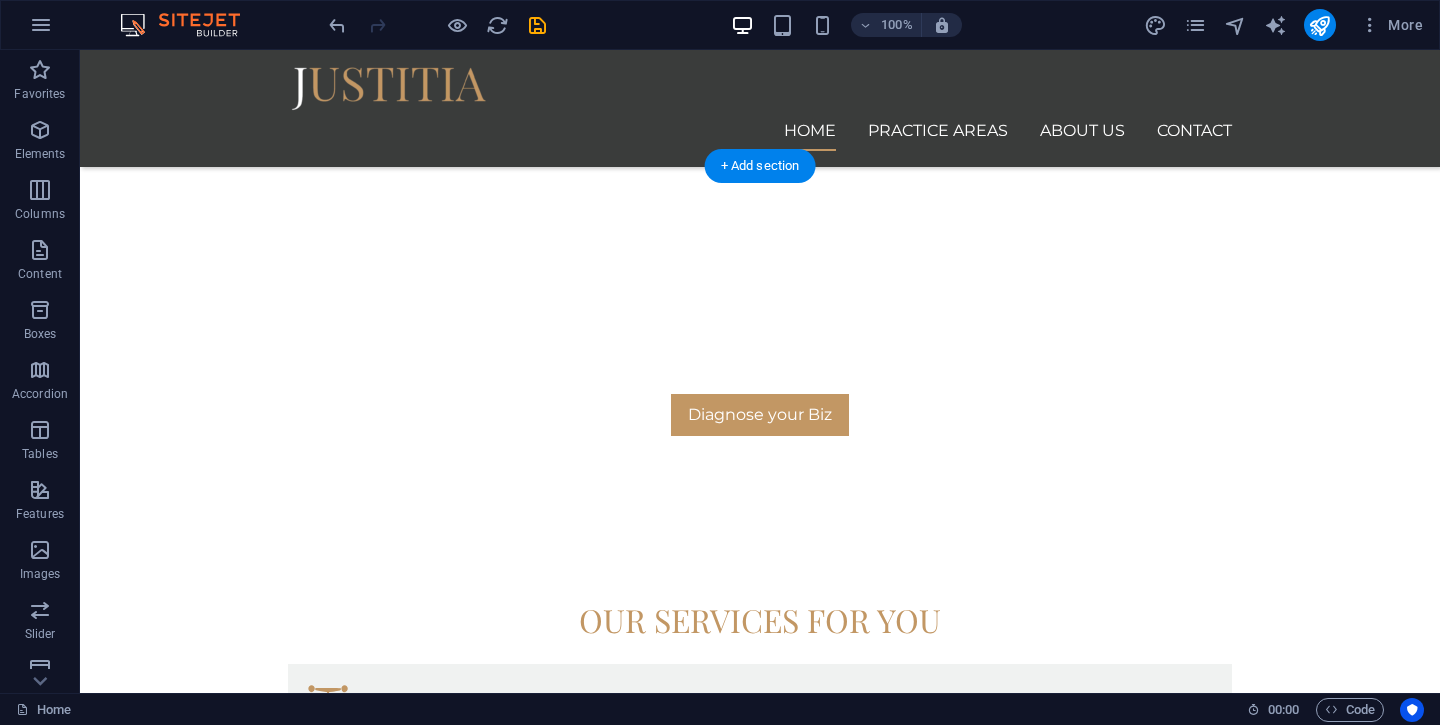 scroll, scrollTop: 1051, scrollLeft: 0, axis: vertical 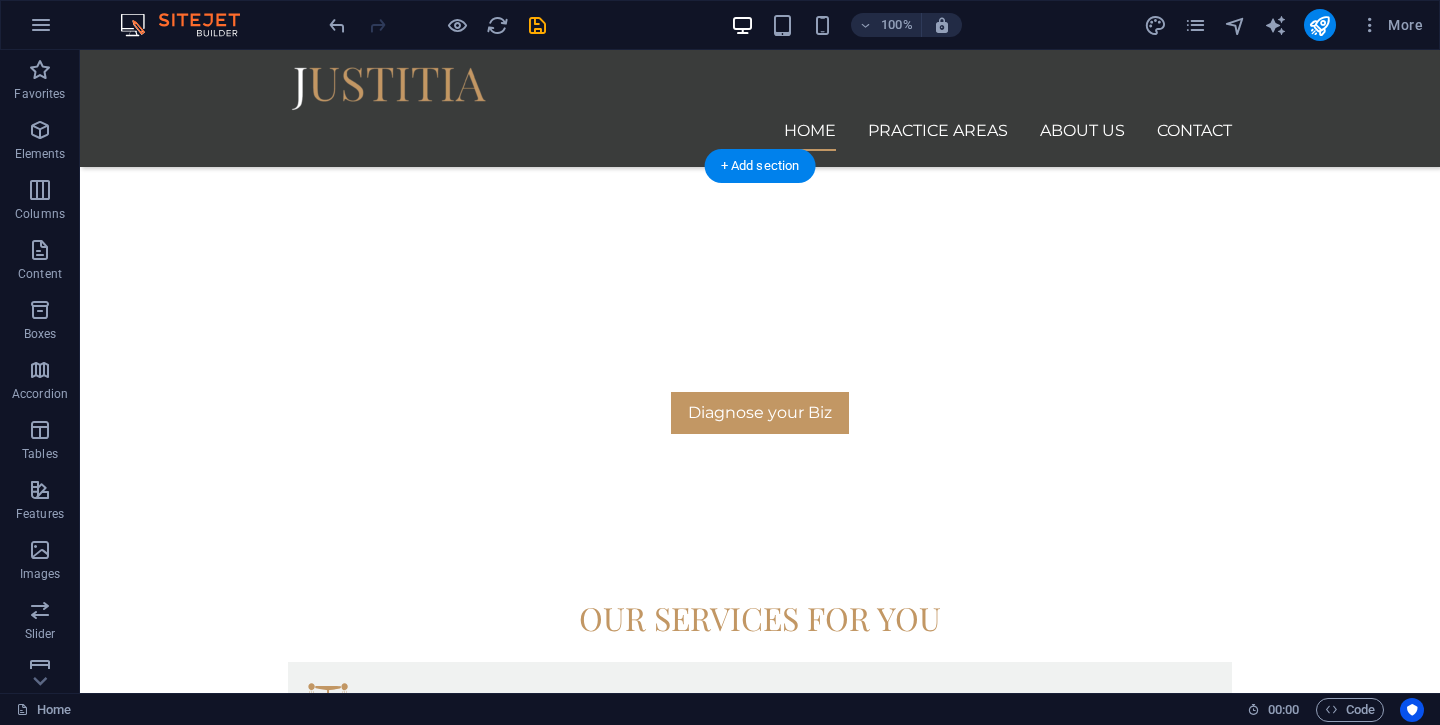 click at bounding box center [760, 1947] 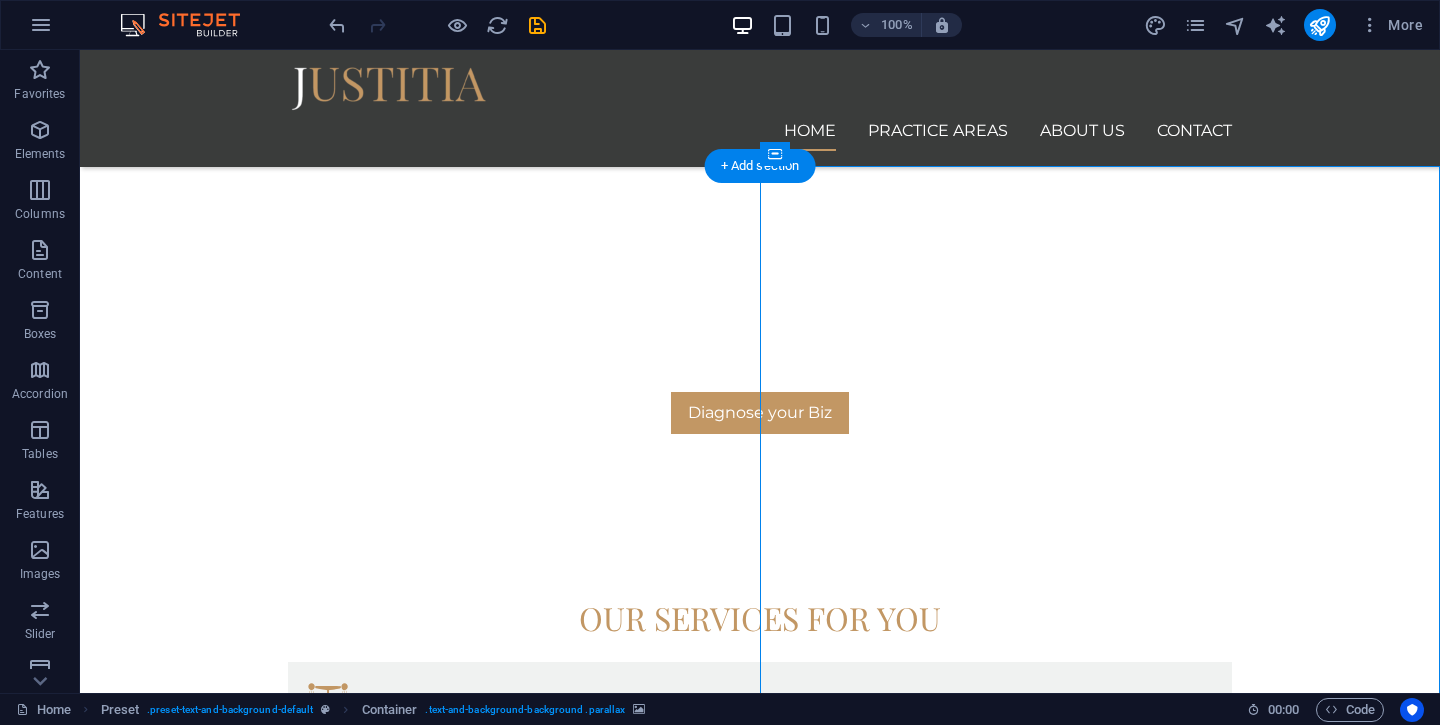 click at bounding box center (760, 1947) 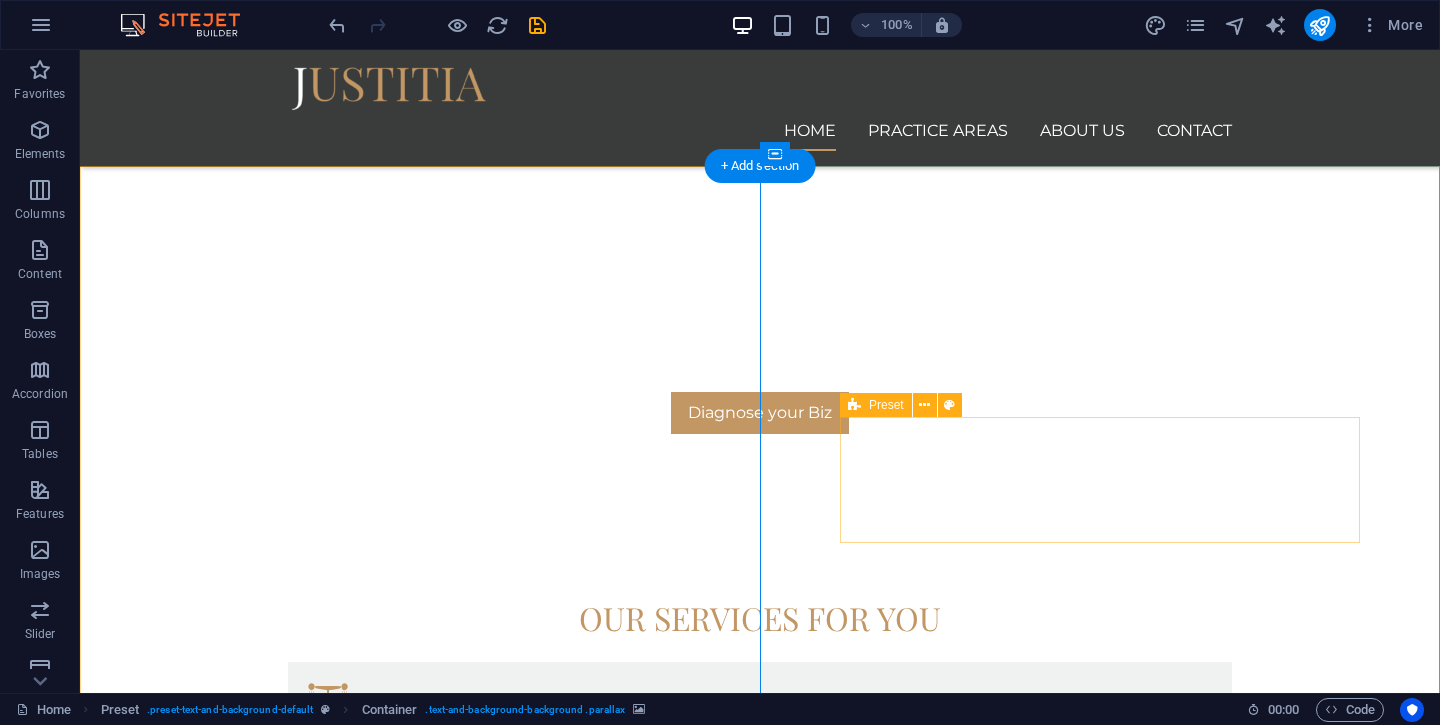 click on "Drop content here or  Add elements  Paste clipboard" at bounding box center [760, 2466] 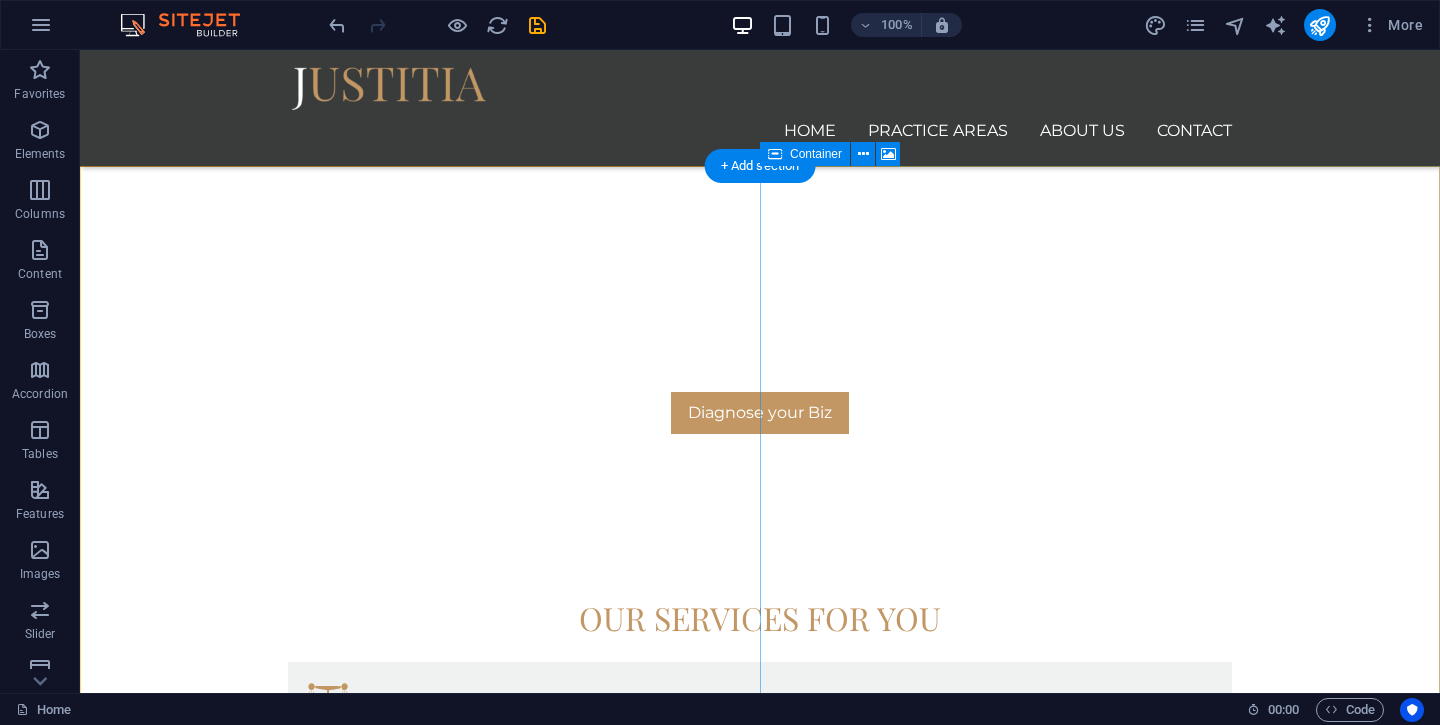 click on "Drop content here or  Add elements  Paste clipboard" at bounding box center (760, 2474) 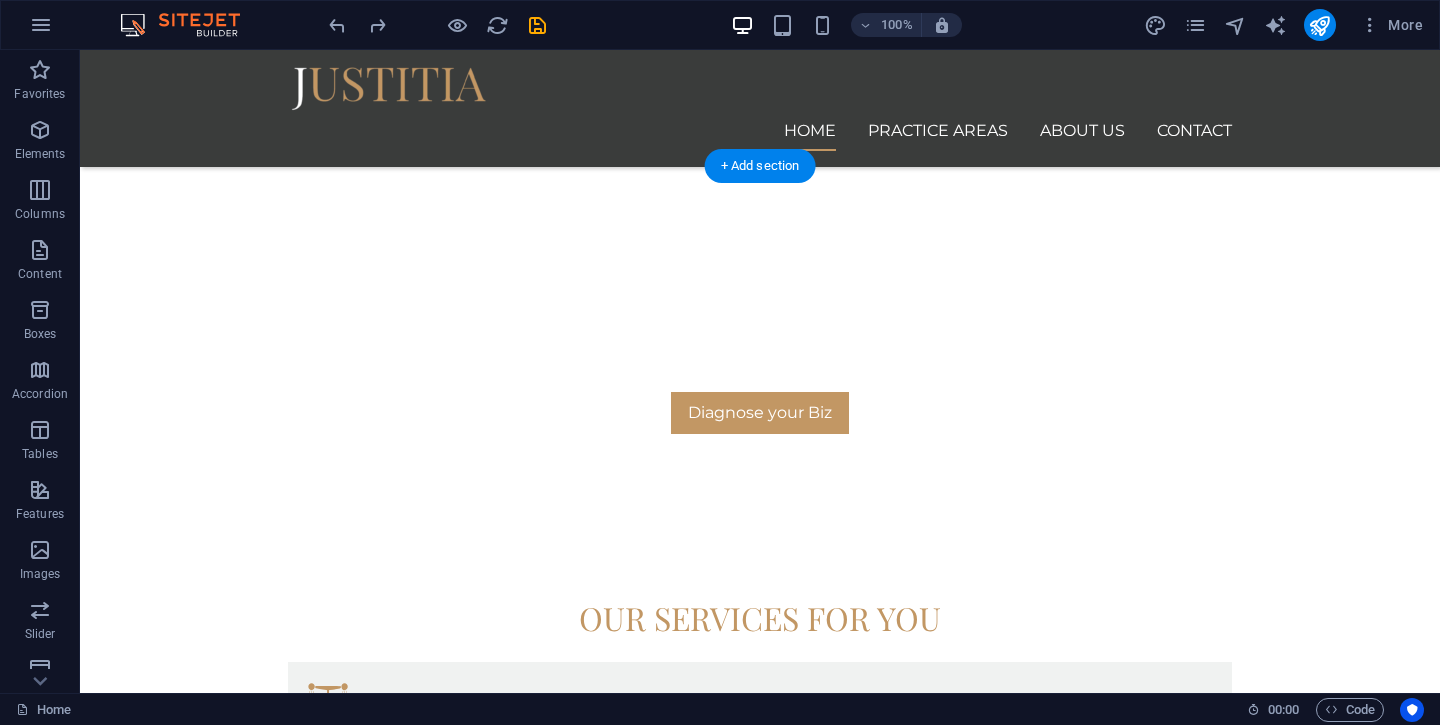 click at bounding box center (760, 1947) 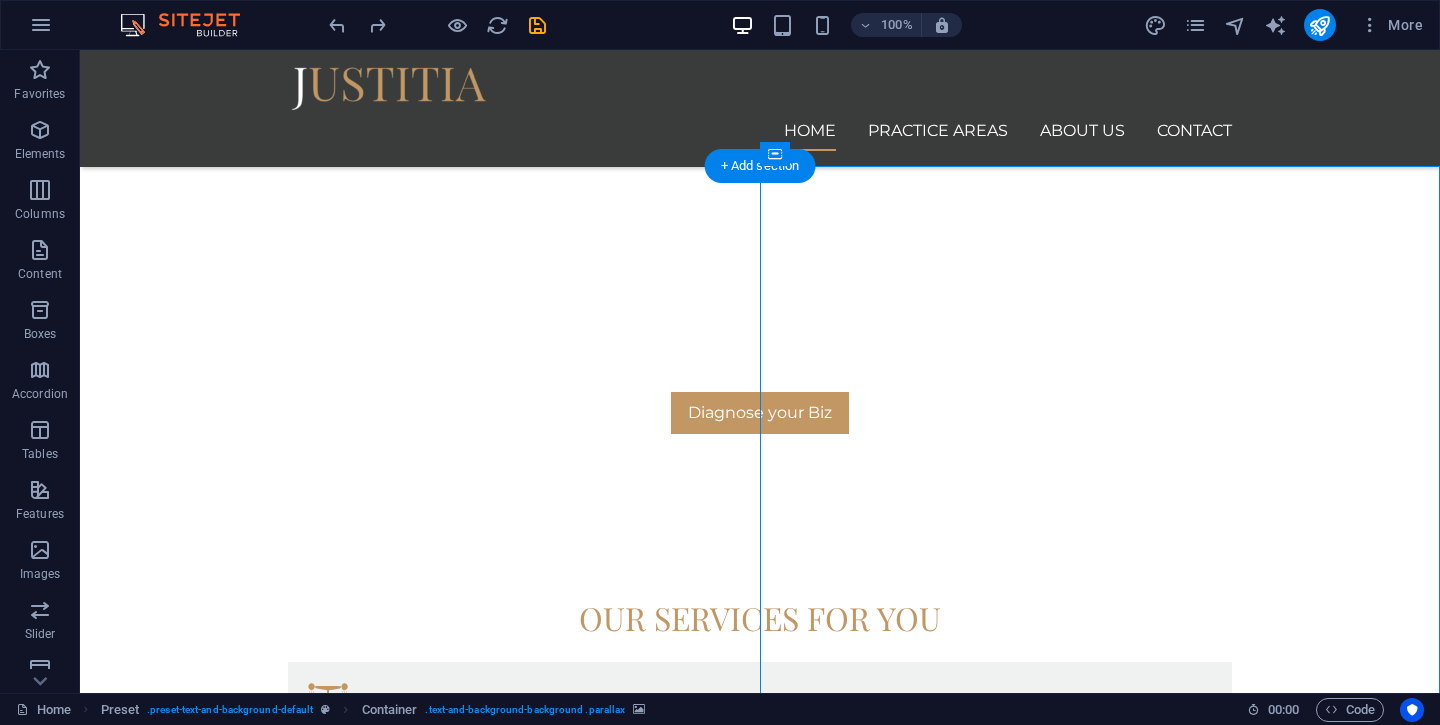 click at bounding box center (760, 1947) 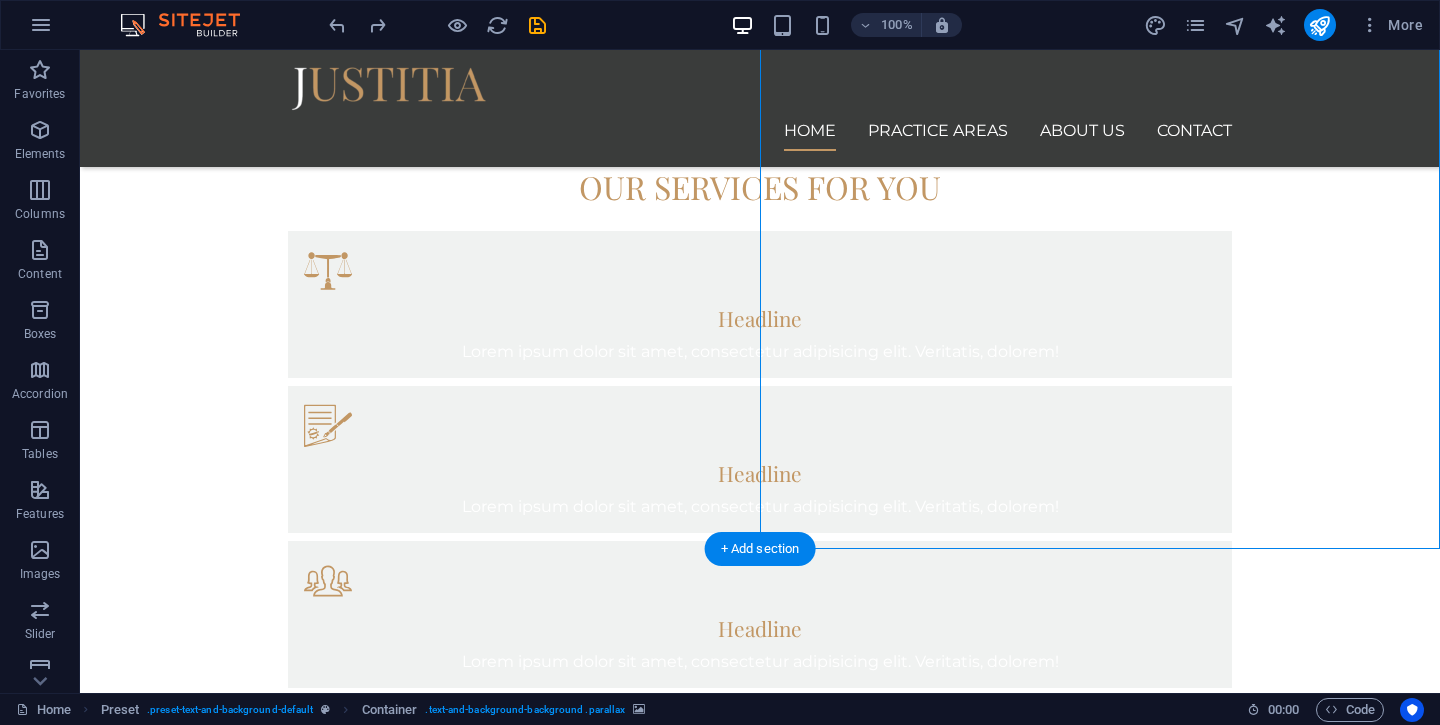drag, startPoint x: 1019, startPoint y: 547, endPoint x: 928, endPoint y: 659, distance: 144.3087 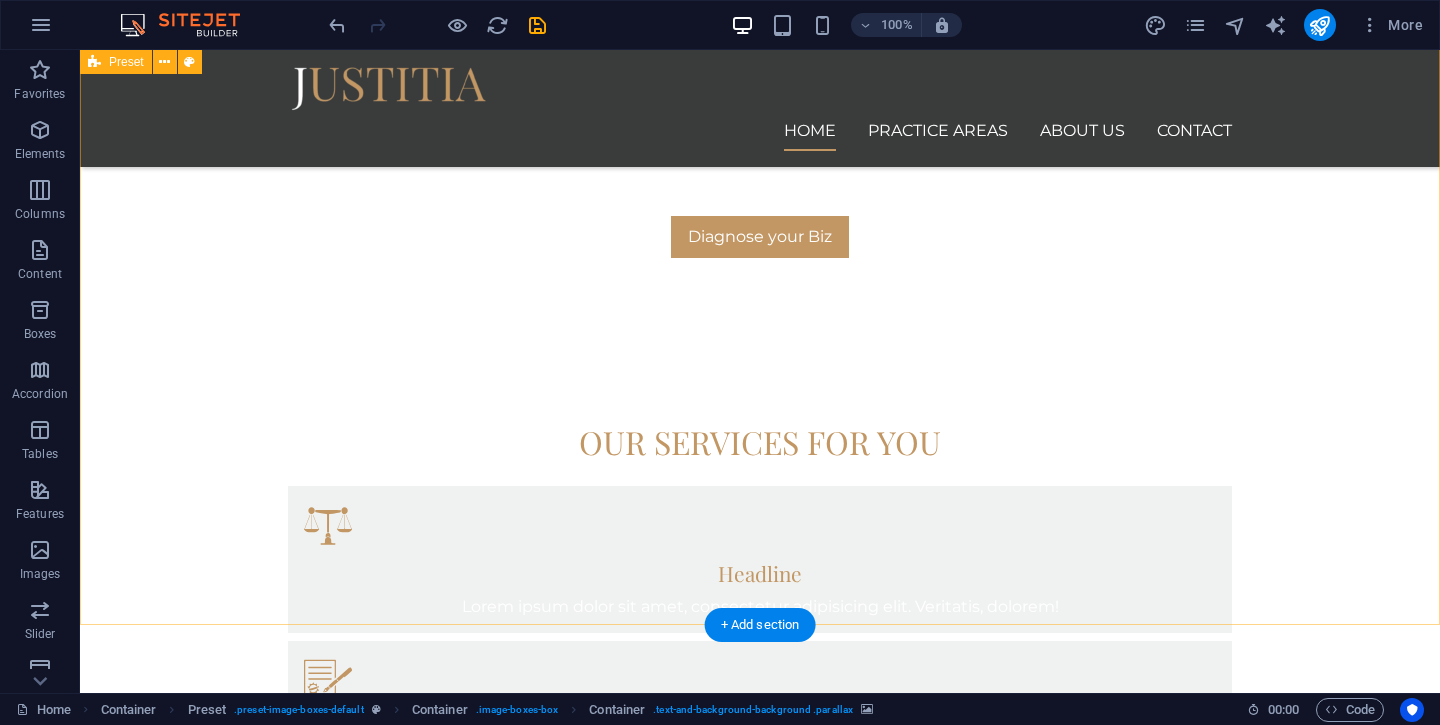 scroll, scrollTop: 1217, scrollLeft: 0, axis: vertical 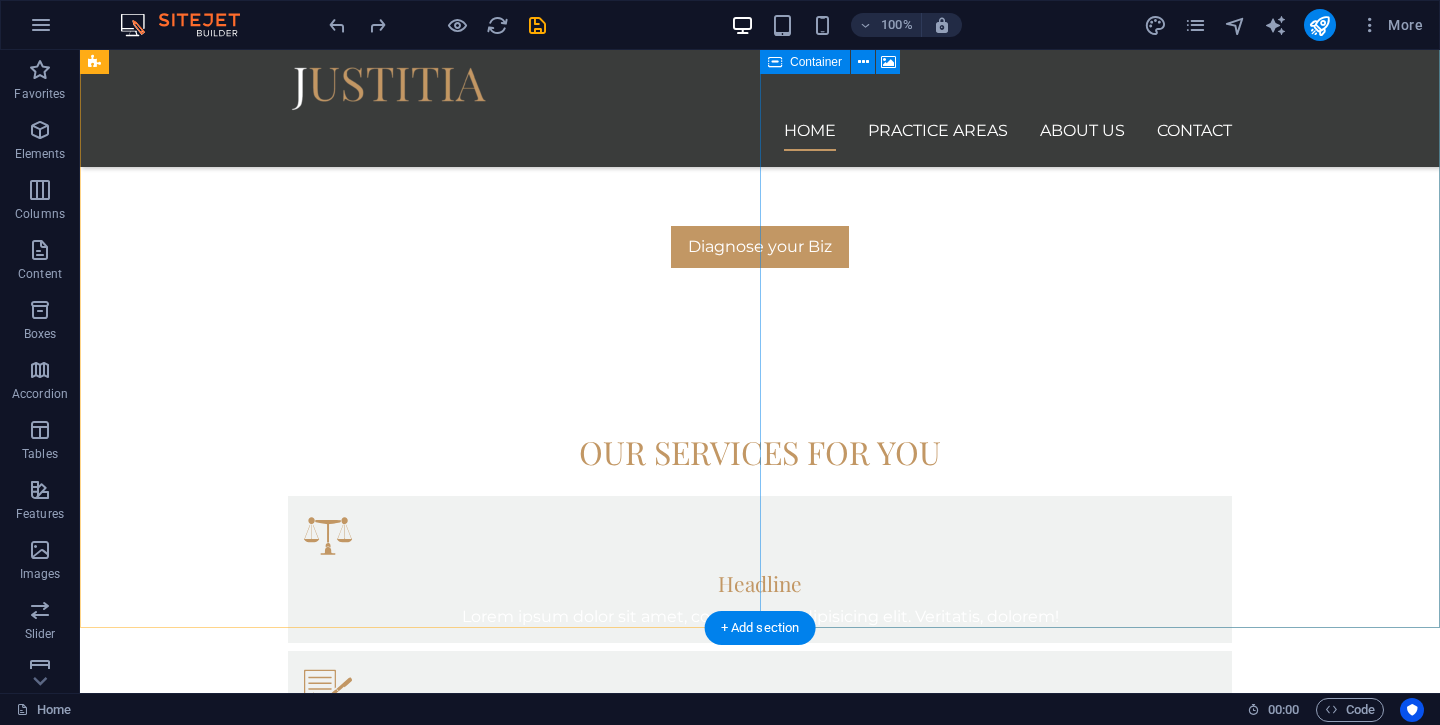 click on "Drop content here or  Add elements  Paste clipboard" at bounding box center [760, 2308] 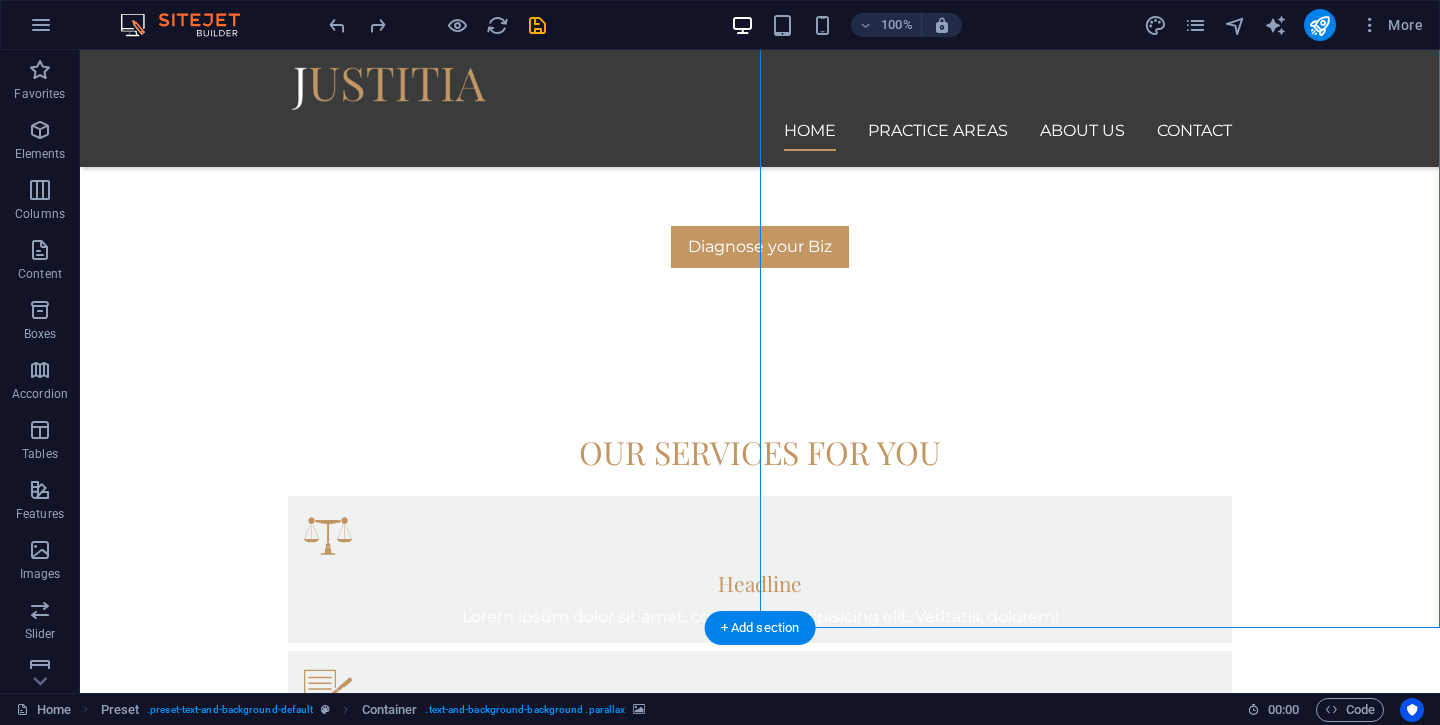 click at bounding box center (760, 1864) 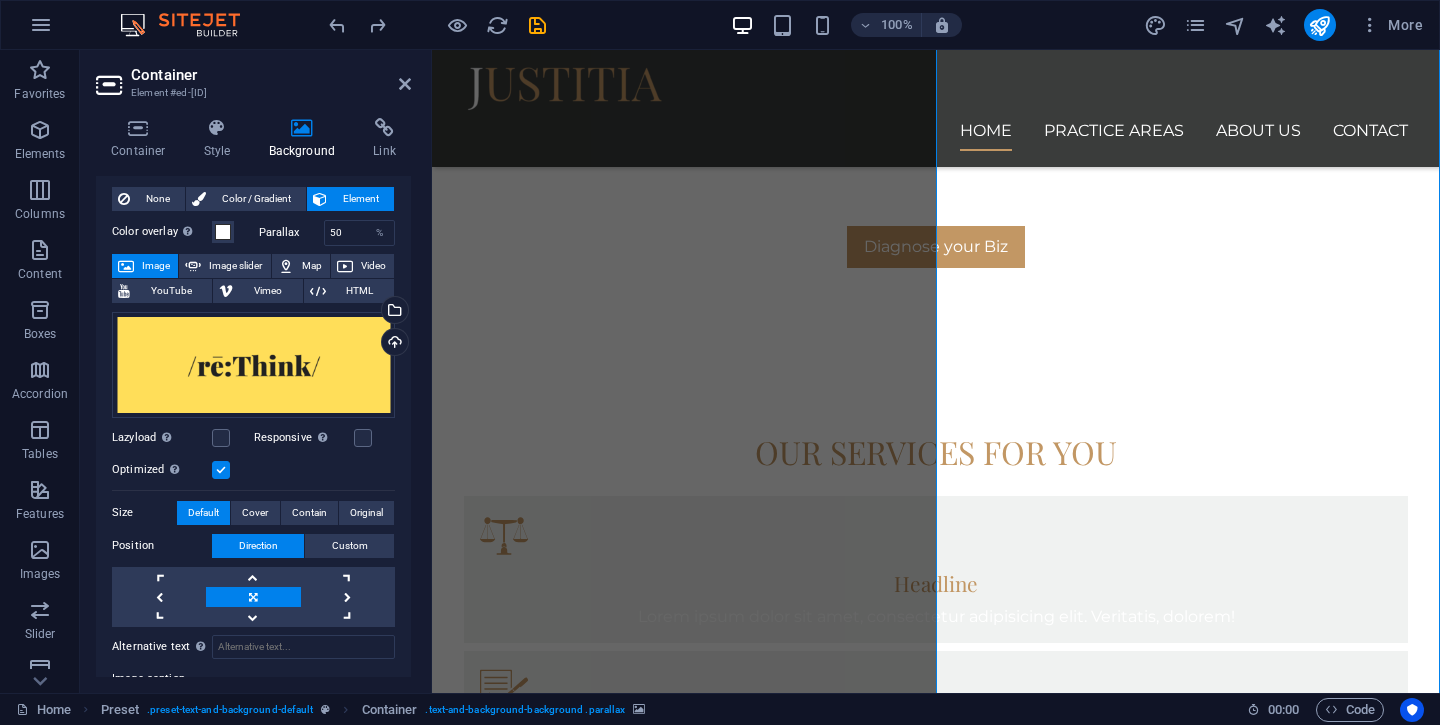 scroll, scrollTop: 57, scrollLeft: 0, axis: vertical 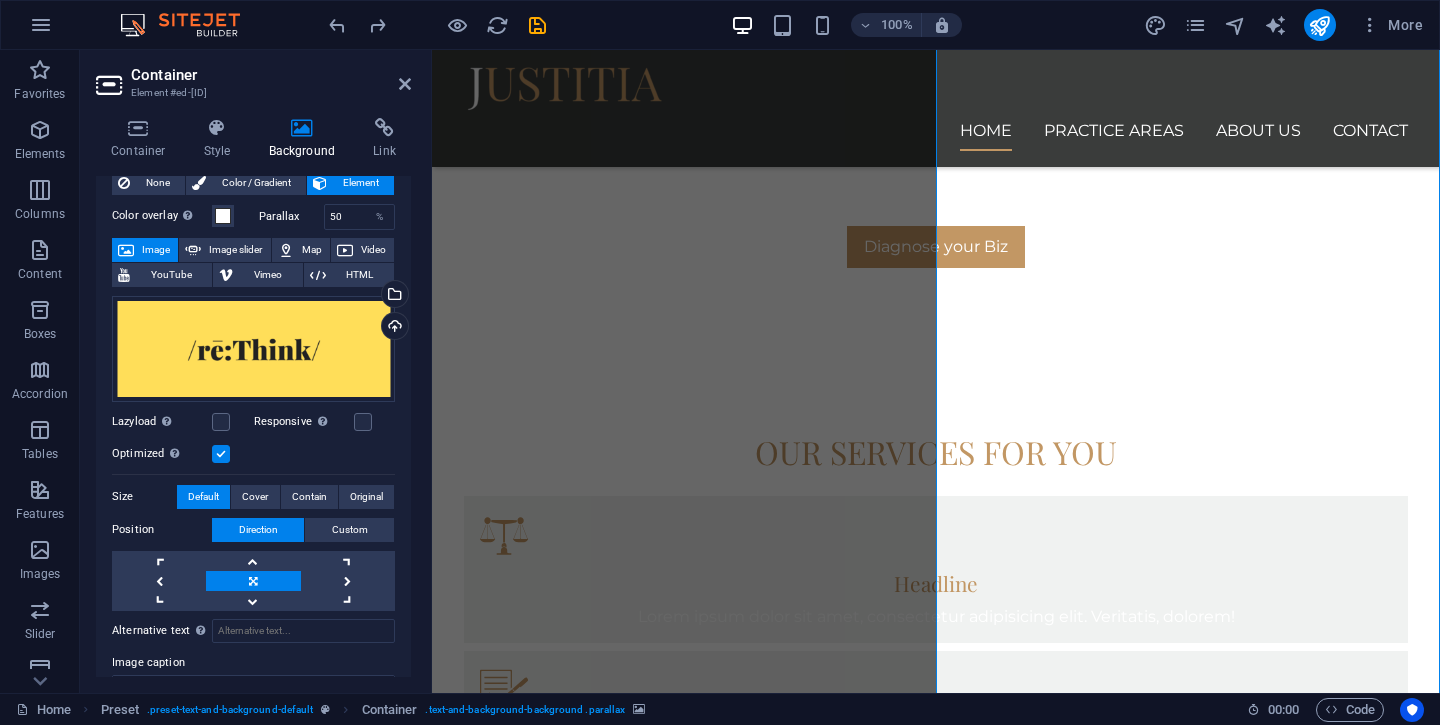 click at bounding box center [221, 454] 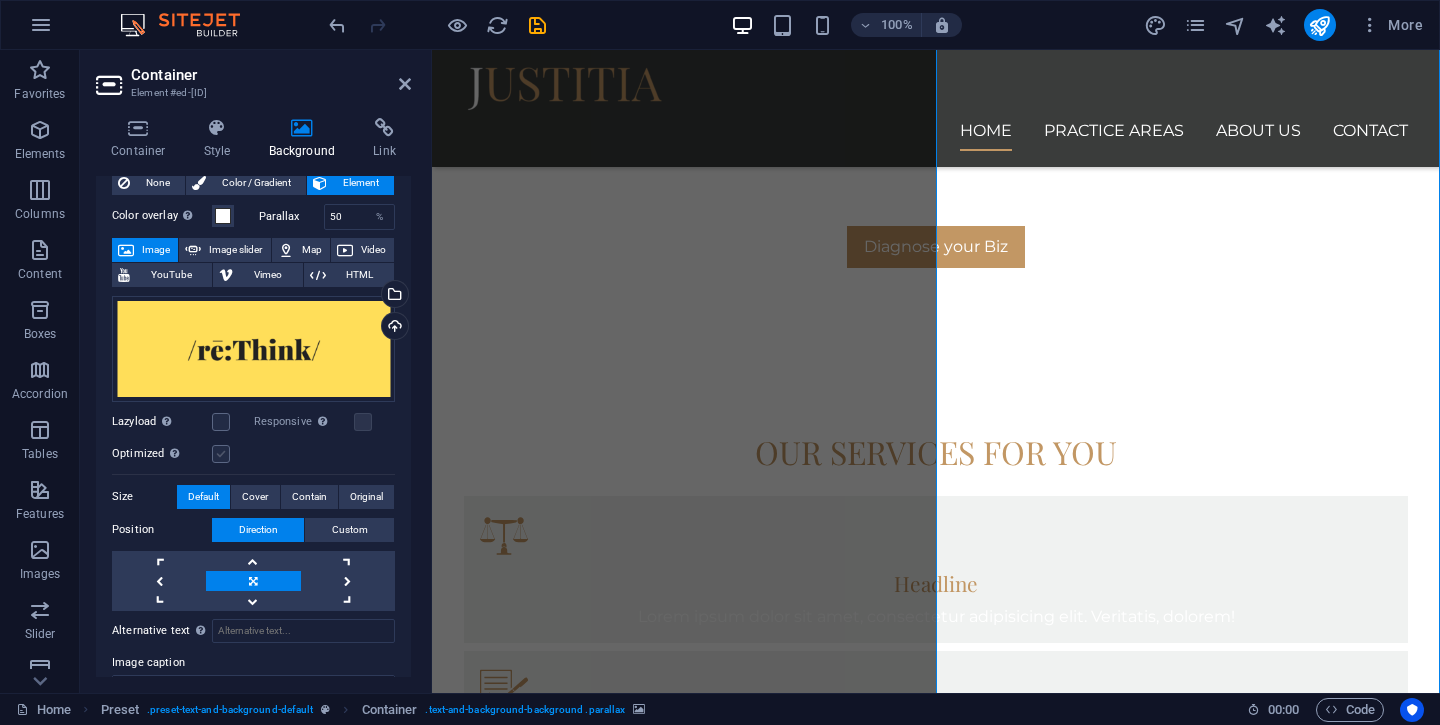 click at bounding box center (221, 454) 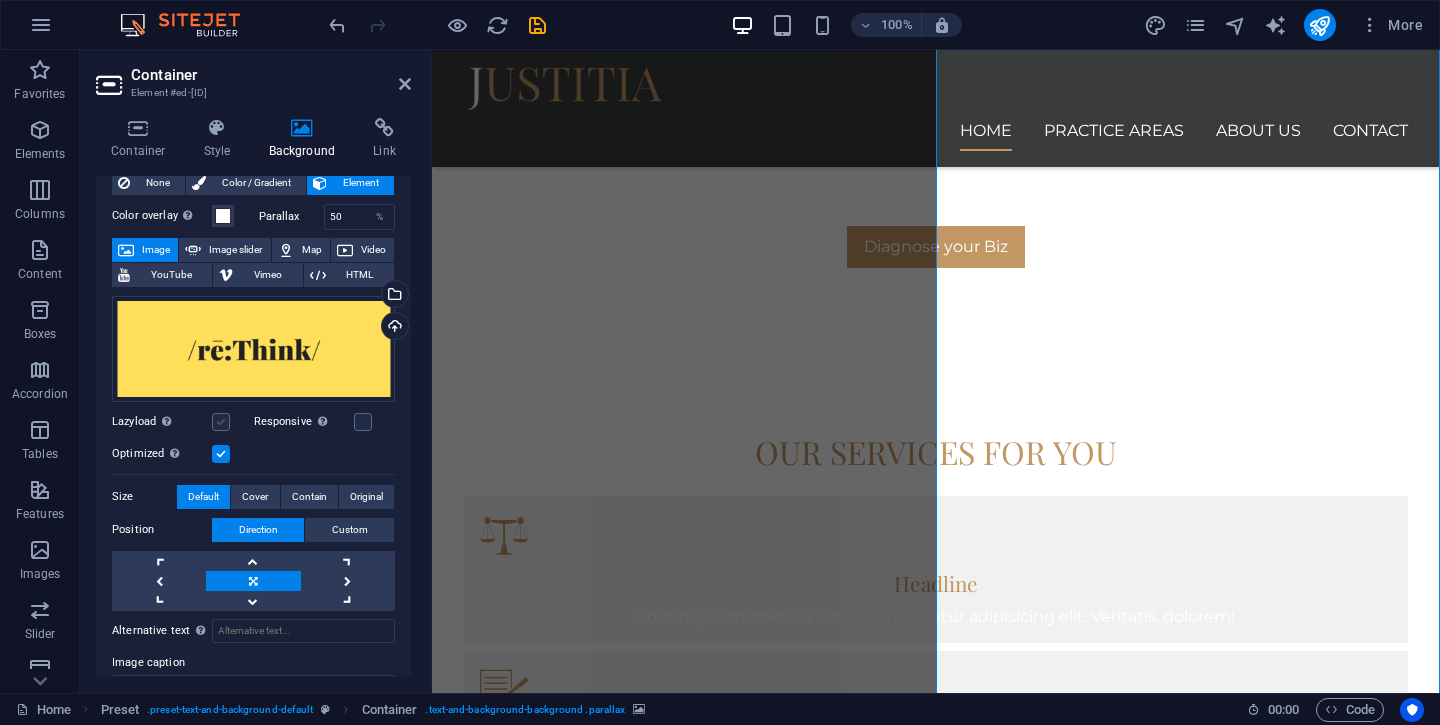 click at bounding box center [221, 422] 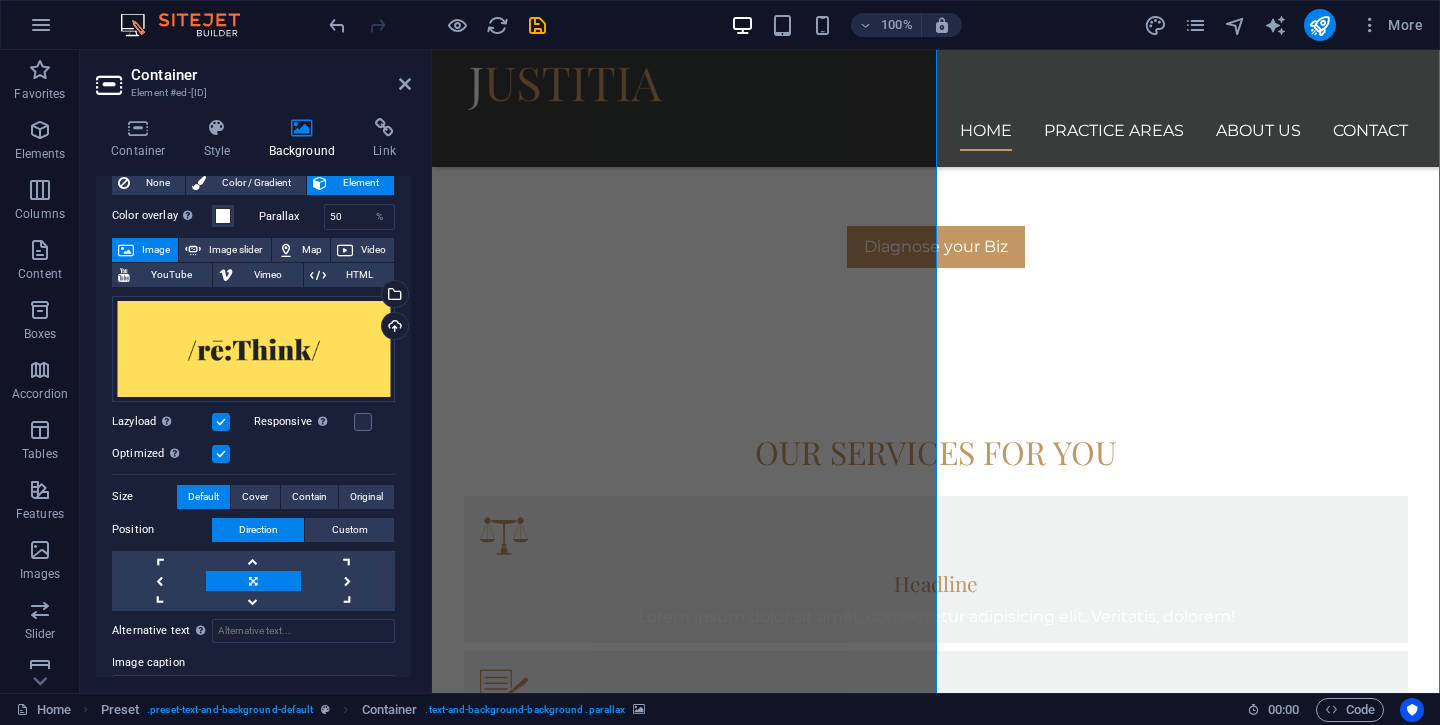 click at bounding box center (221, 422) 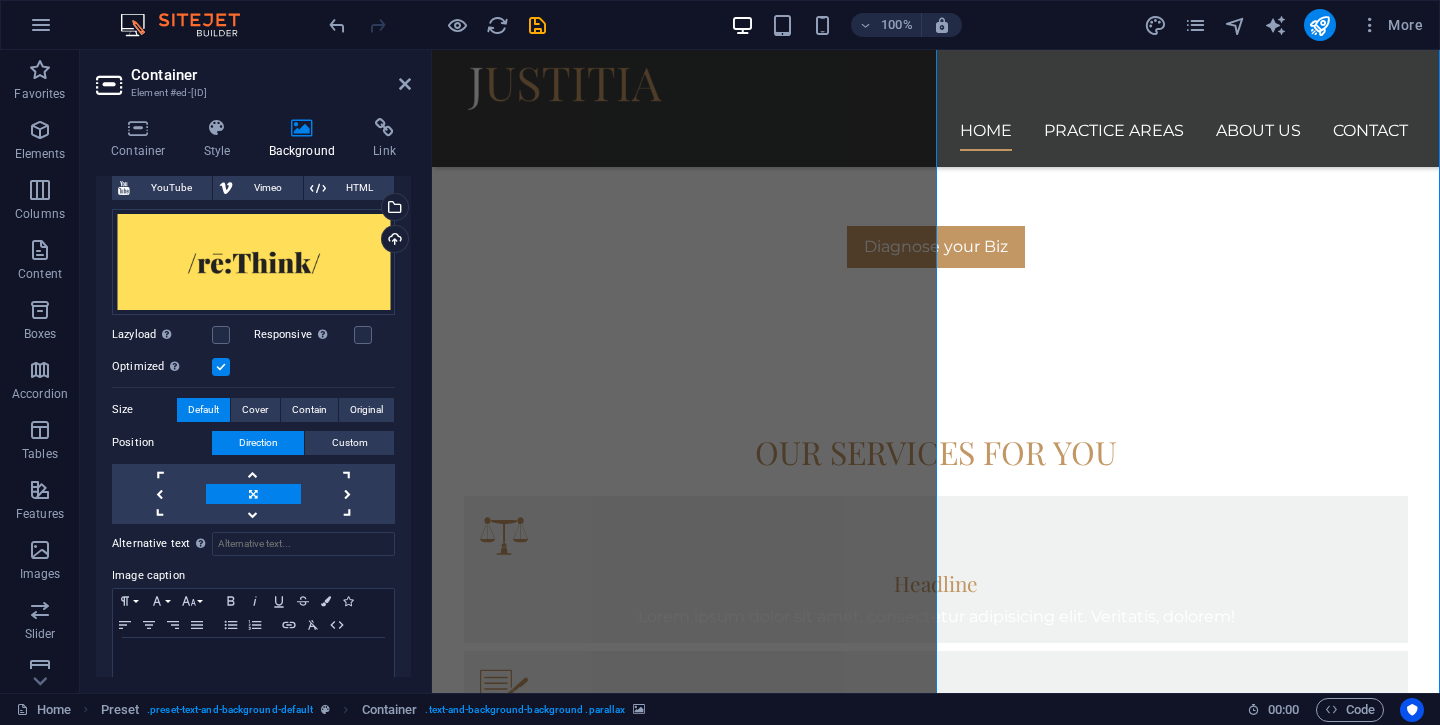 scroll, scrollTop: 163, scrollLeft: 0, axis: vertical 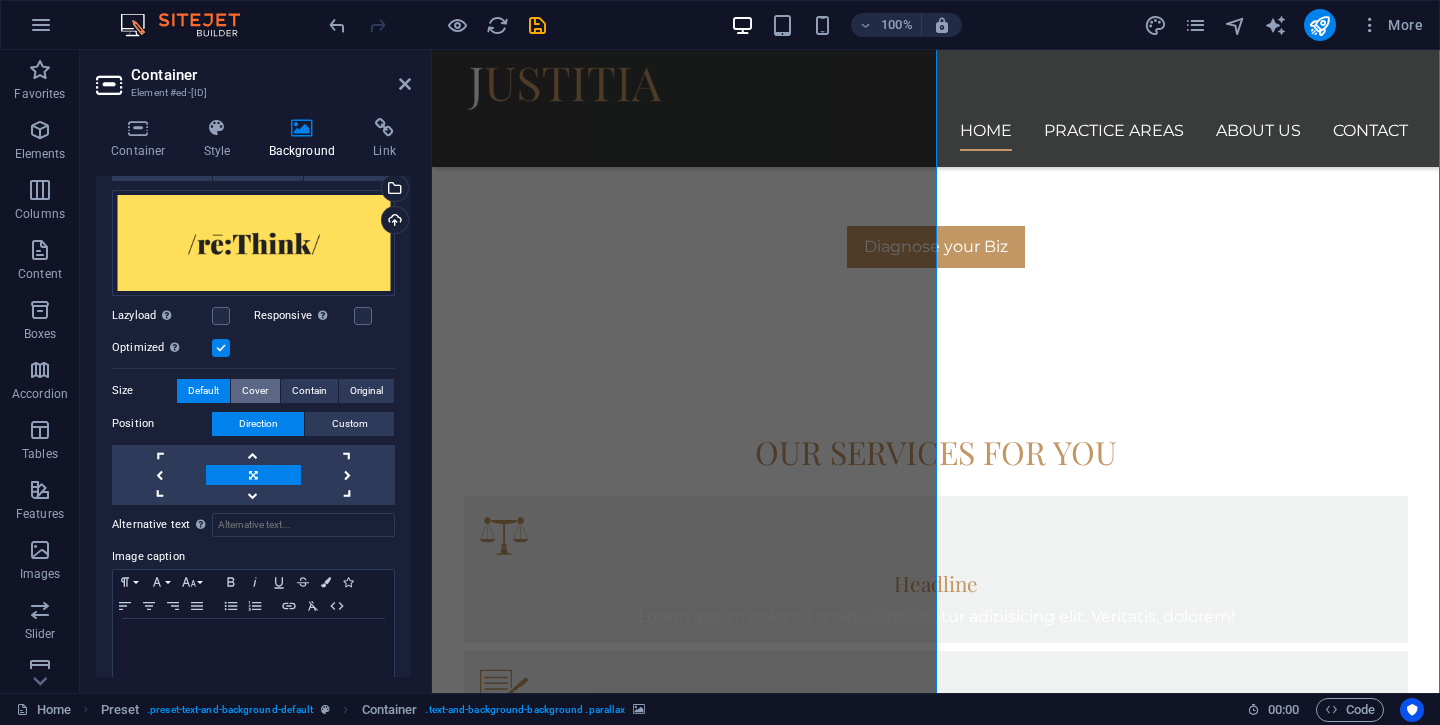 click on "Cover" at bounding box center (255, 391) 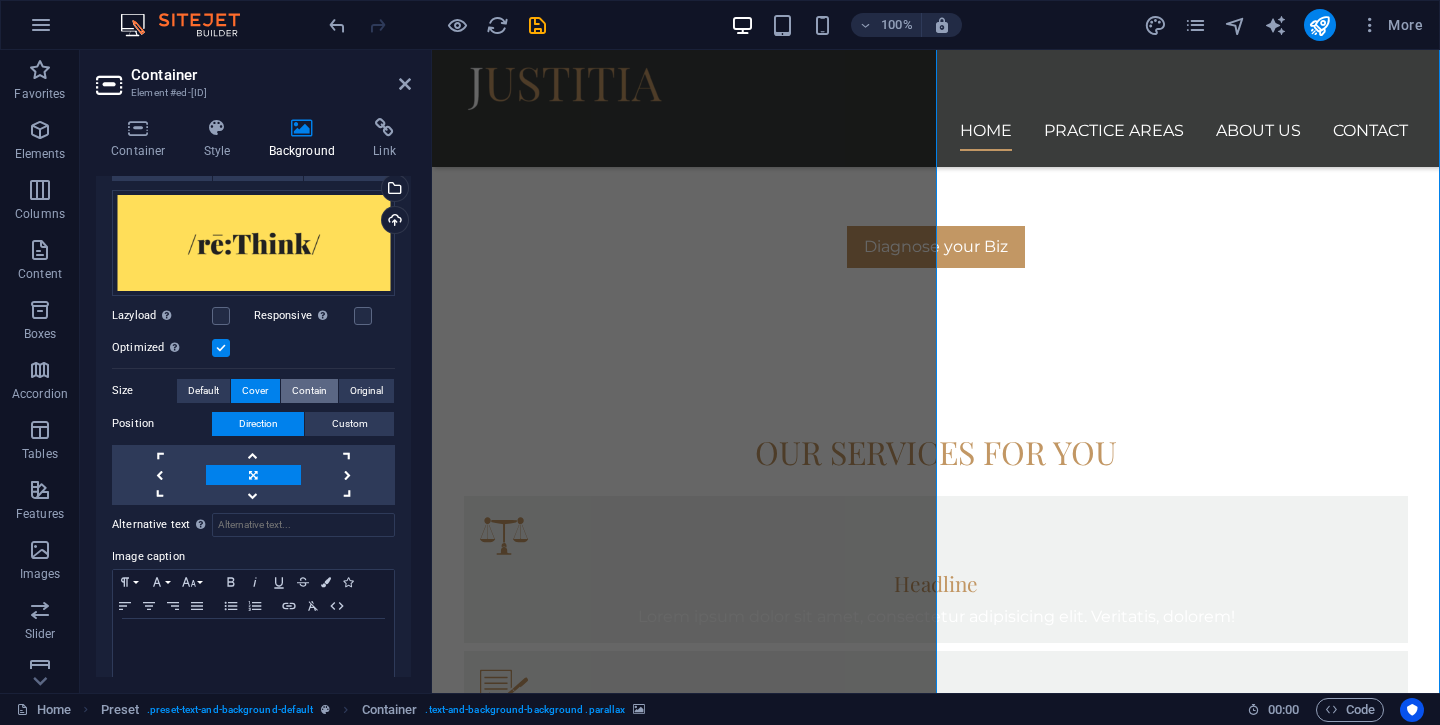 click on "Contain" at bounding box center (309, 391) 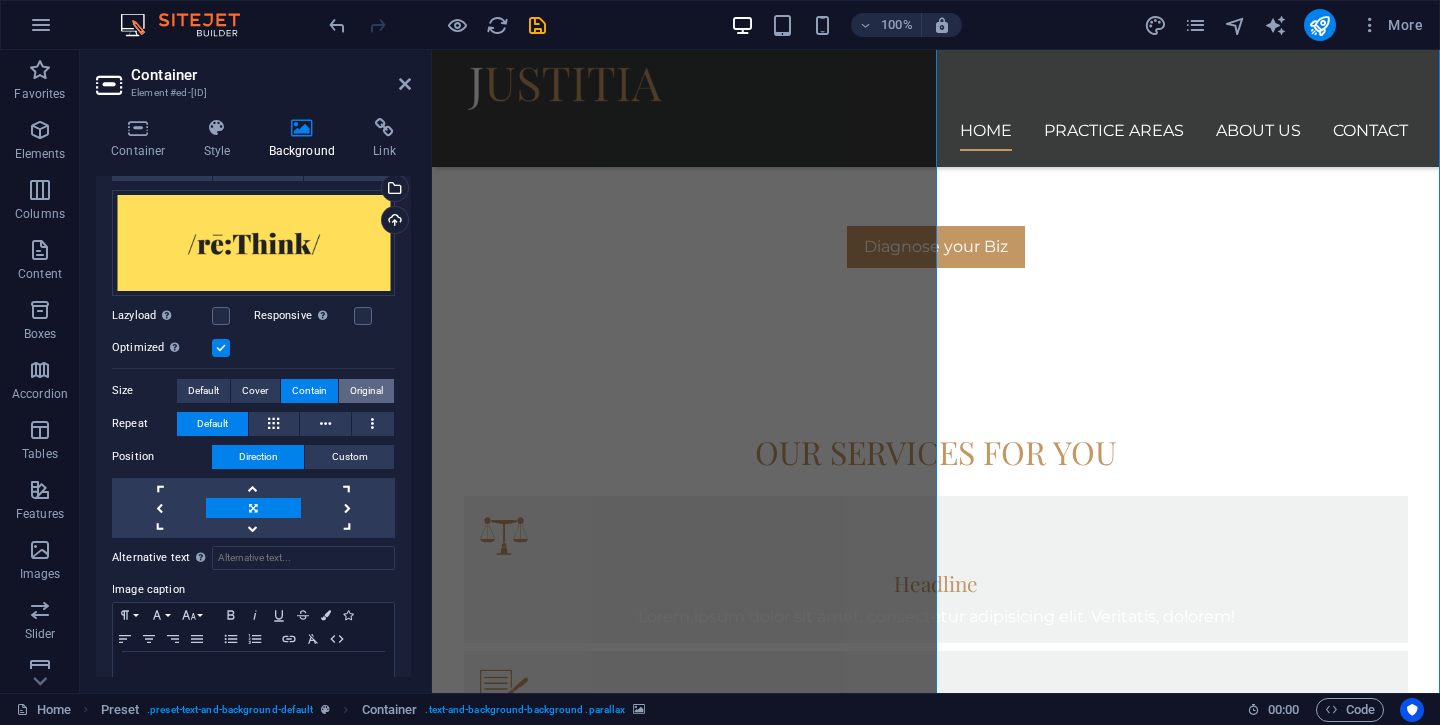 click on "Original" at bounding box center [366, 391] 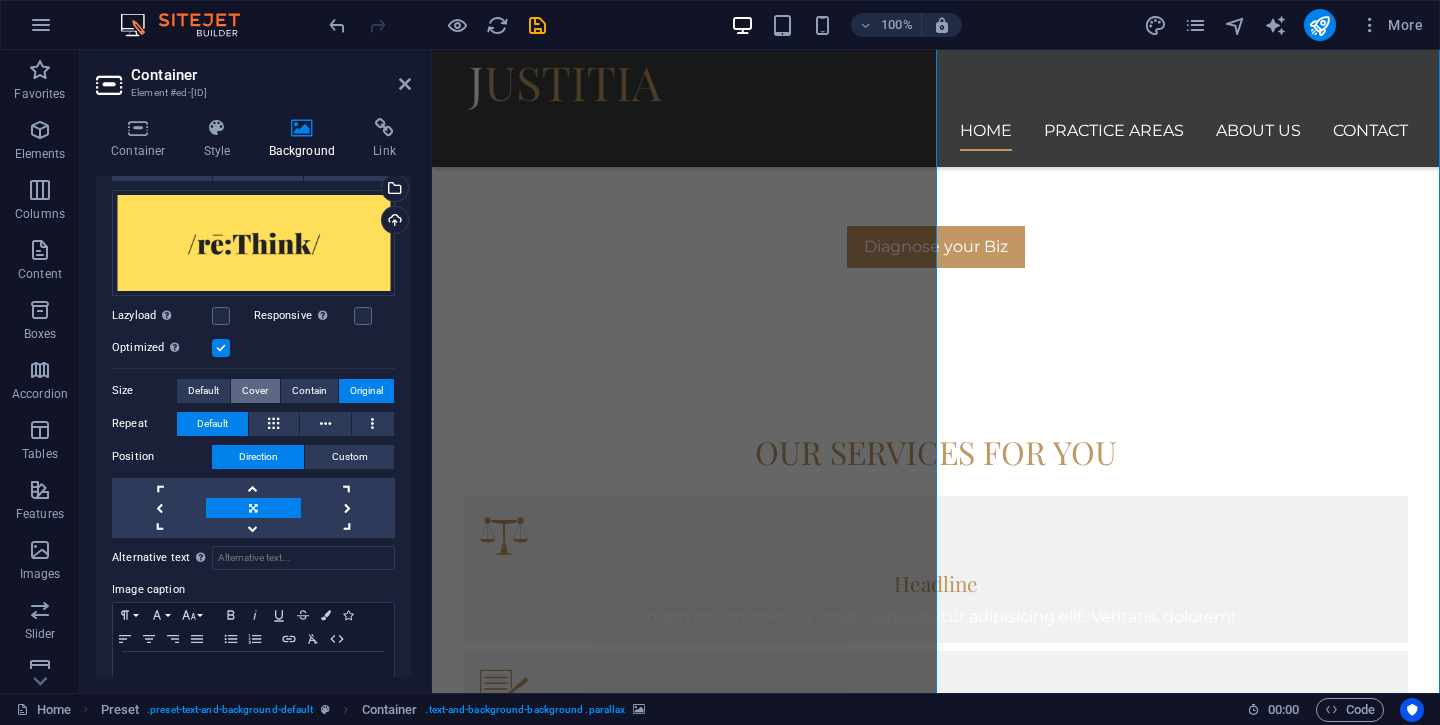 click on "Cover" at bounding box center [255, 391] 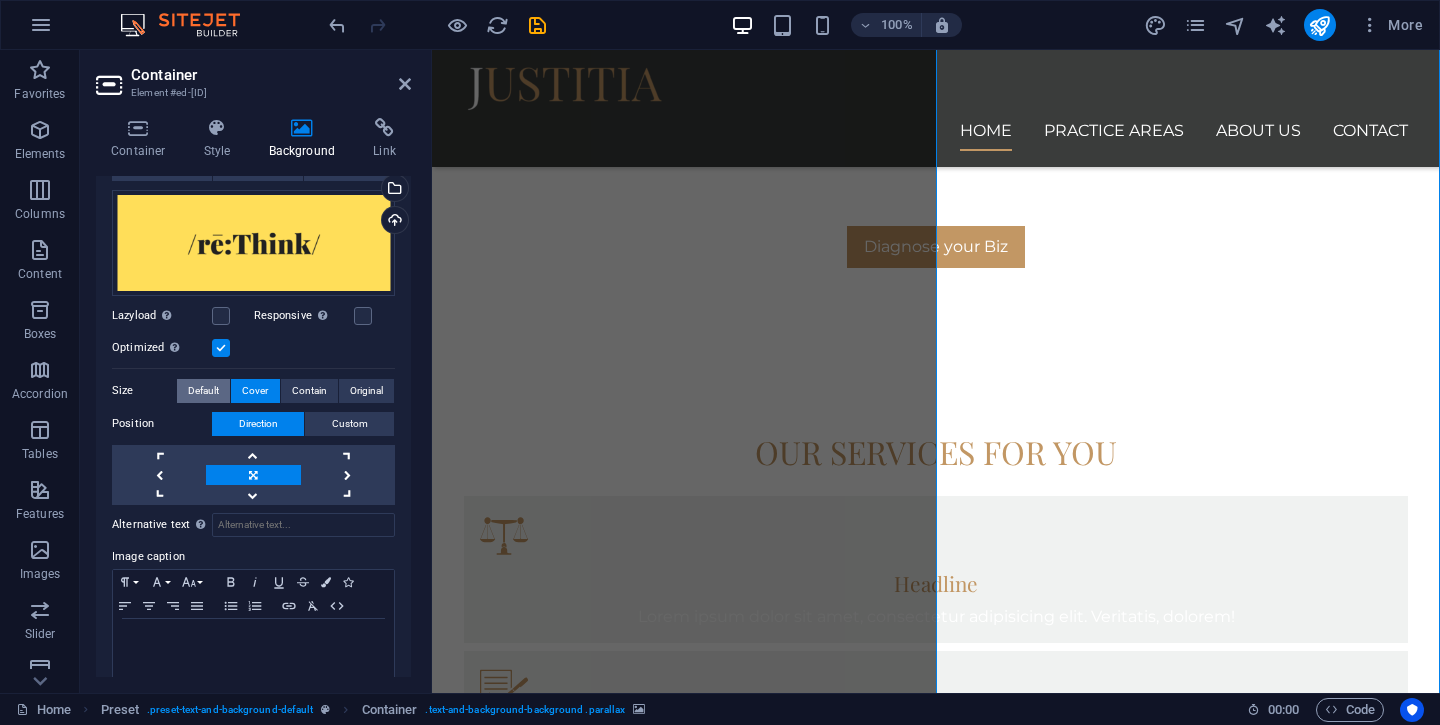 click on "Default" at bounding box center (203, 391) 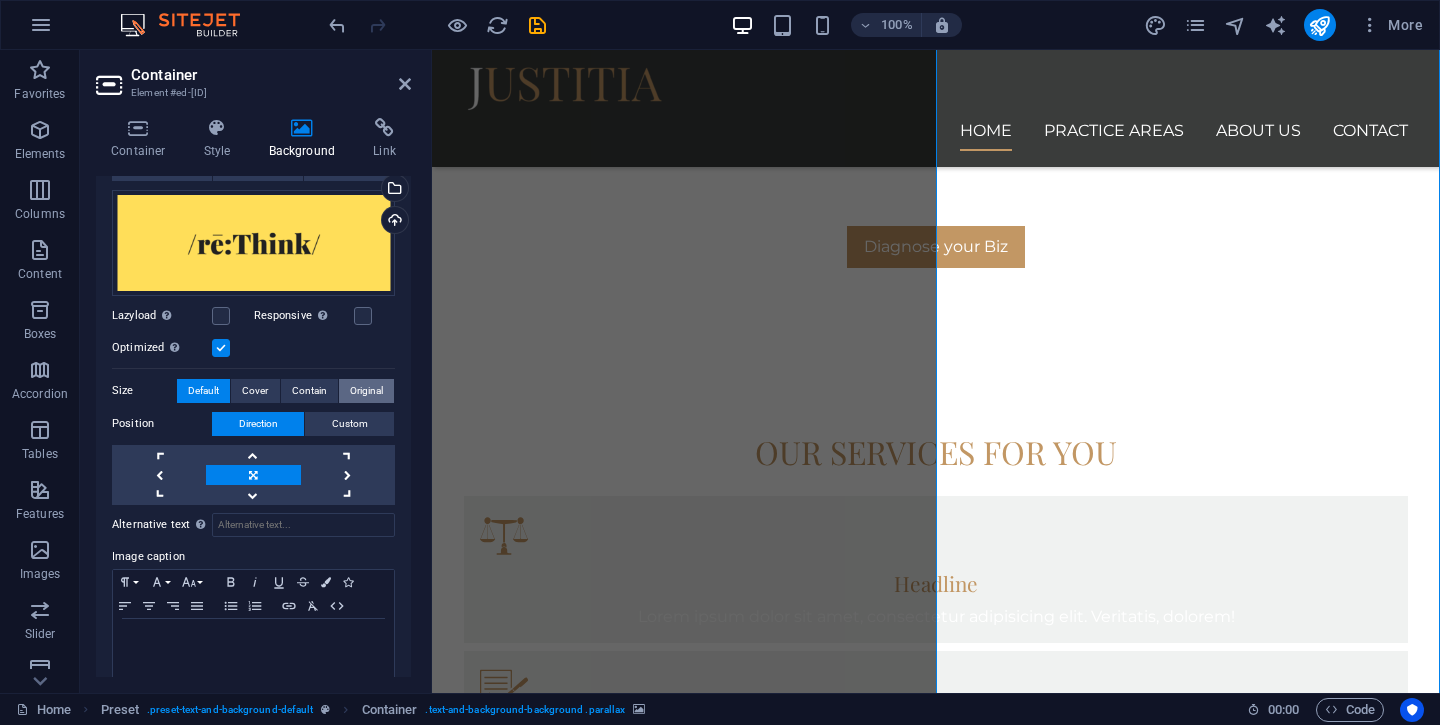 click on "Original" at bounding box center [366, 391] 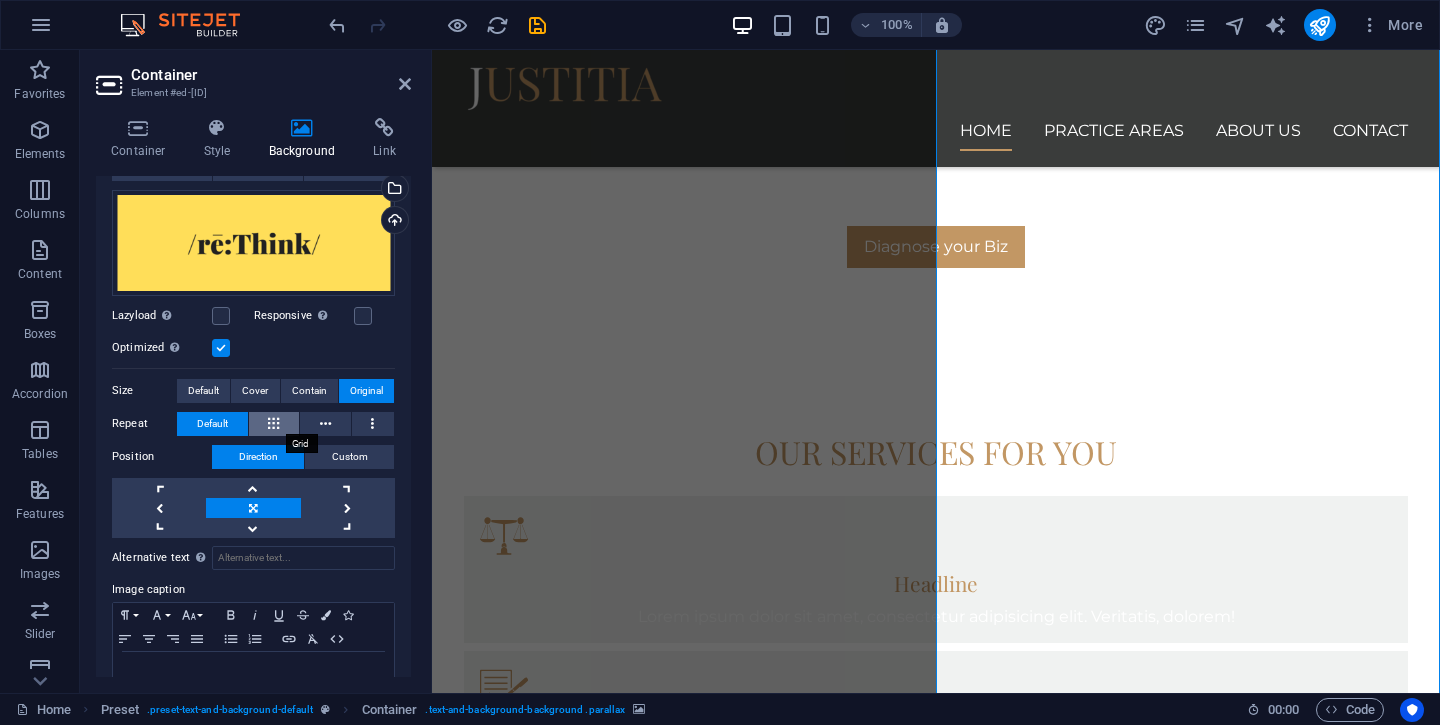click at bounding box center [274, 424] 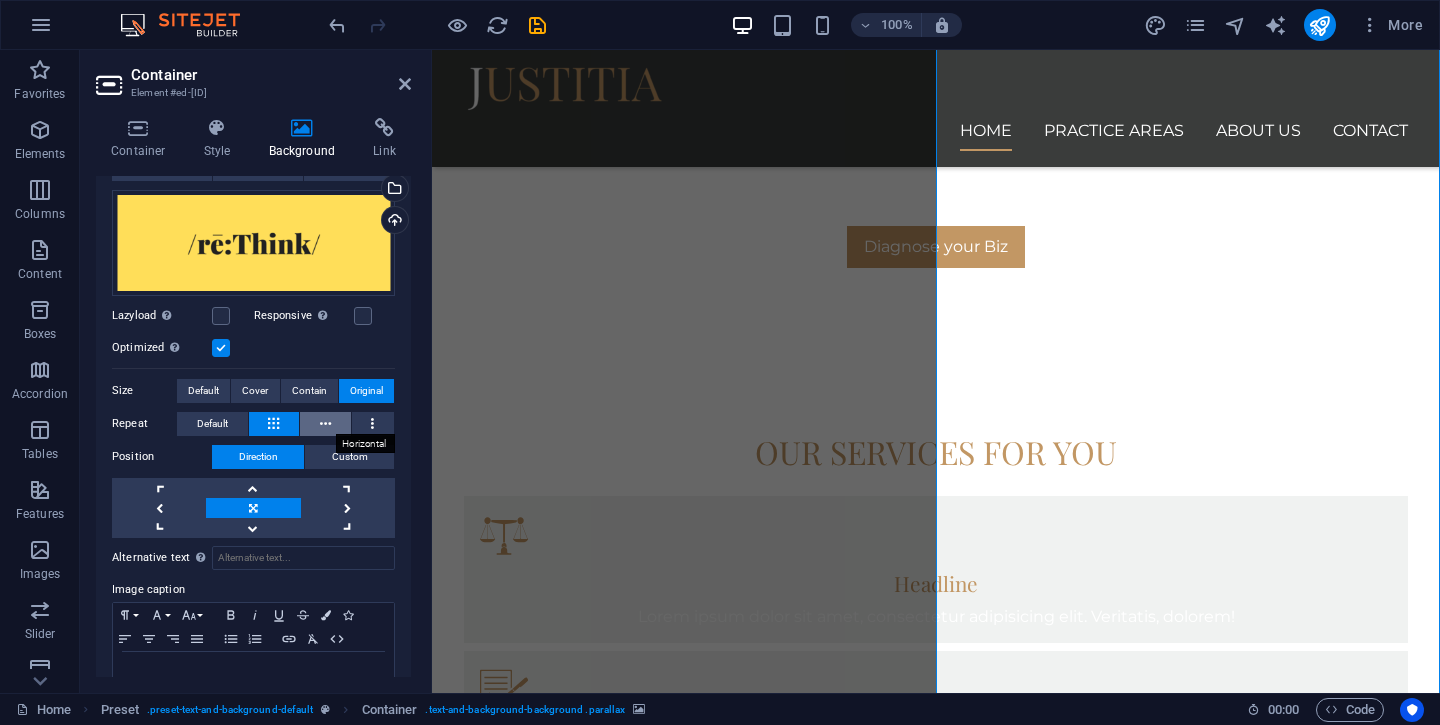 click at bounding box center (325, 424) 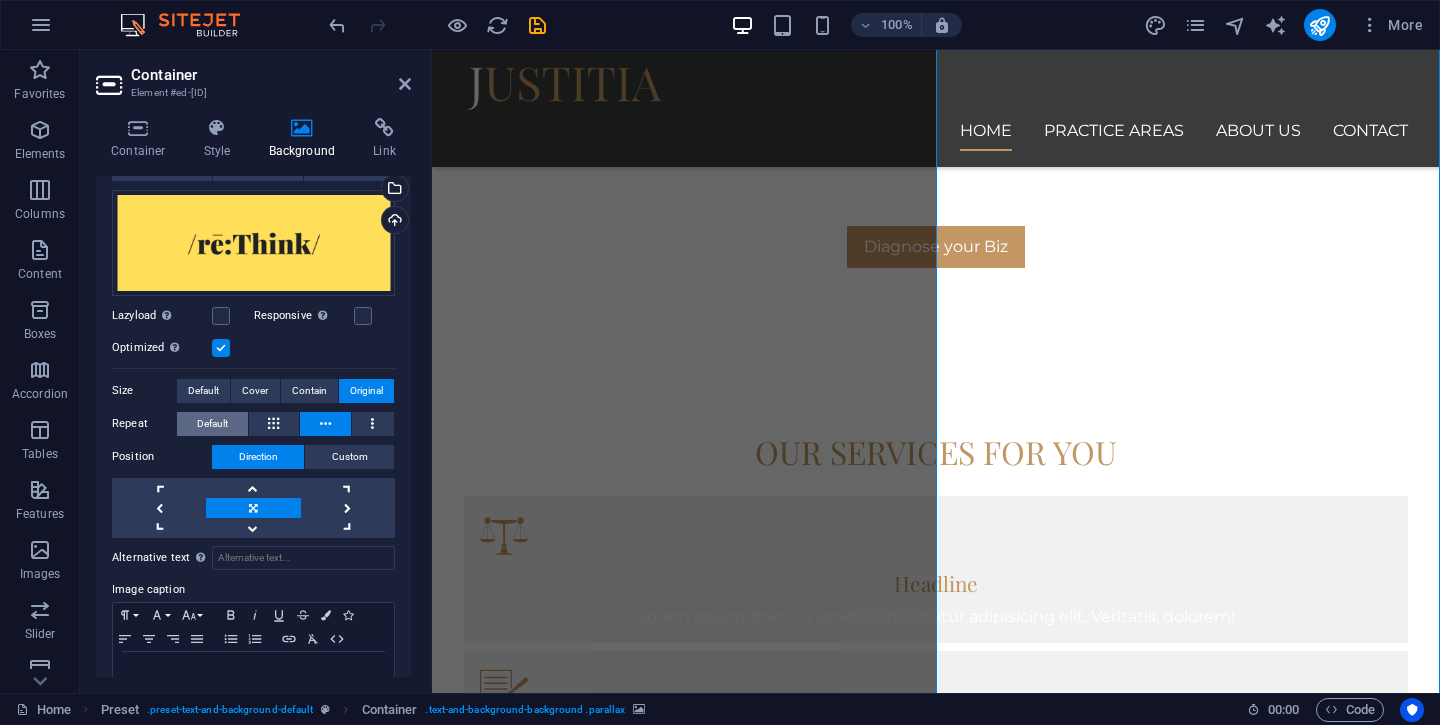 click on "Default" at bounding box center (212, 424) 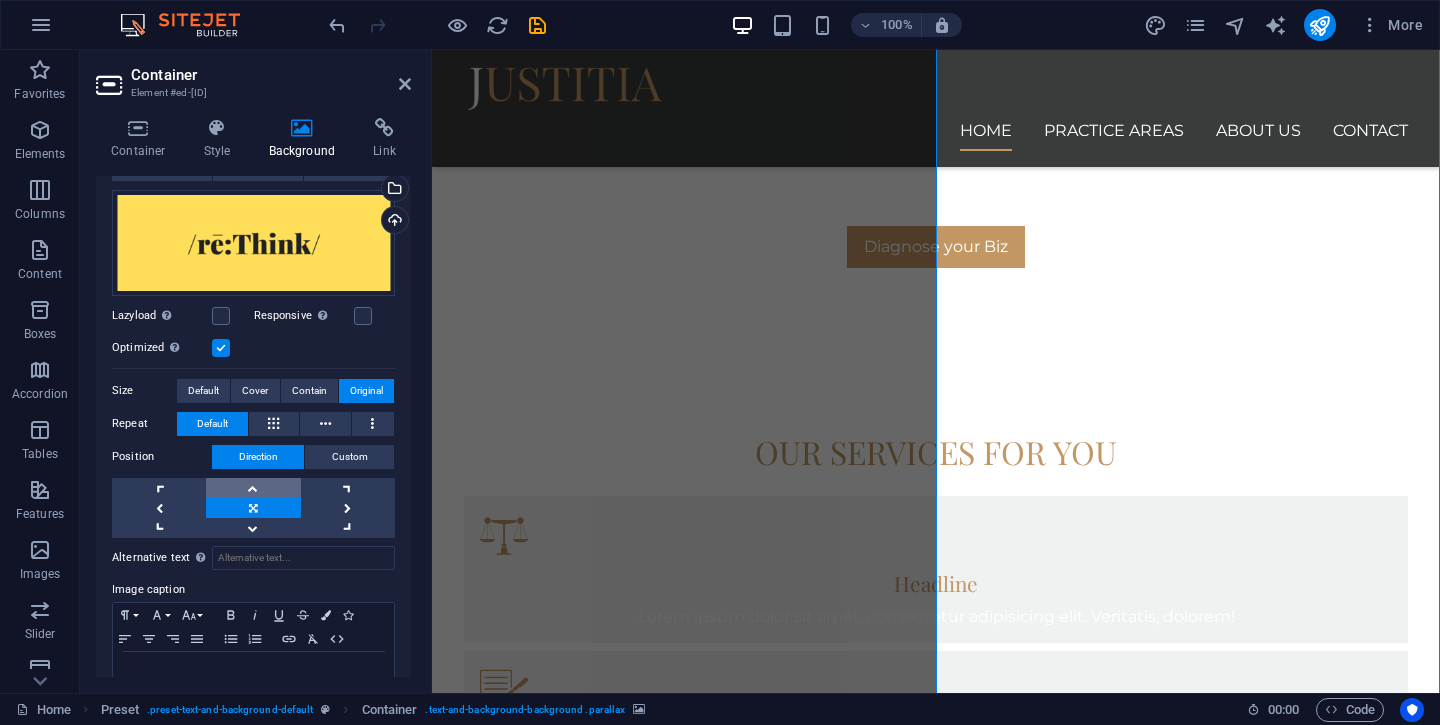 click at bounding box center [253, 488] 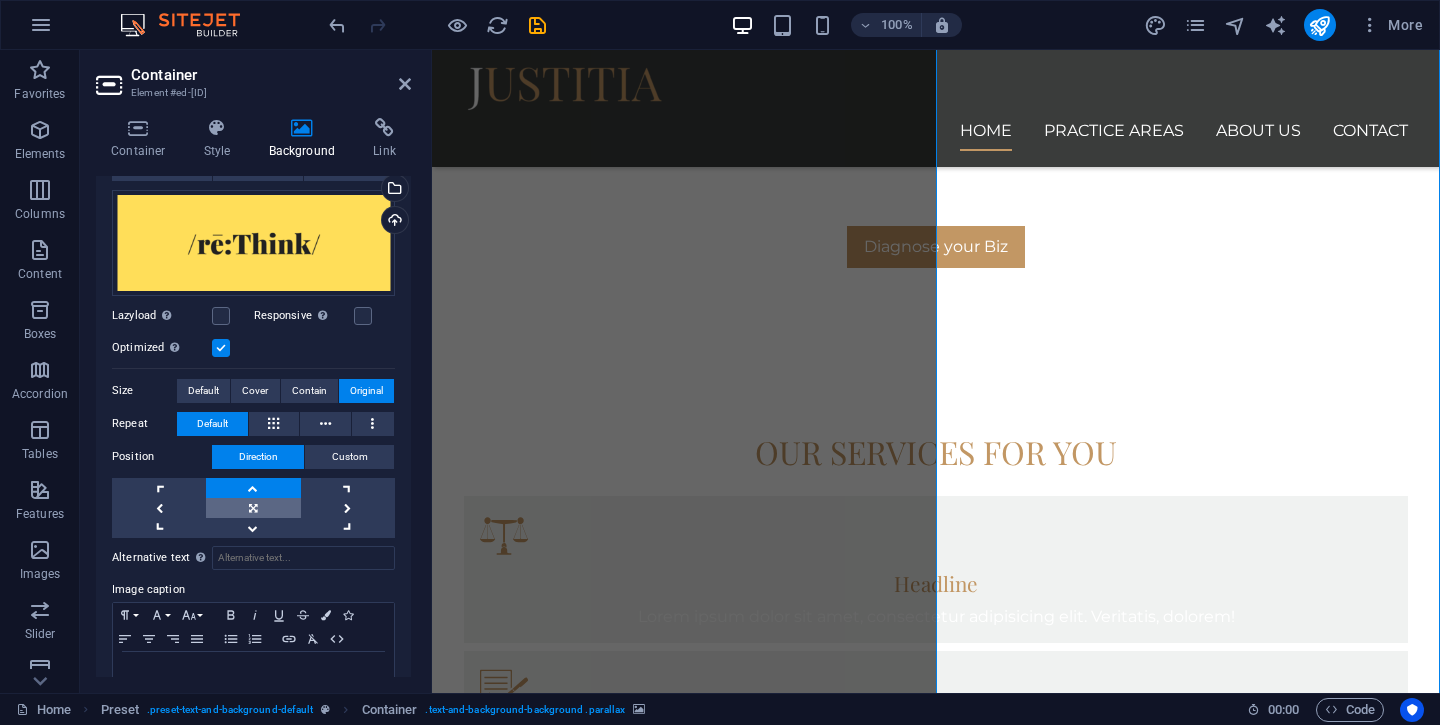 click at bounding box center [253, 508] 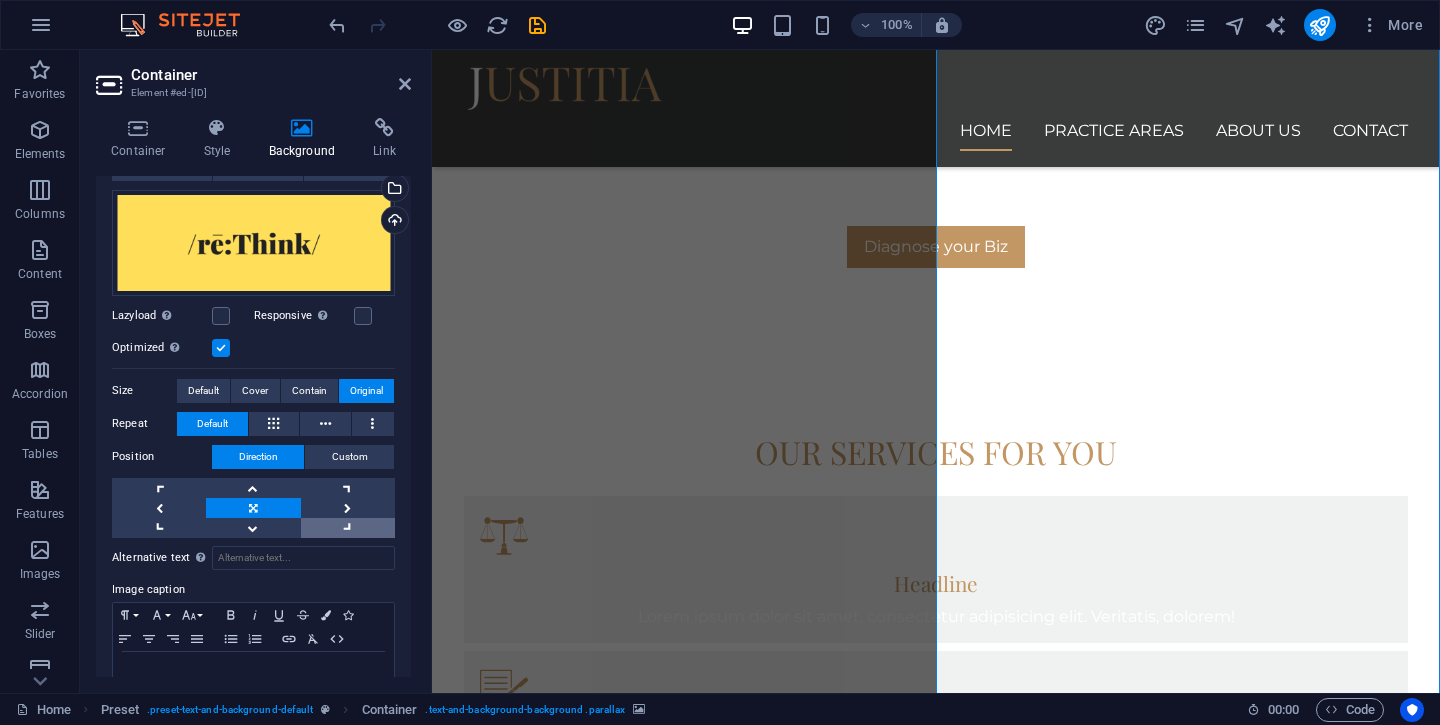 click at bounding box center (348, 528) 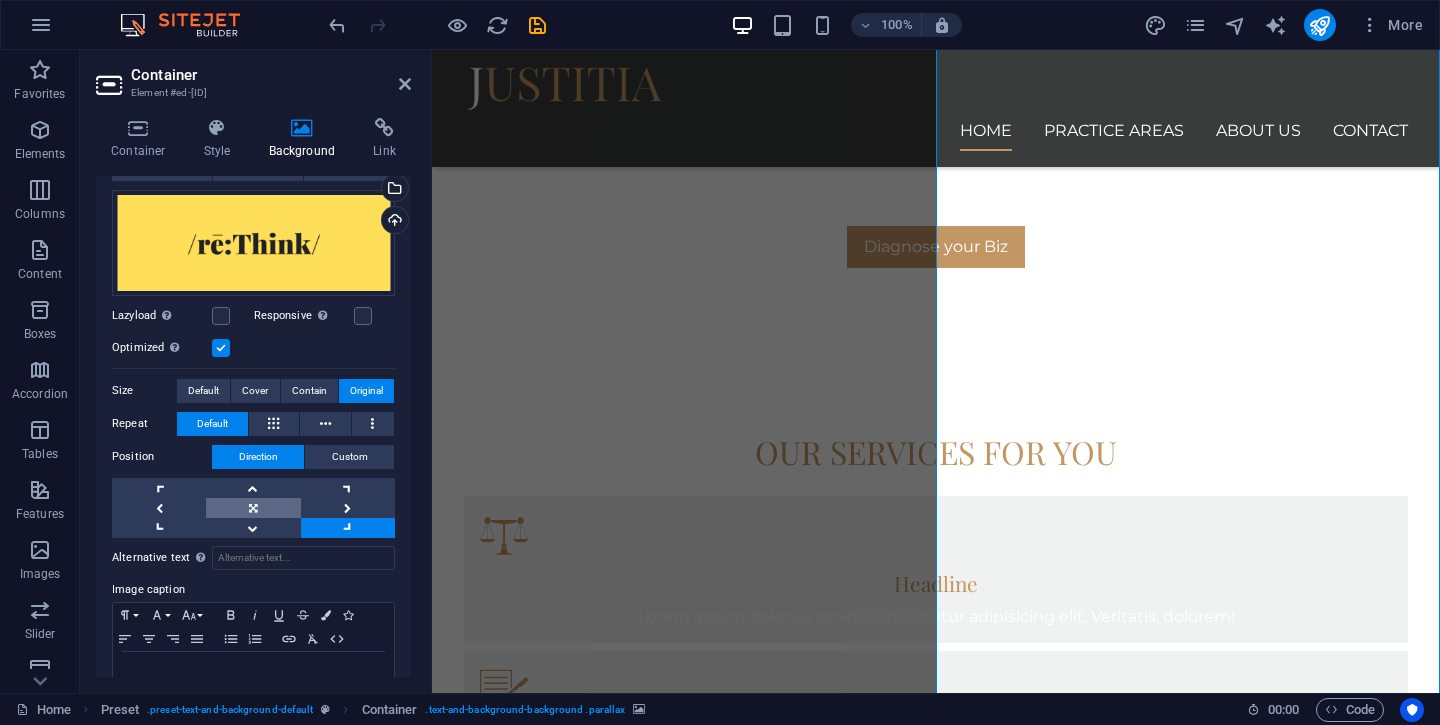 click at bounding box center [253, 508] 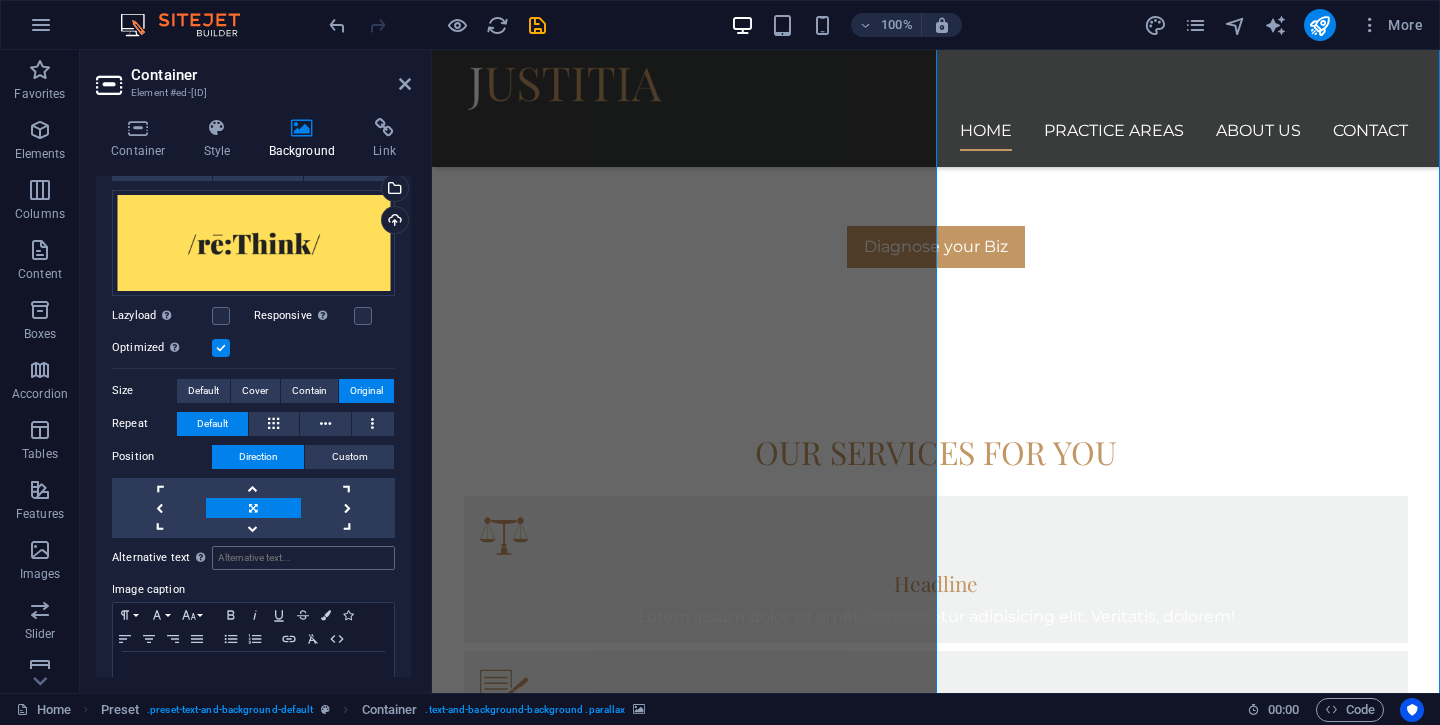 scroll, scrollTop: 214, scrollLeft: 0, axis: vertical 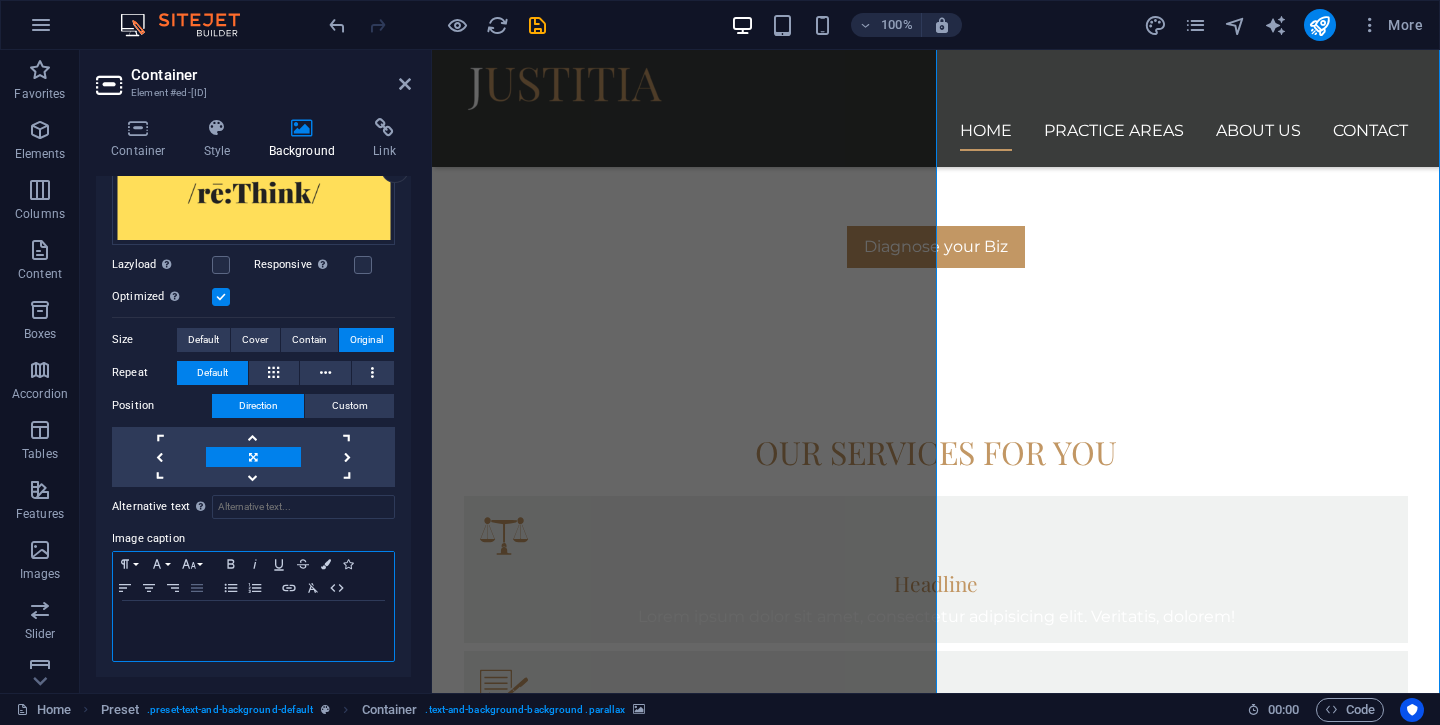 click 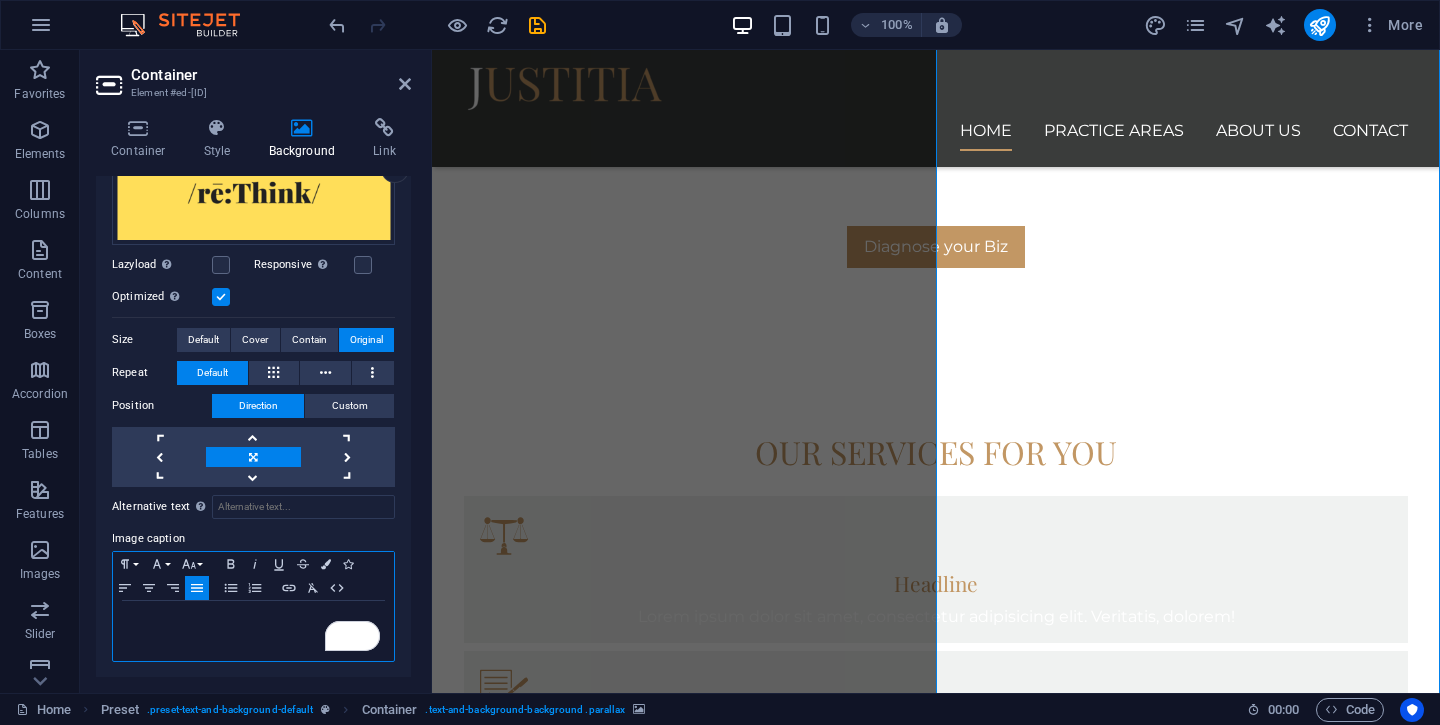 click 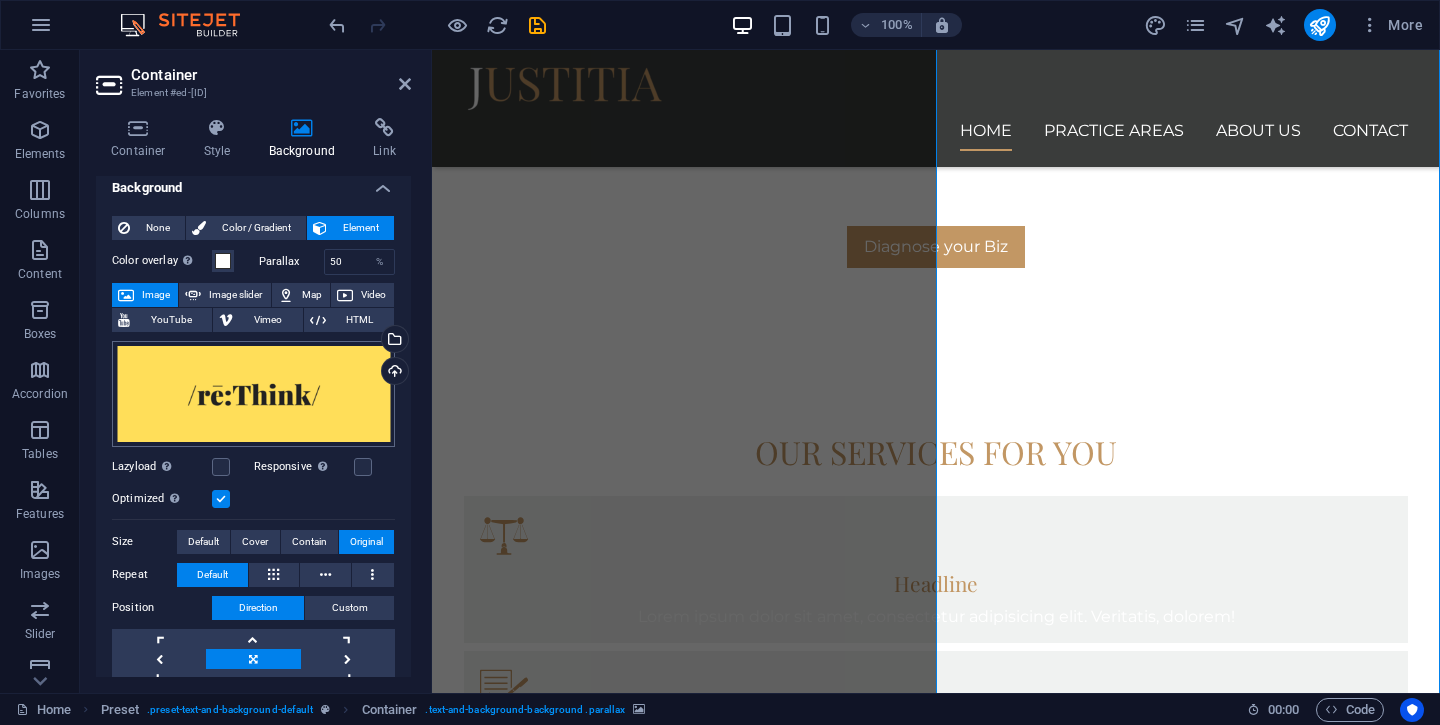 scroll, scrollTop: 0, scrollLeft: 0, axis: both 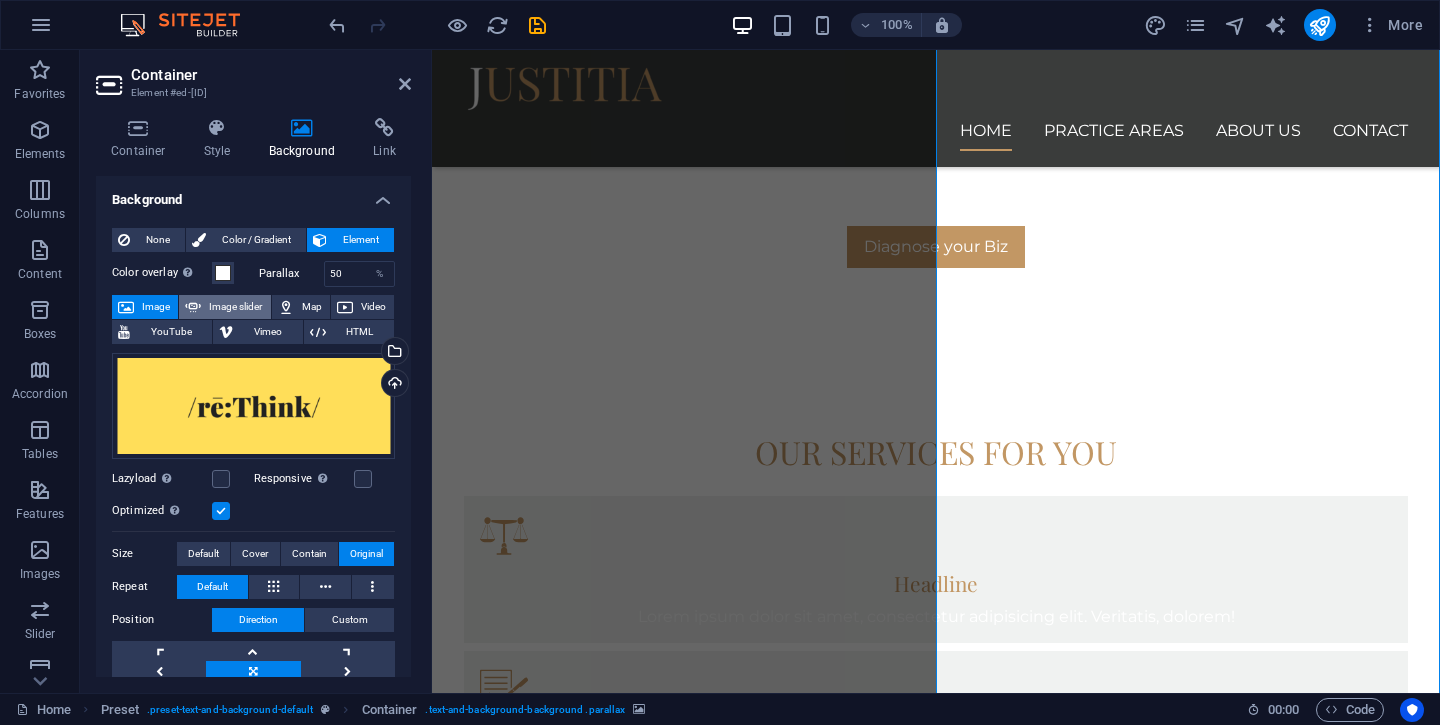 click on "Image slider" at bounding box center [235, 307] 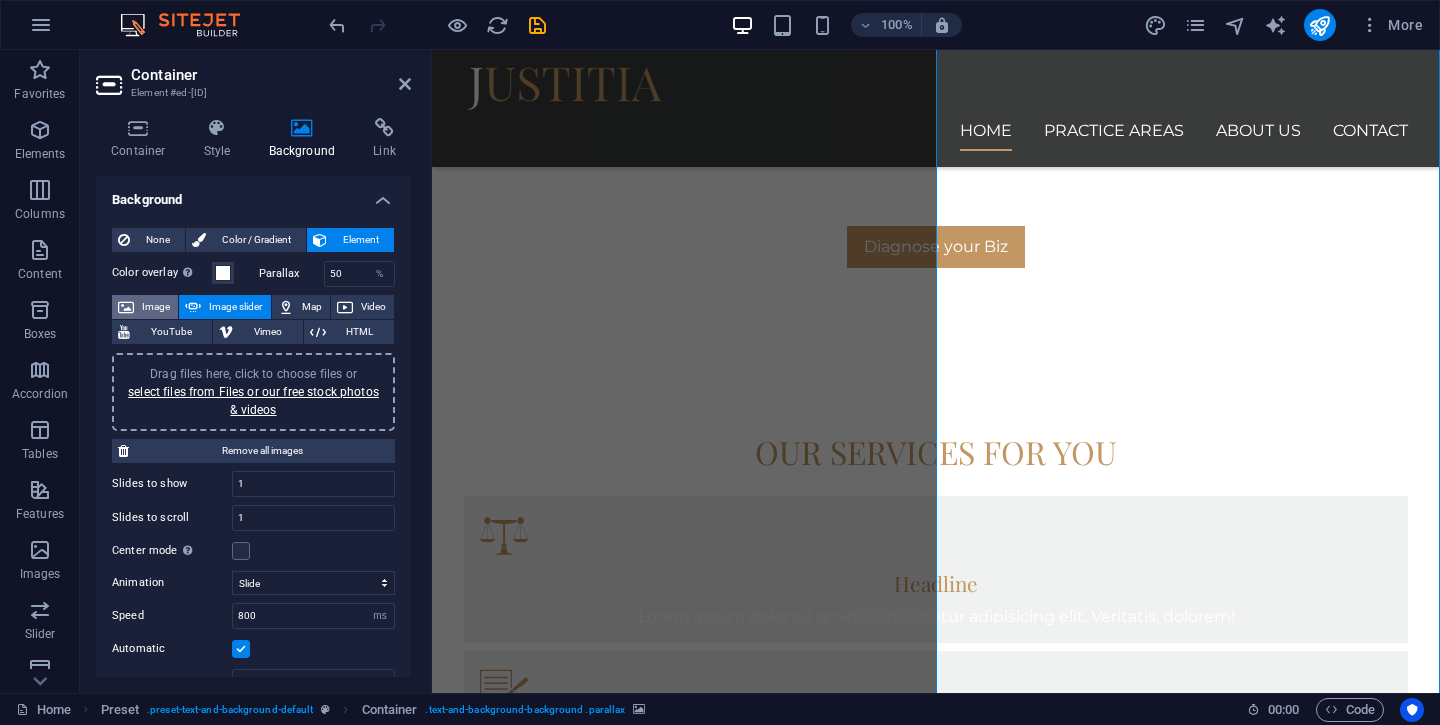 click on "Image" at bounding box center (156, 307) 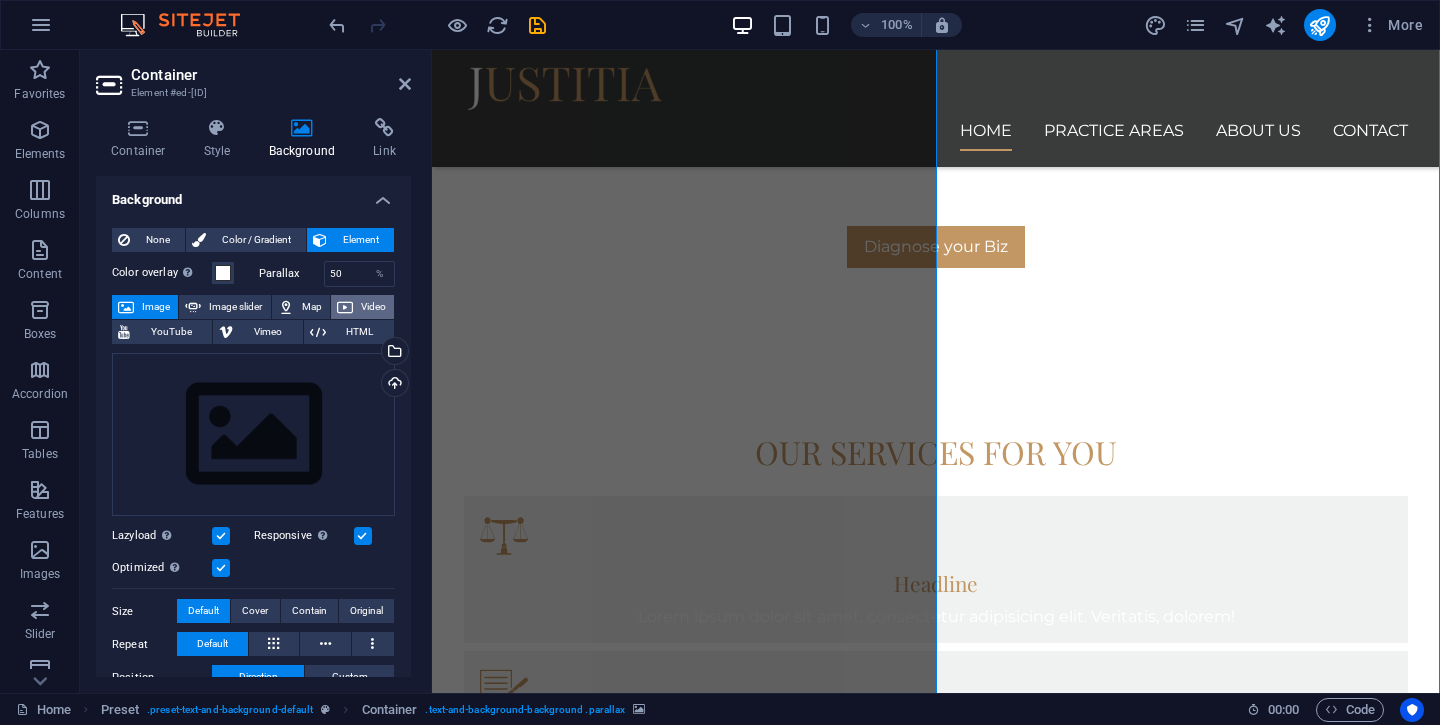 type 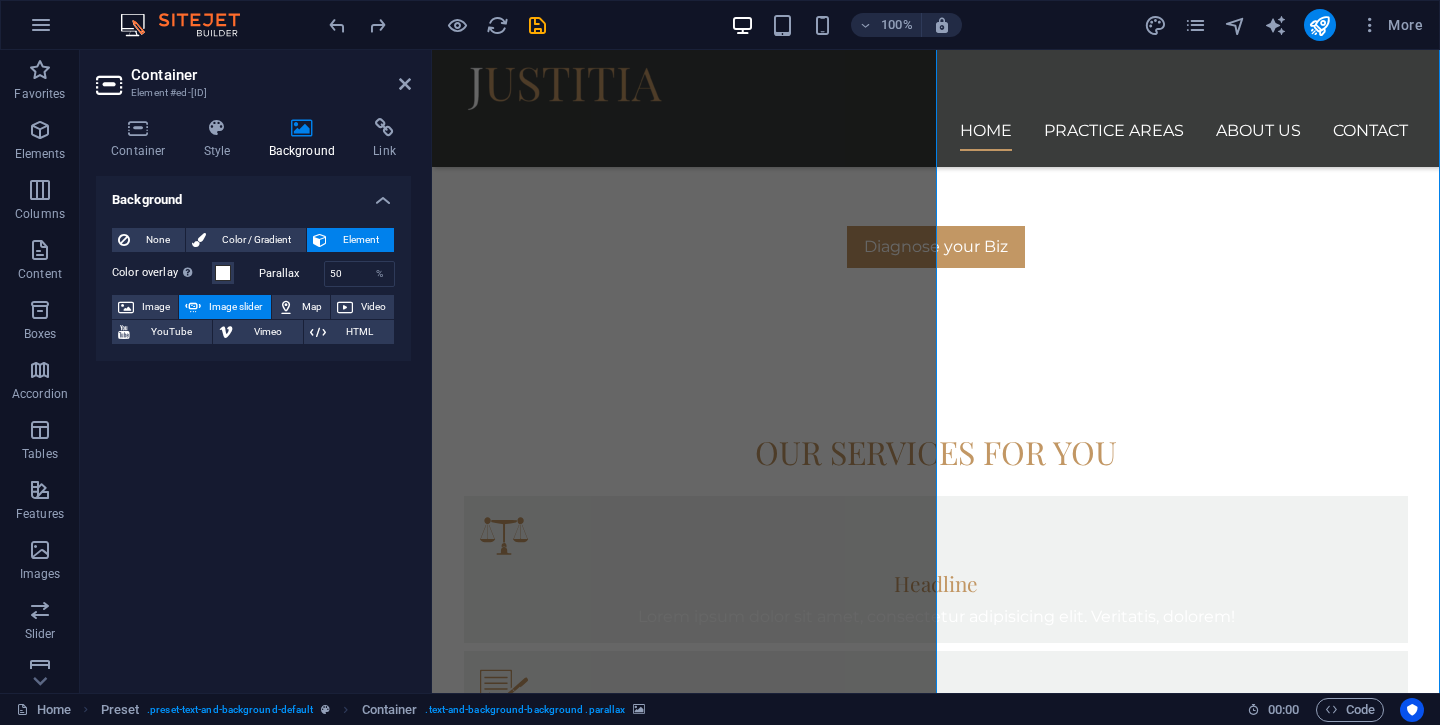 drag, startPoint x: 1356, startPoint y: 471, endPoint x: 1107, endPoint y: 246, distance: 335.59796 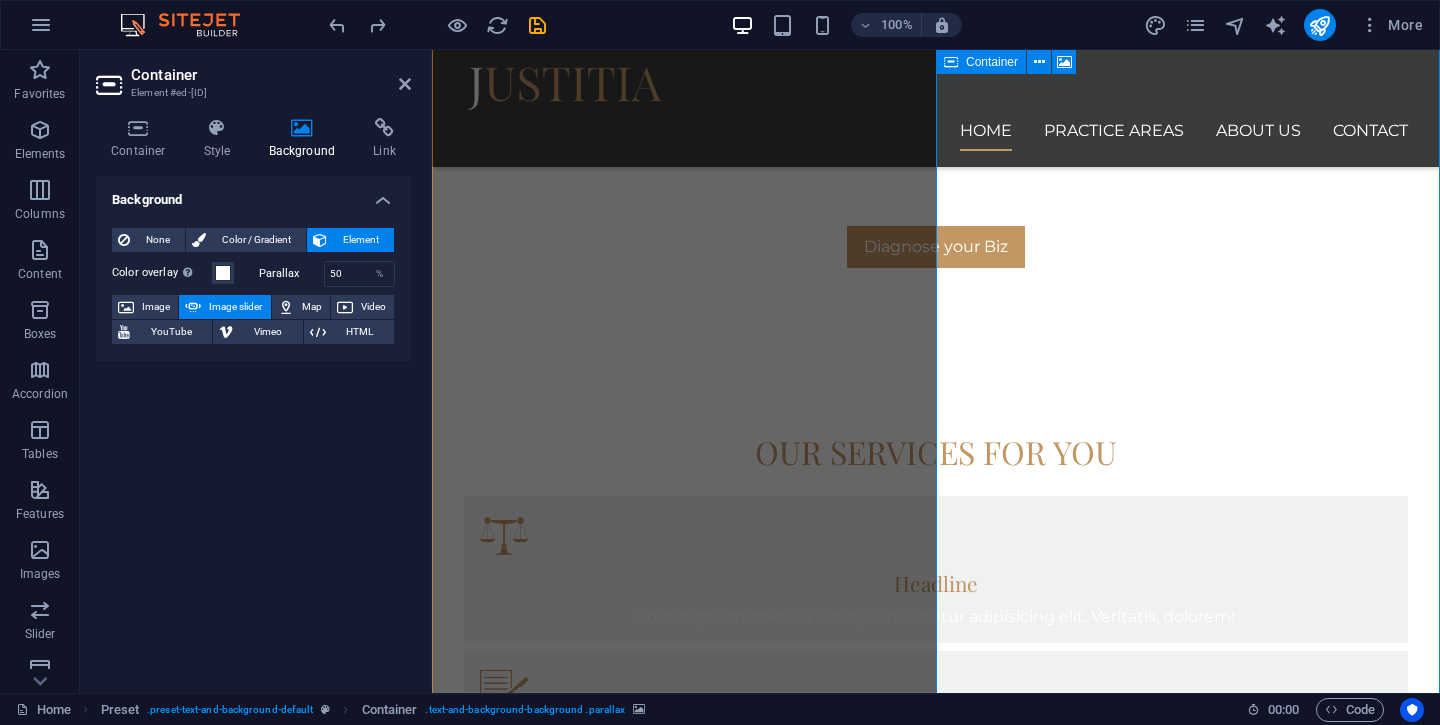 click on "Drop content here or  Add elements  Paste clipboard" at bounding box center (936, 2388) 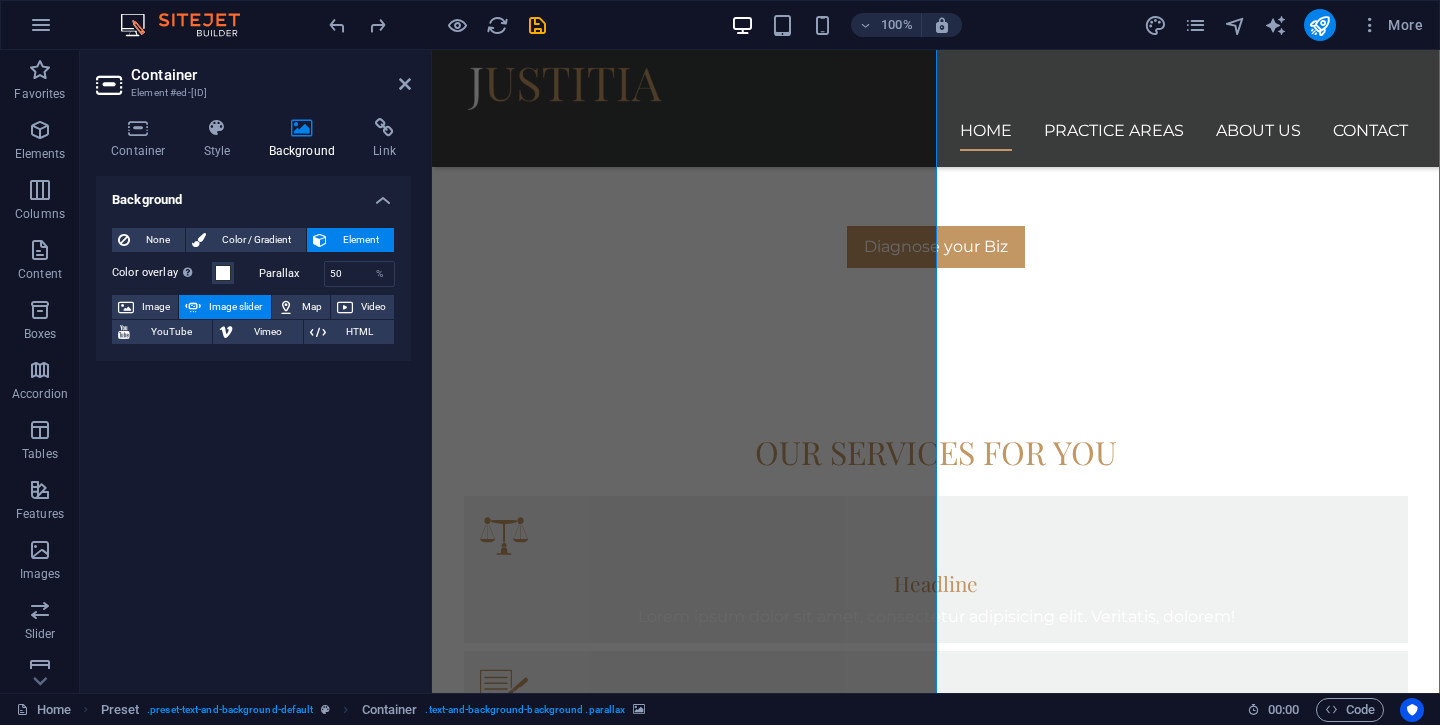 click at bounding box center (936, 1904) 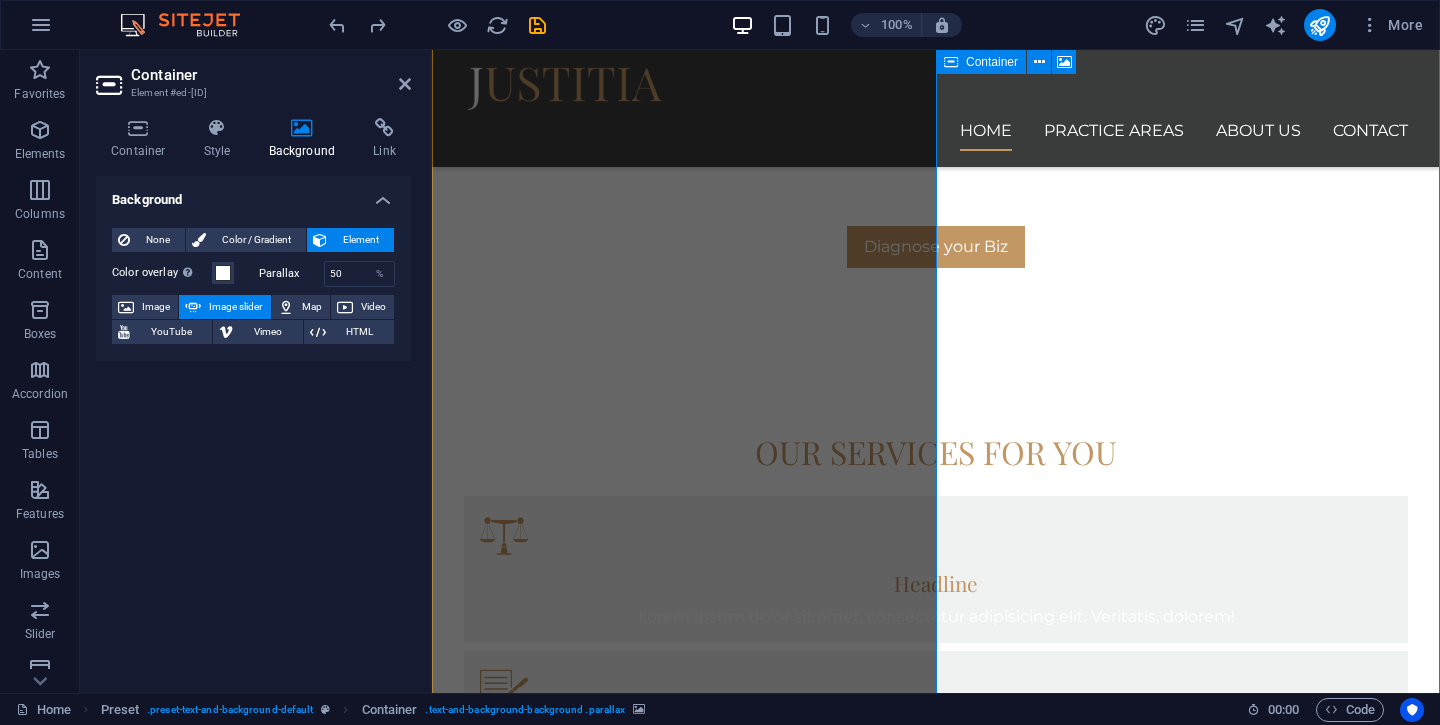 click on "Drop content here or  Add elements  Paste clipboard" at bounding box center (936, 2388) 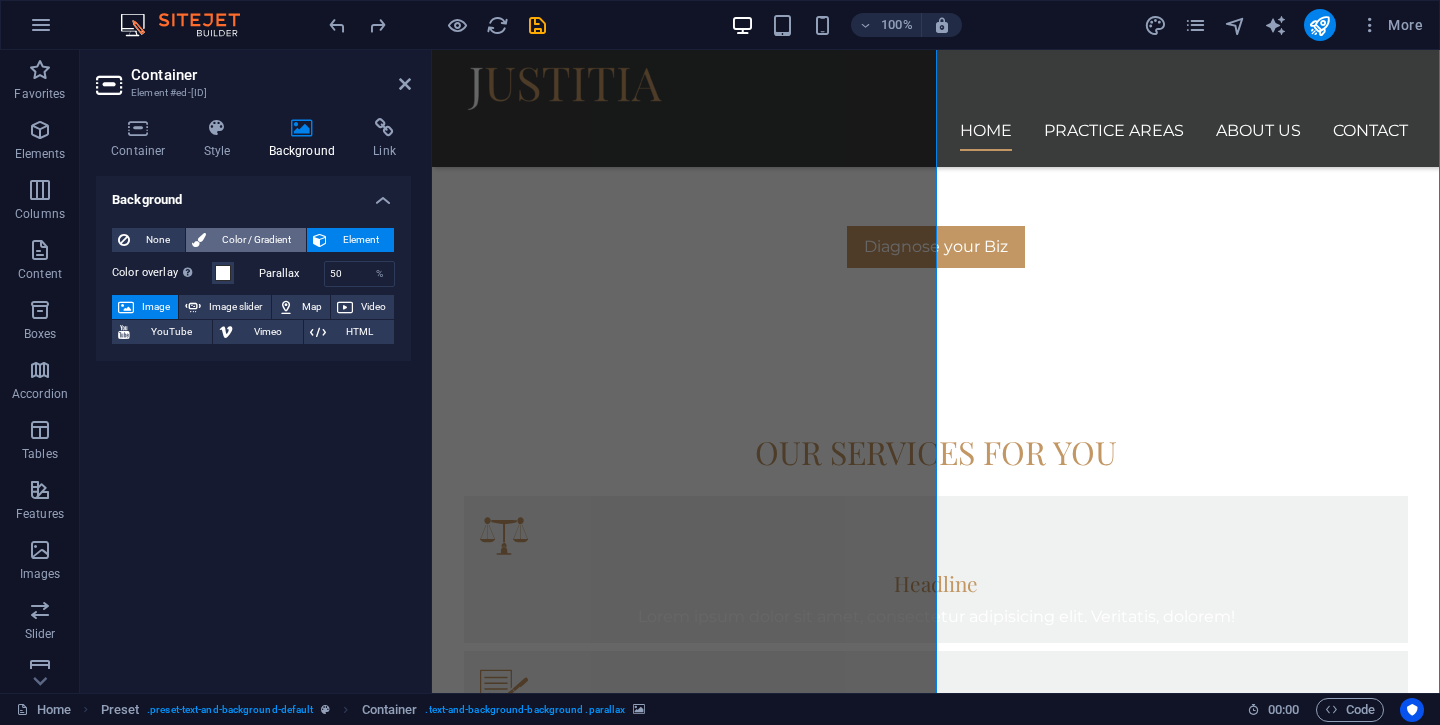 click on "Color / Gradient" at bounding box center (256, 240) 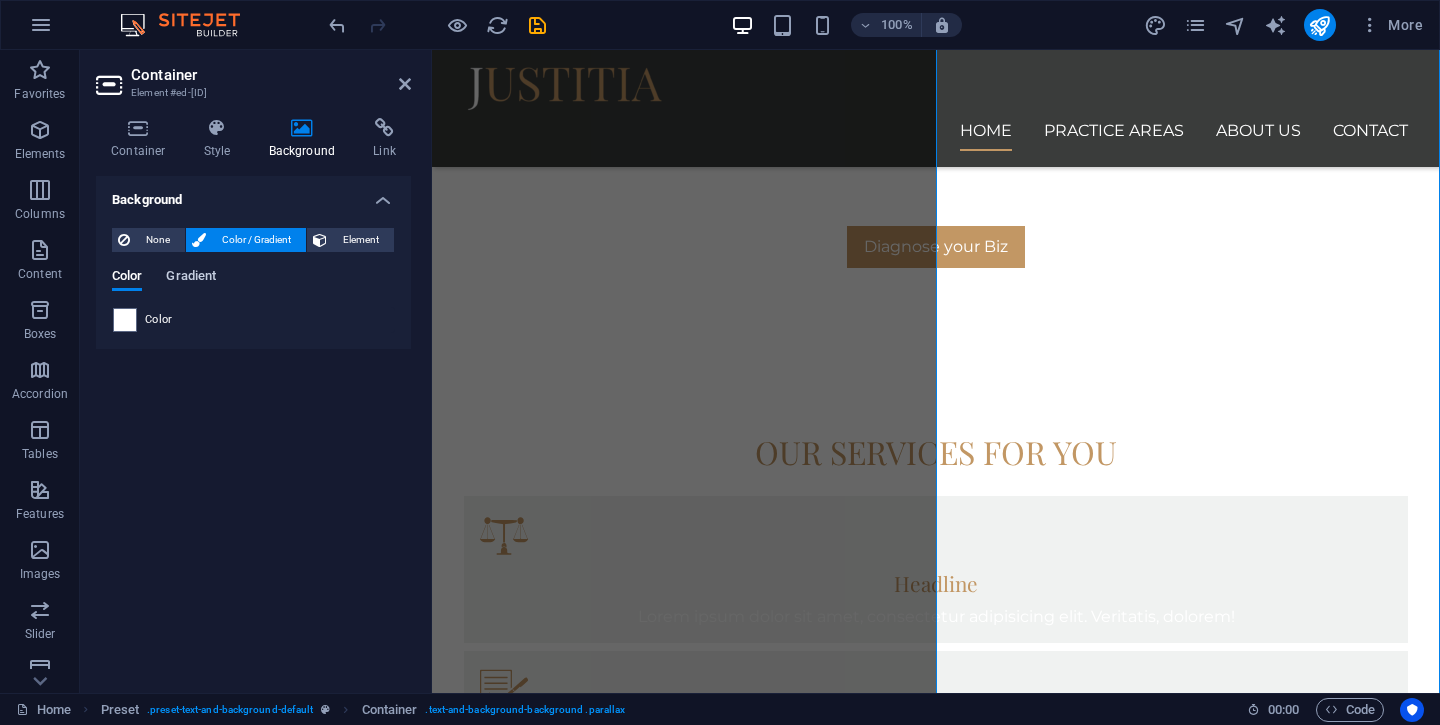 click on "Gradient" at bounding box center (191, 278) 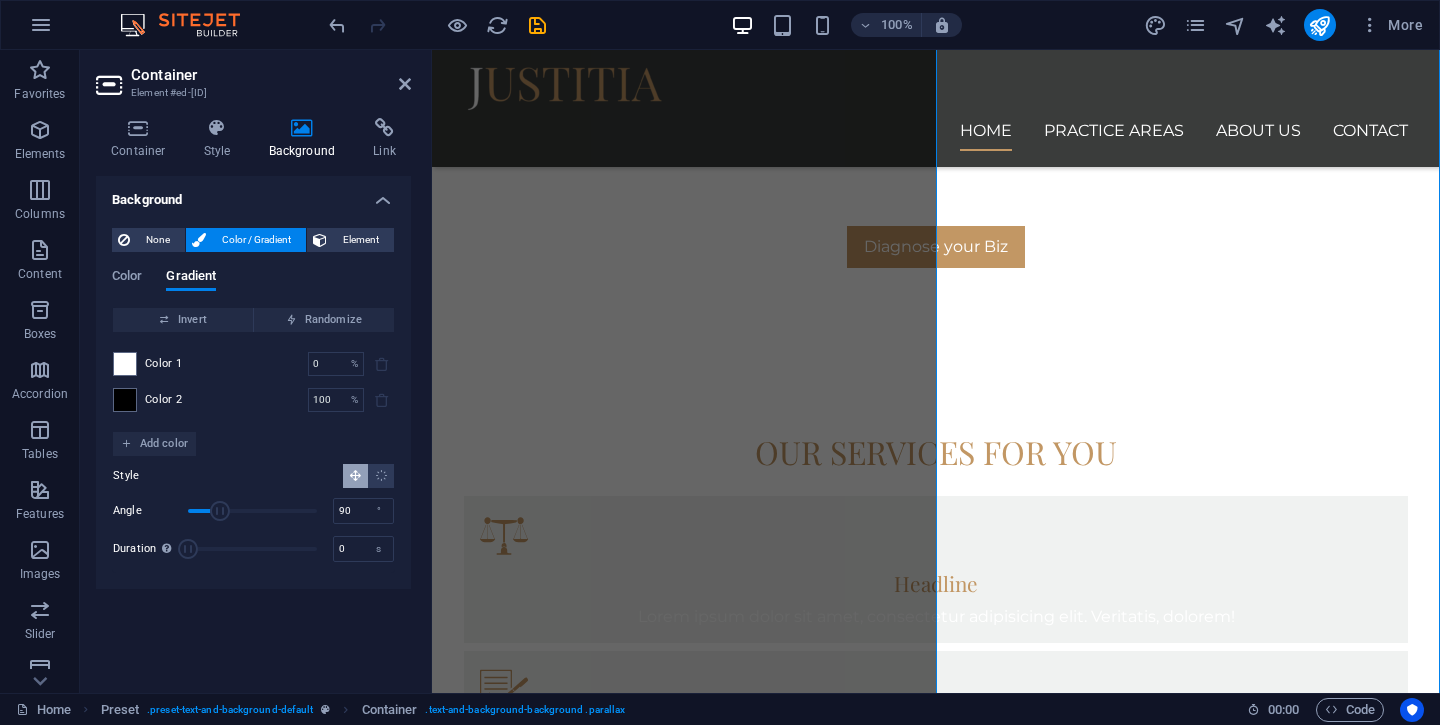 type 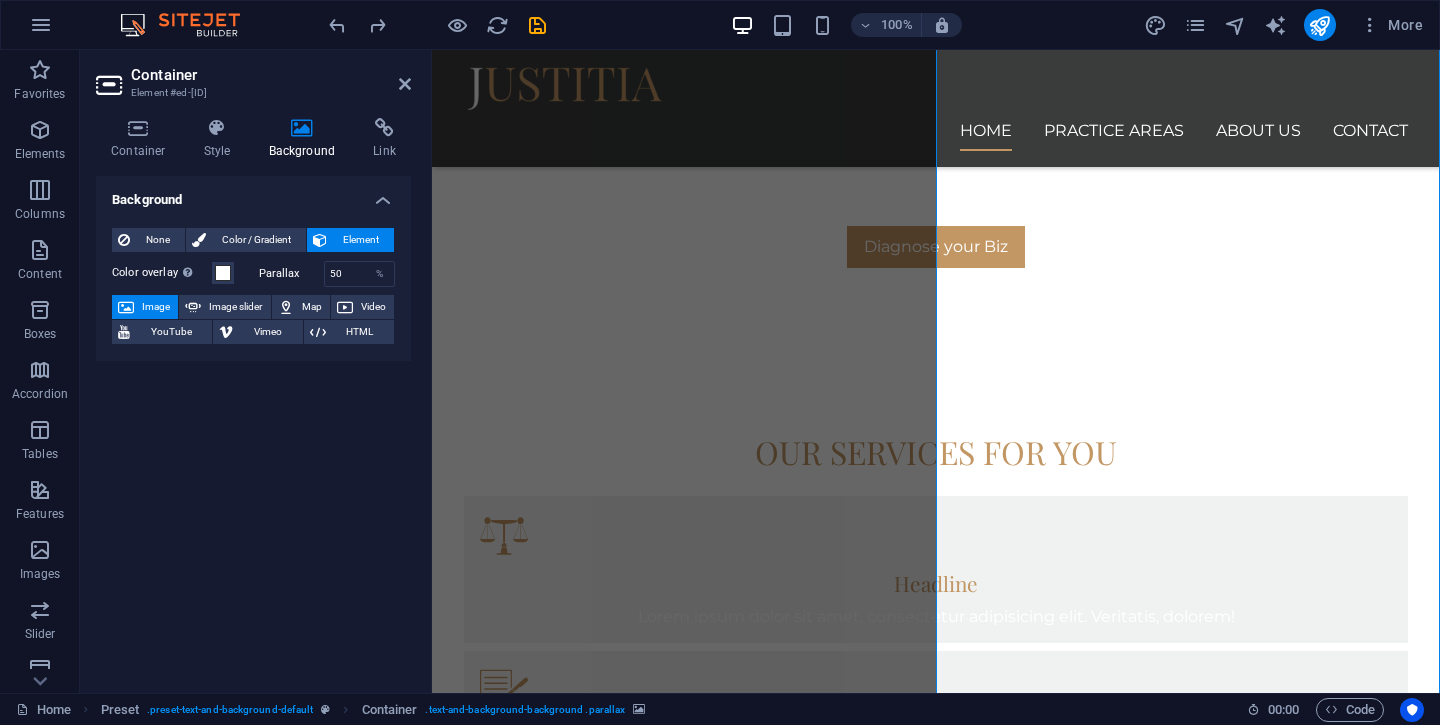 click on "Parallax" at bounding box center [291, 273] 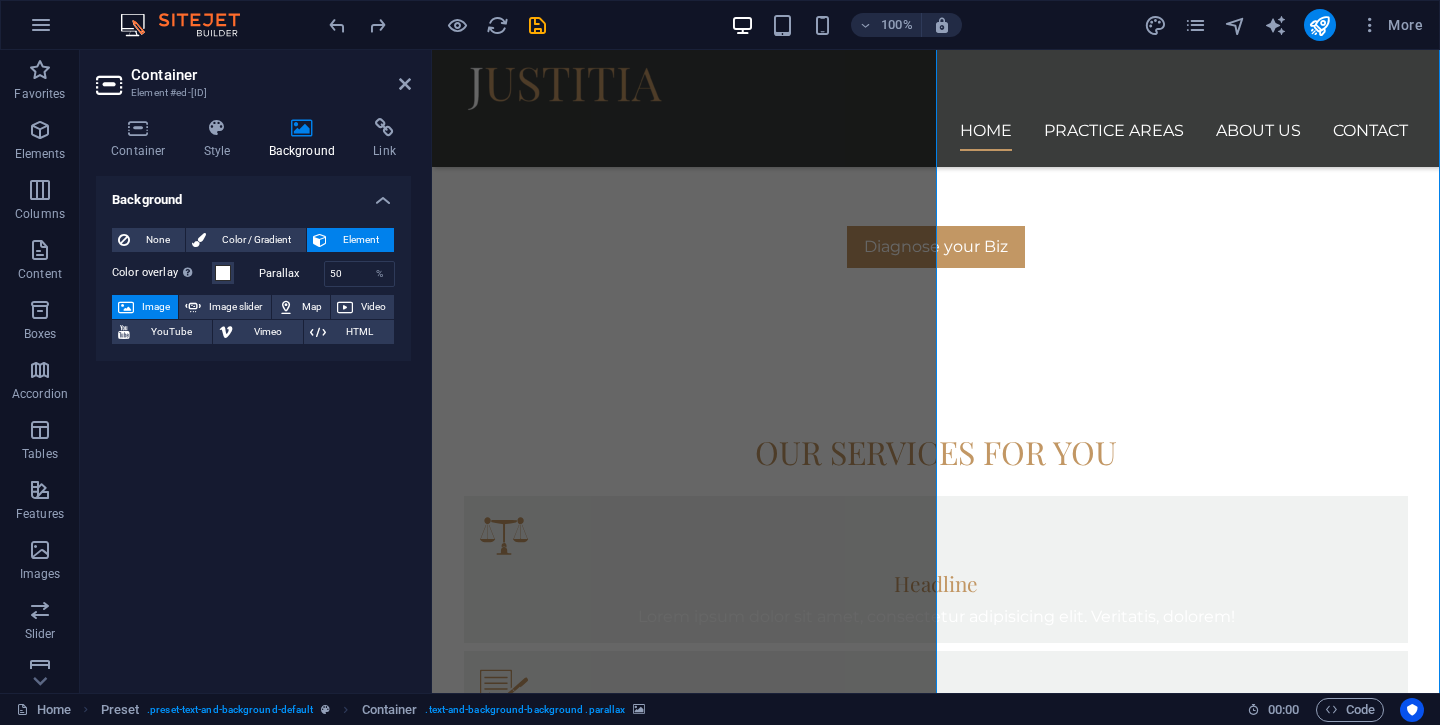 click on "Color overlay Places an overlay over the background to colorize it" at bounding box center [162, 273] 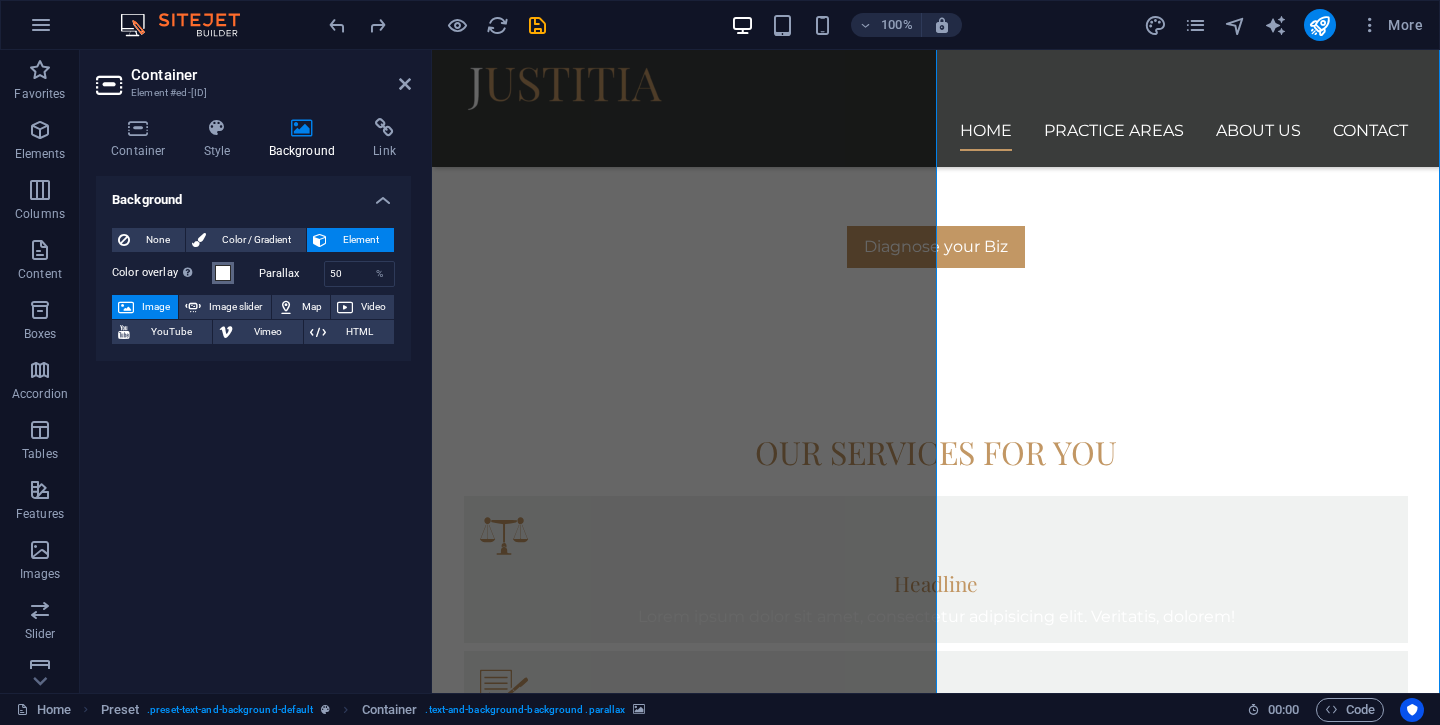 click on "Color overlay Places an overlay over the background to colorize it" at bounding box center [223, 273] 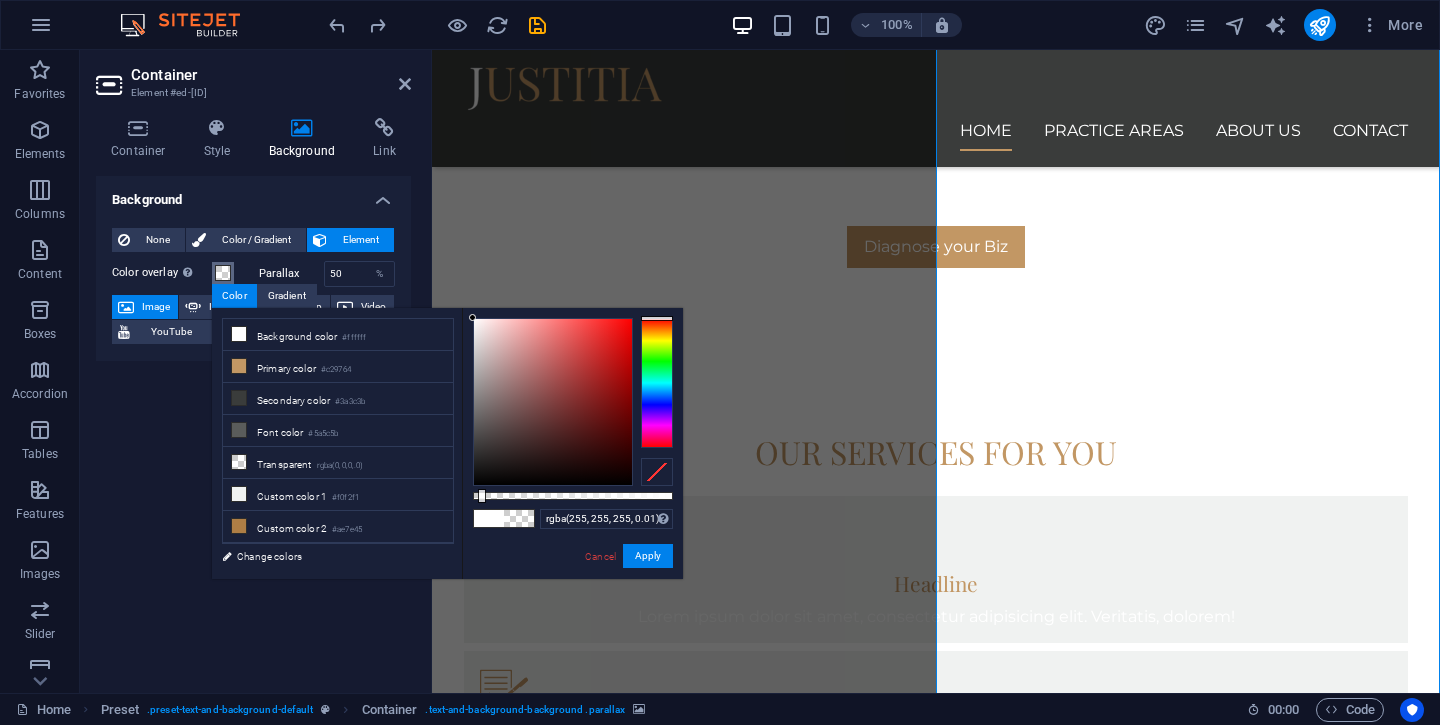 type on "rgba(255, 255, 255, 0)" 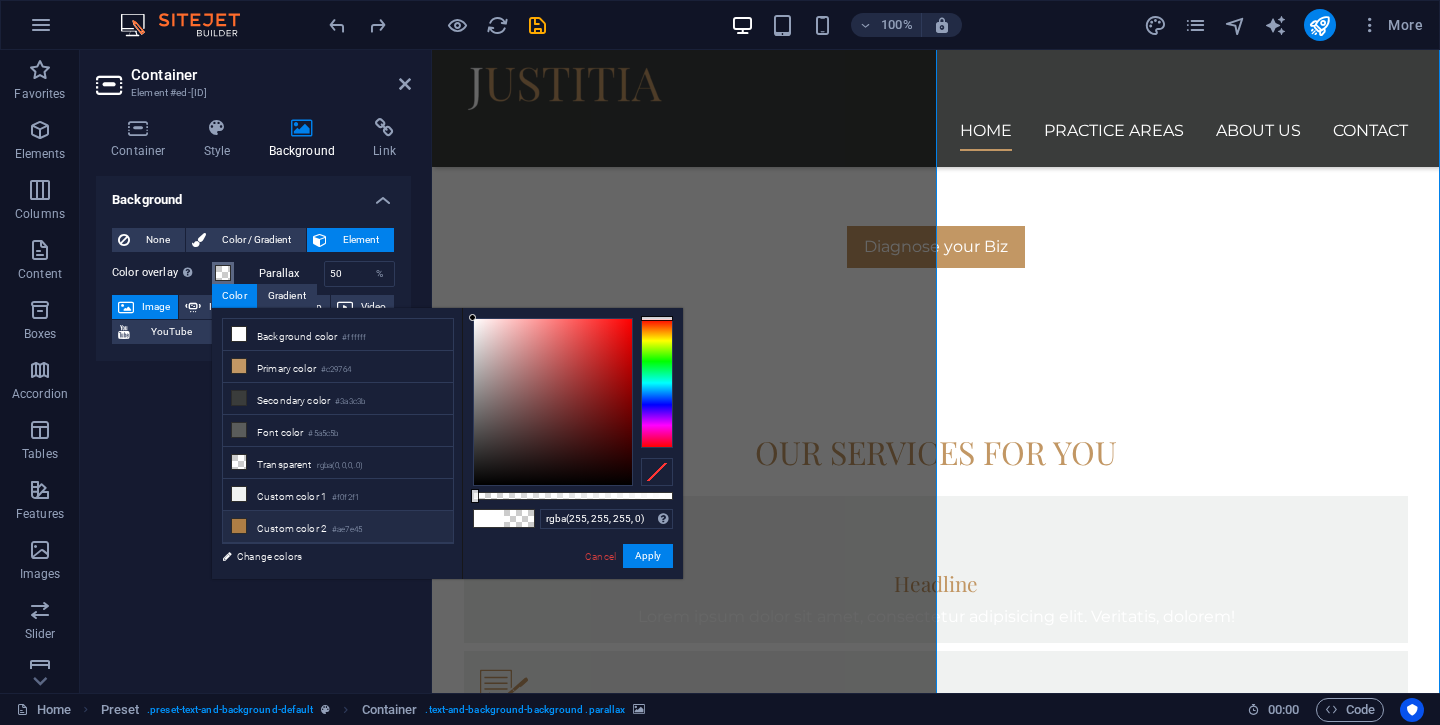 drag, startPoint x: 674, startPoint y: 494, endPoint x: 450, endPoint y: 513, distance: 224.80435 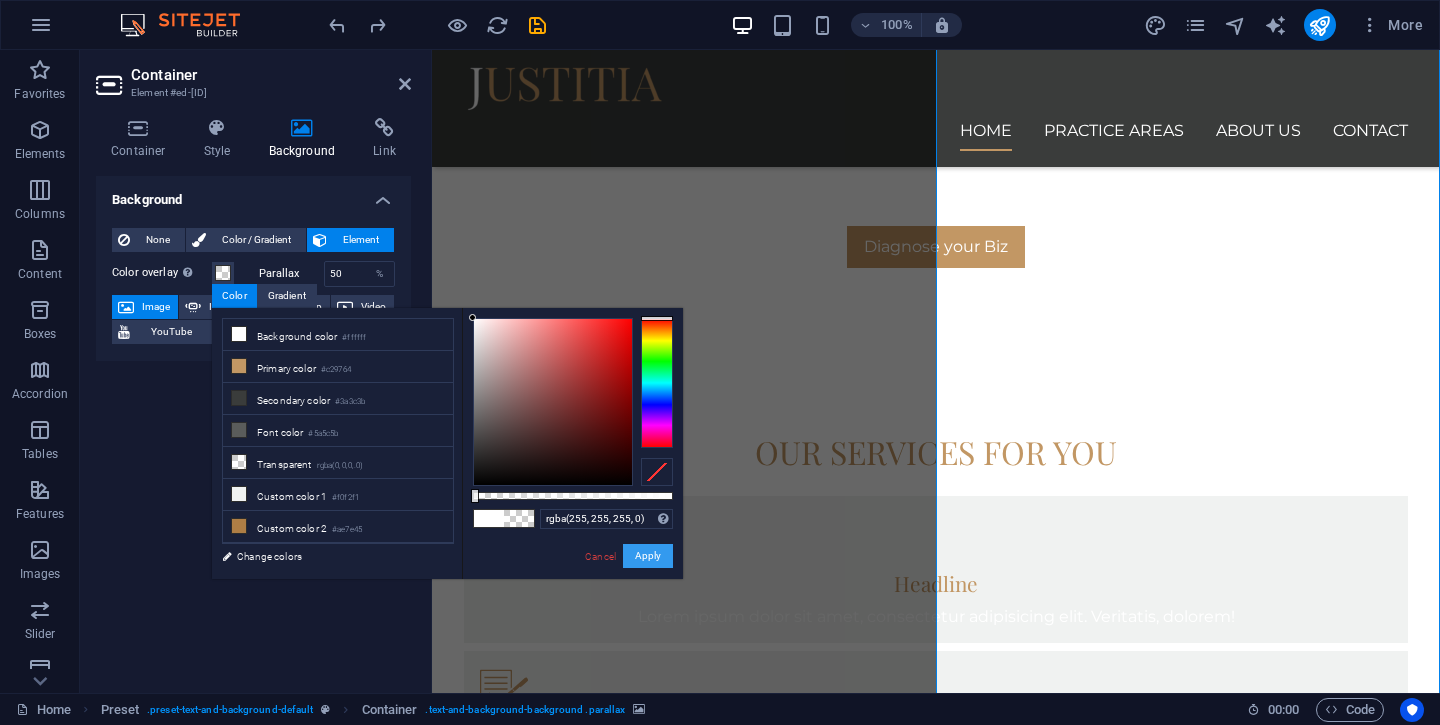 click on "Apply" at bounding box center (648, 556) 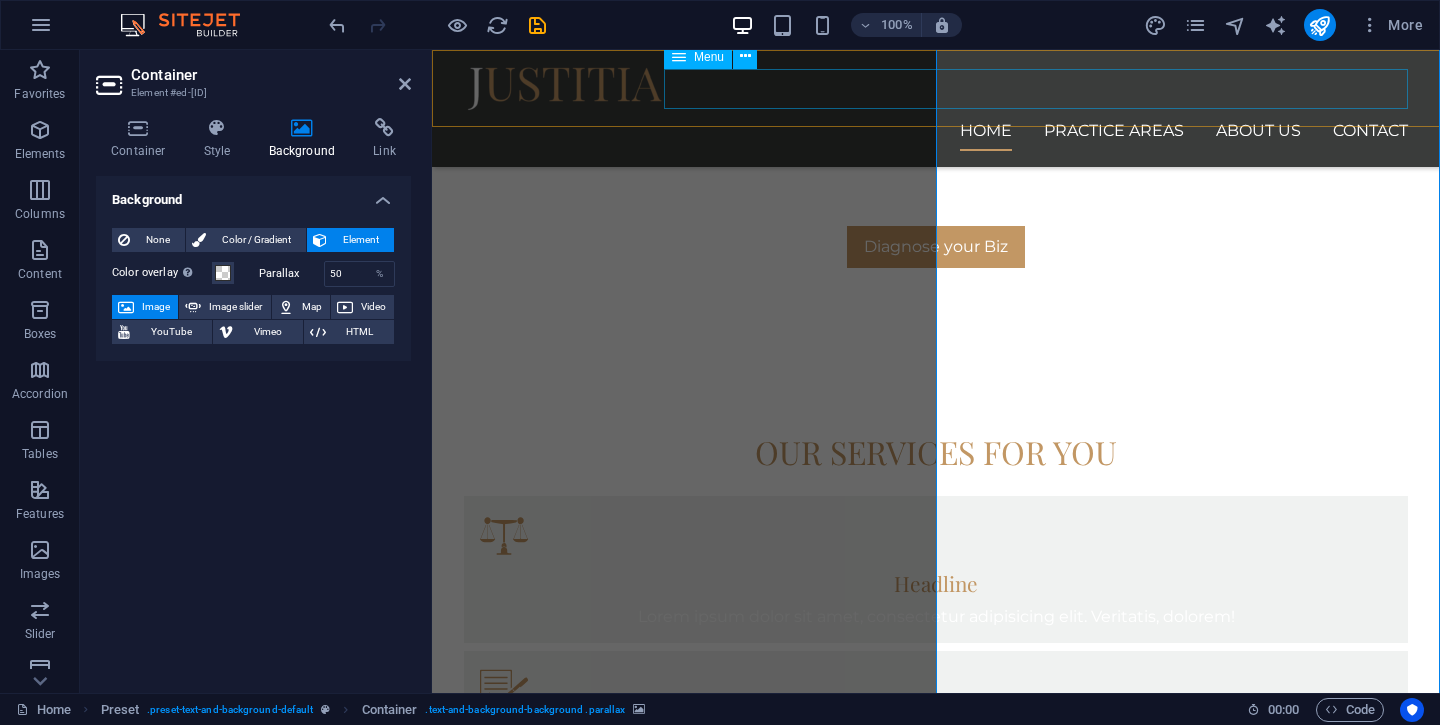 click on "Home Practice Areas About us Contact" at bounding box center [936, 131] 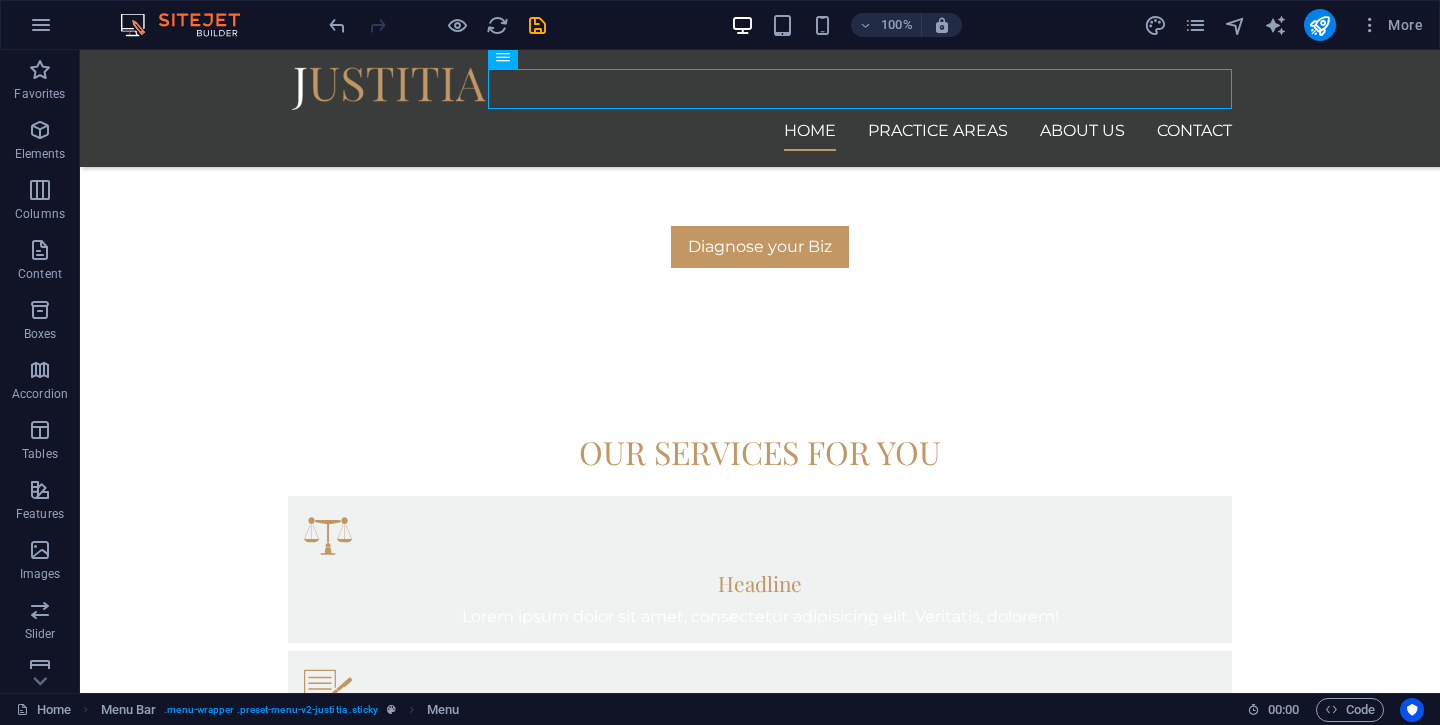 click at bounding box center (760, 1904) 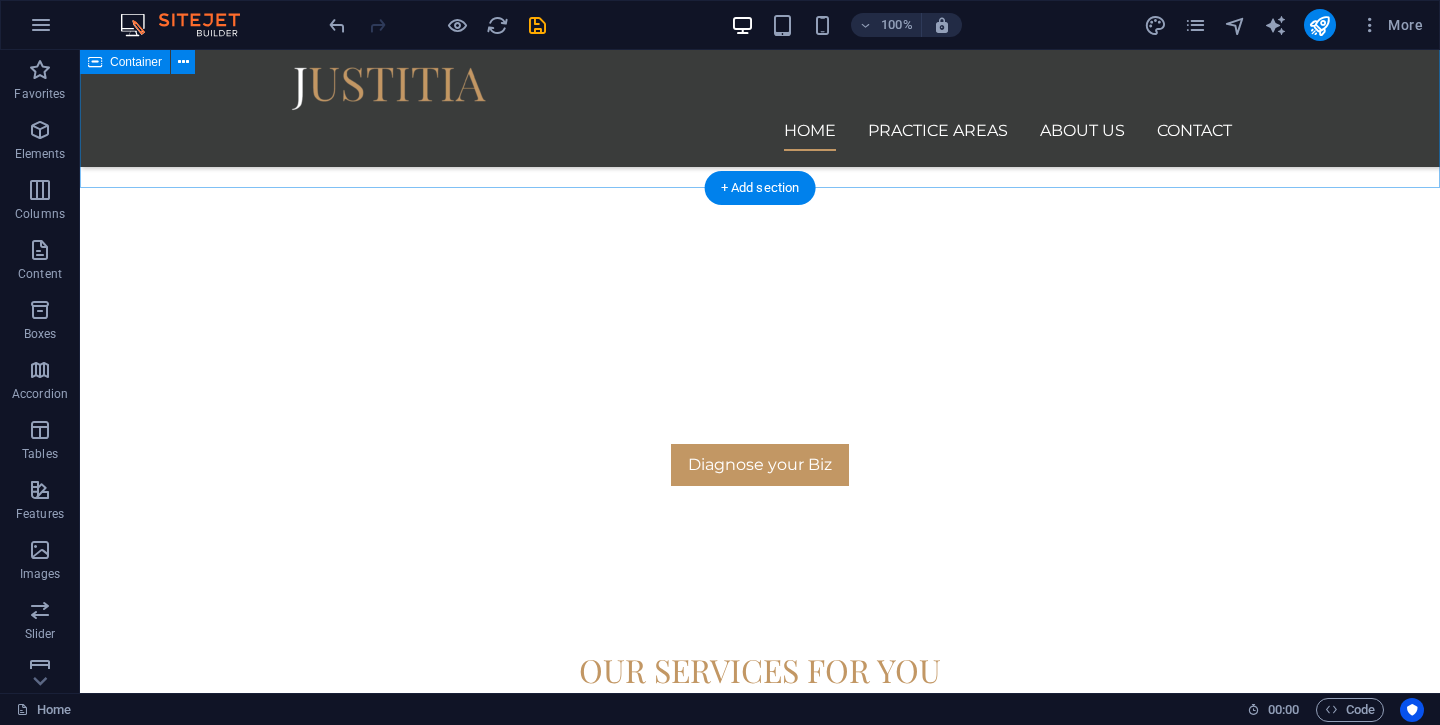 scroll, scrollTop: 857, scrollLeft: 0, axis: vertical 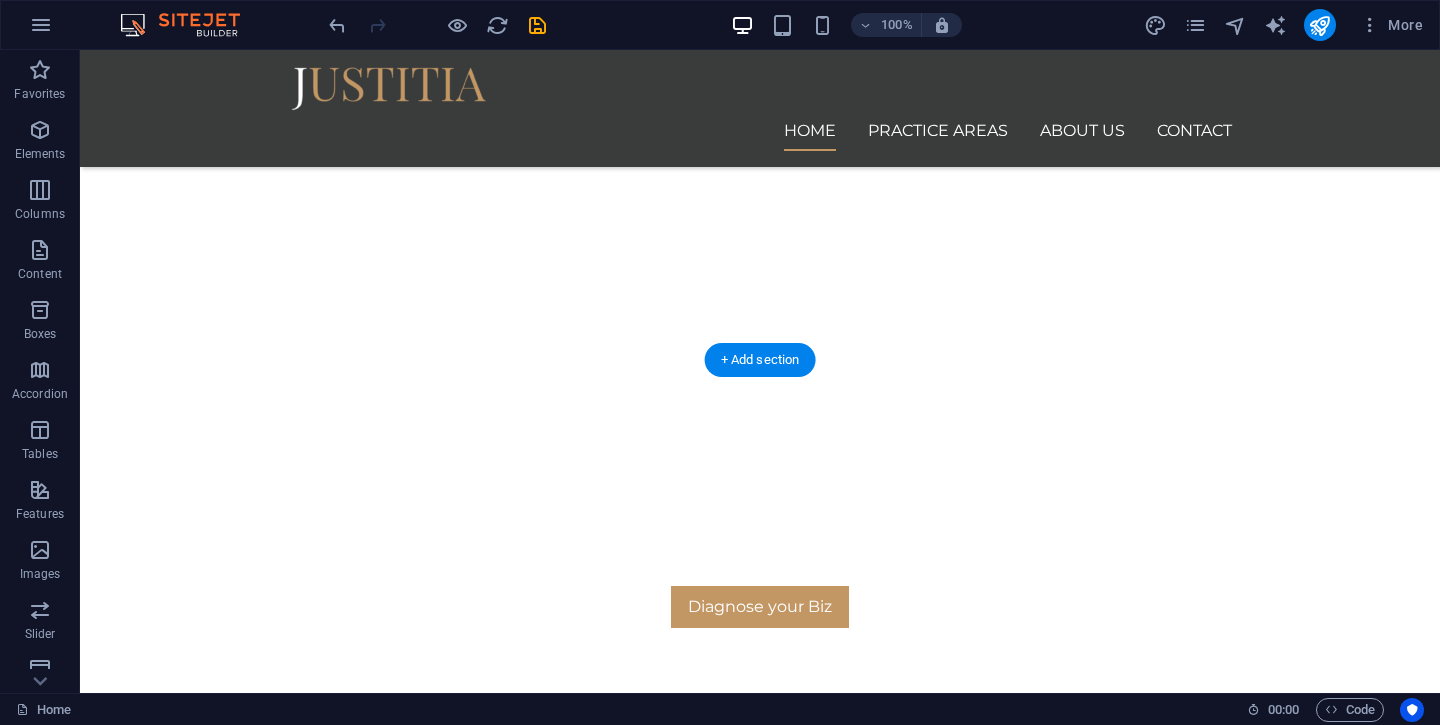 click at bounding box center [760, 2044] 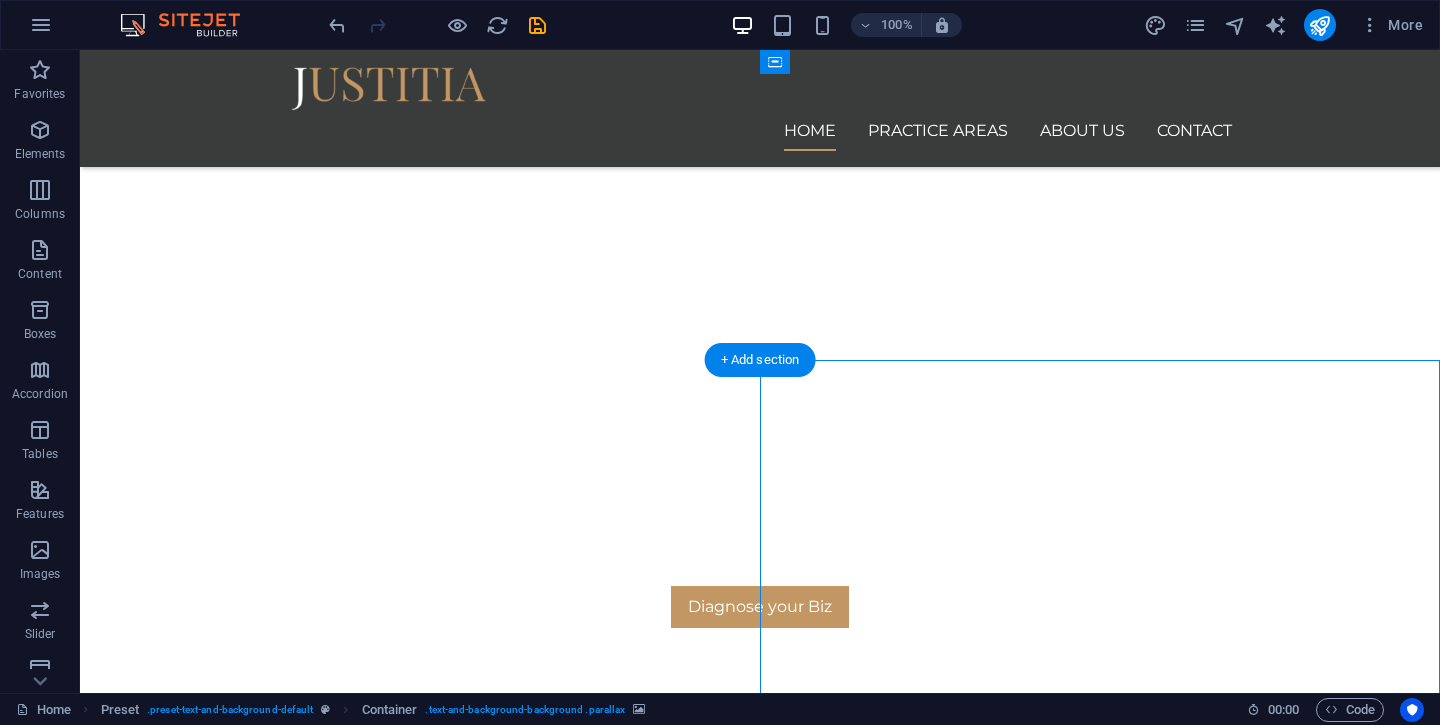 click at bounding box center [760, 2044] 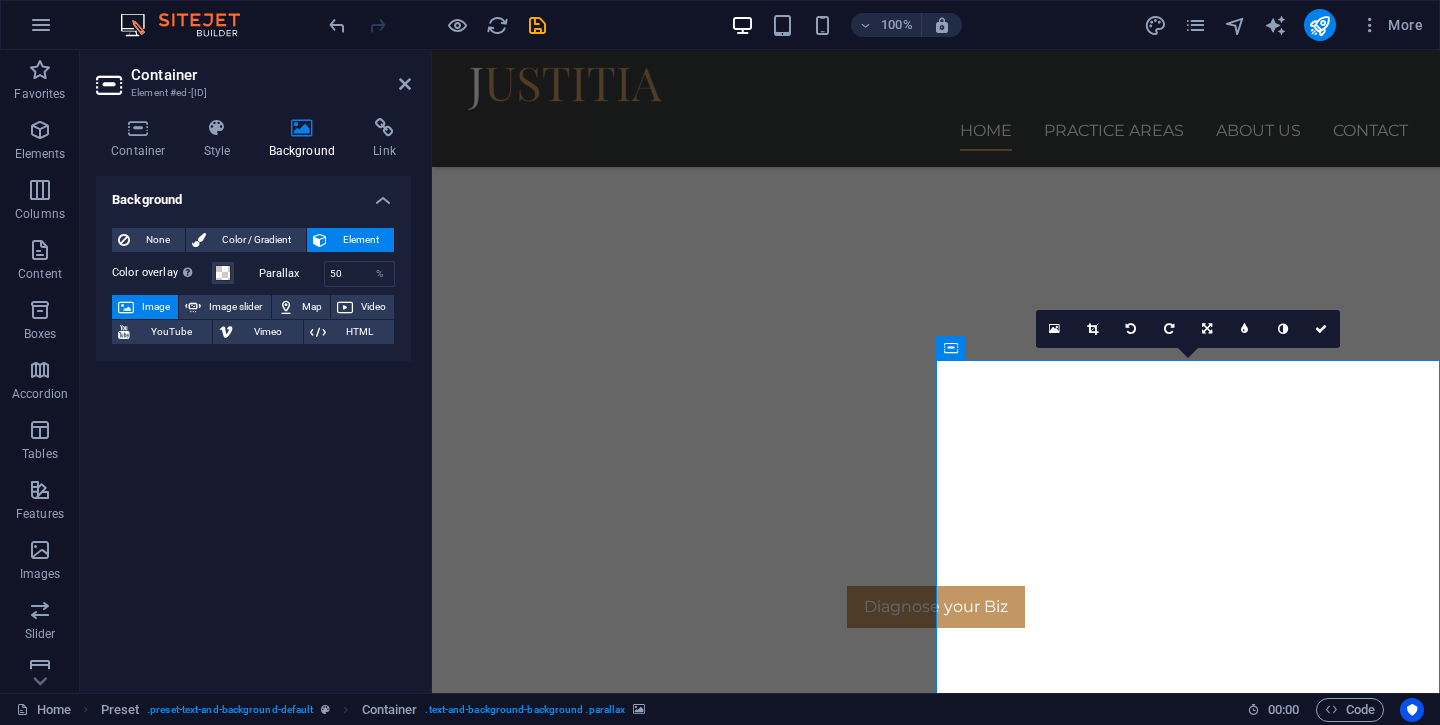click on "Image" at bounding box center (156, 307) 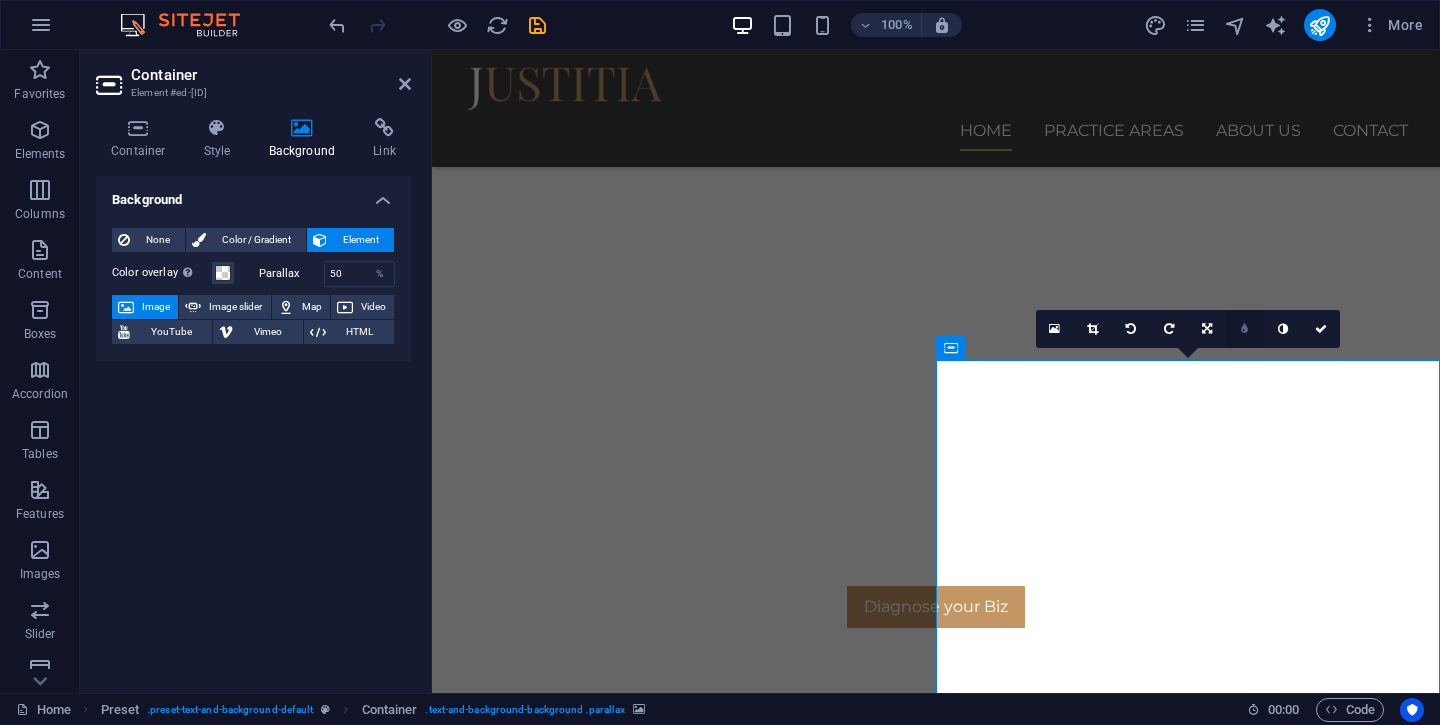 click at bounding box center (1245, 329) 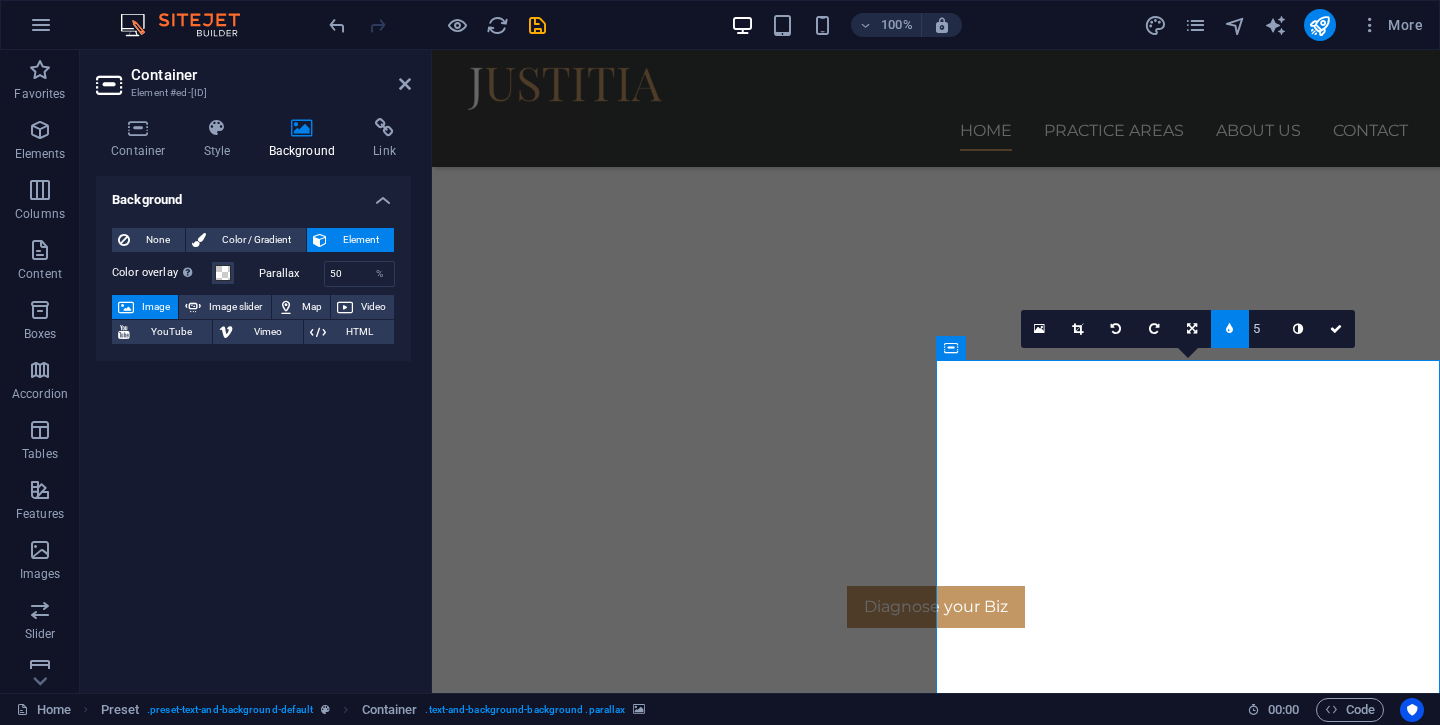 type on "4" 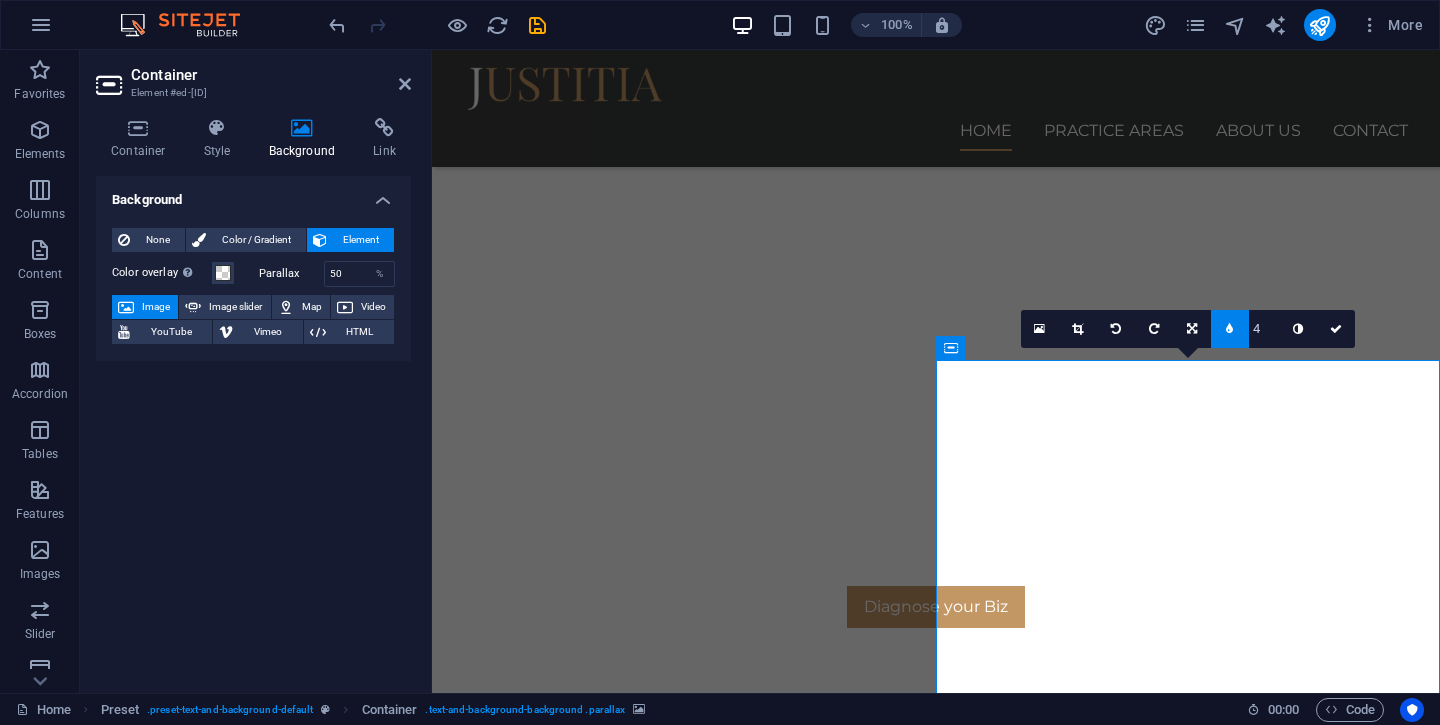 type on "3" 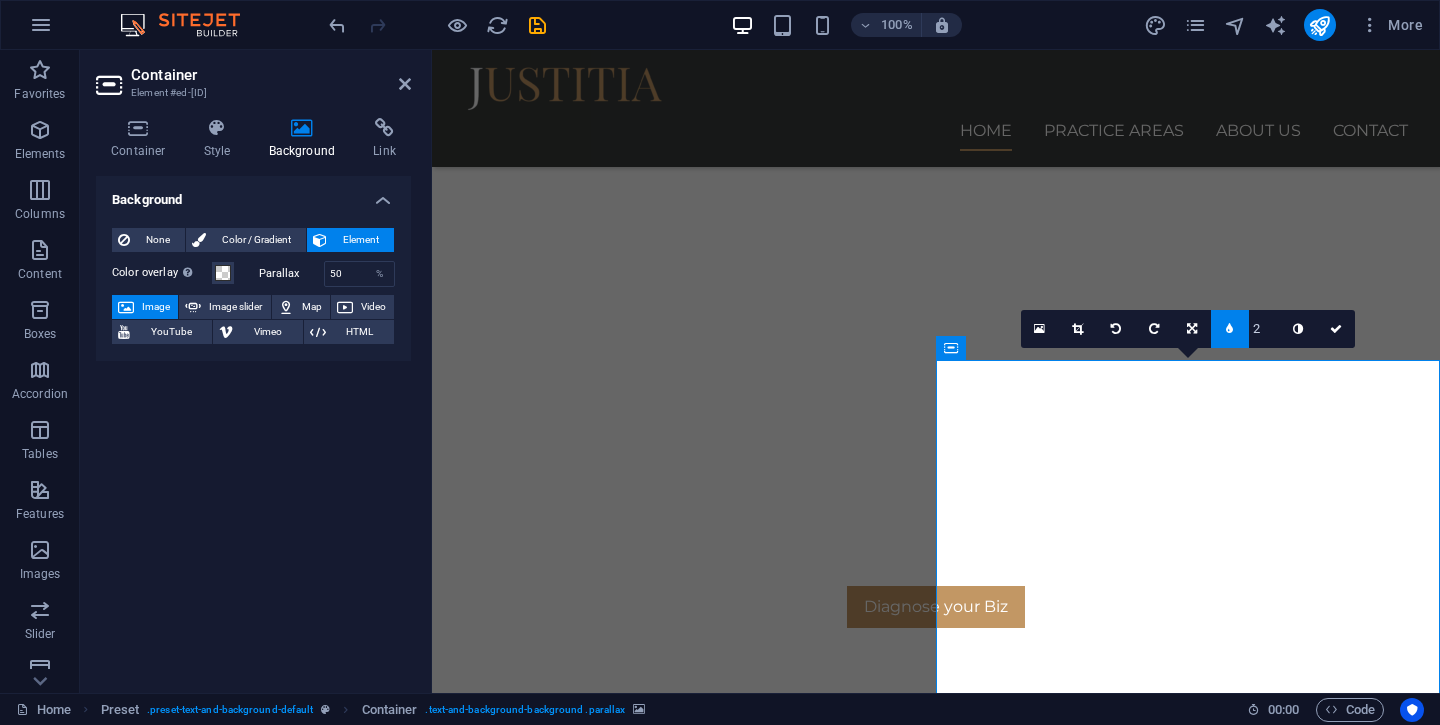 type on "1" 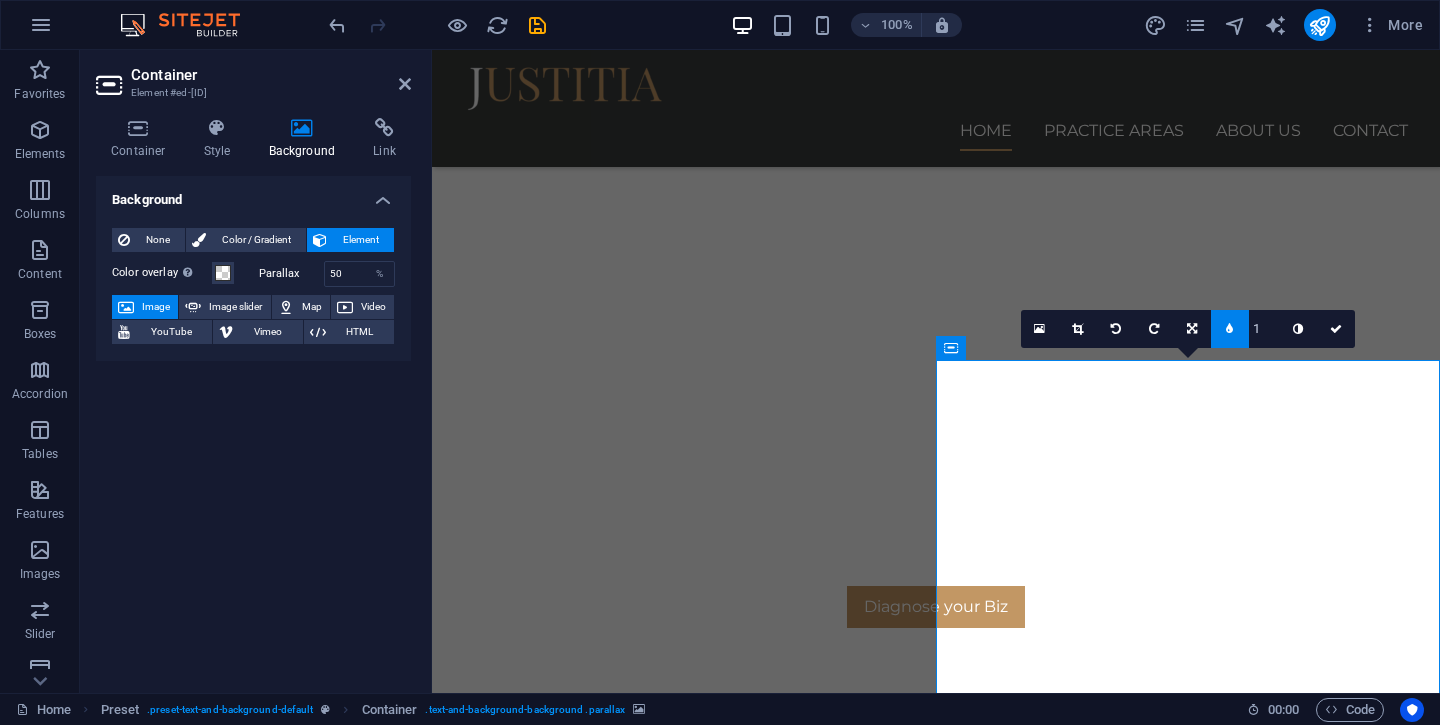 click on "1" at bounding box center [1264, 328] 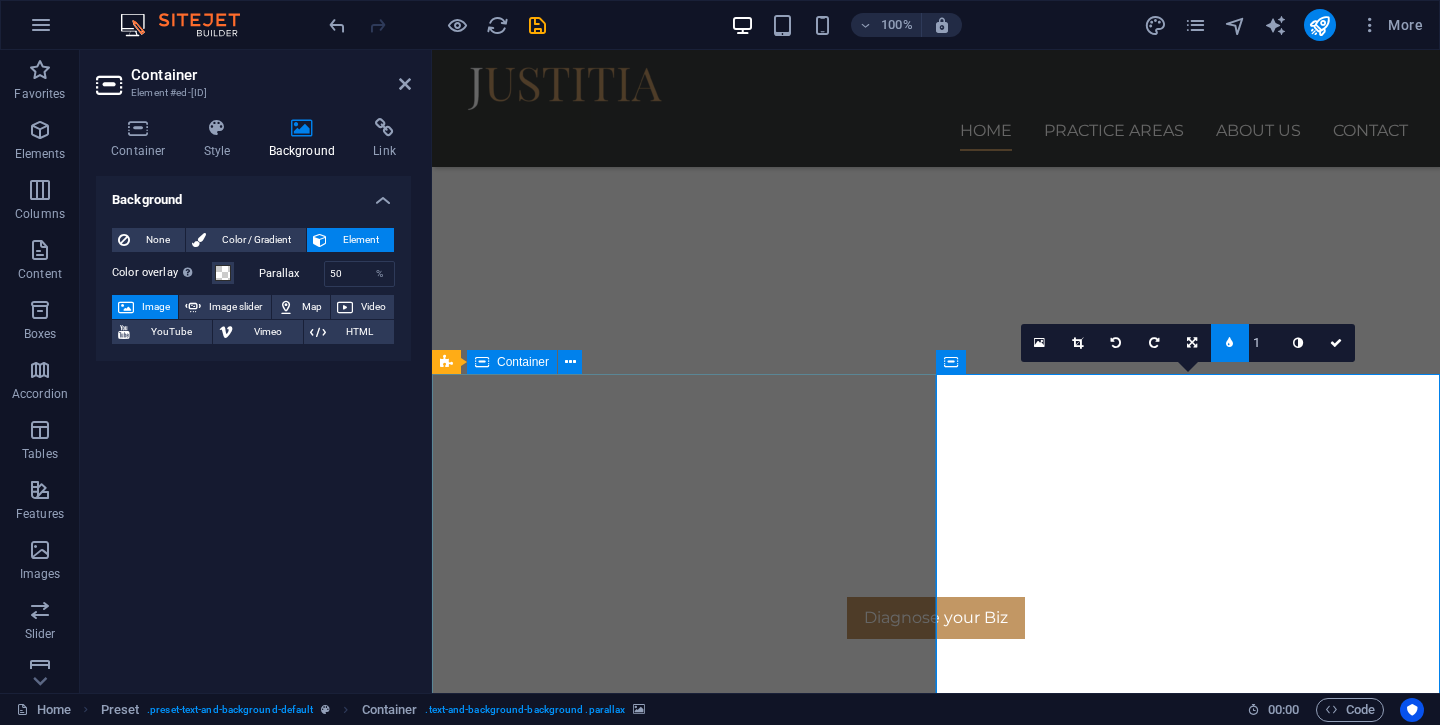 scroll, scrollTop: 843, scrollLeft: 0, axis: vertical 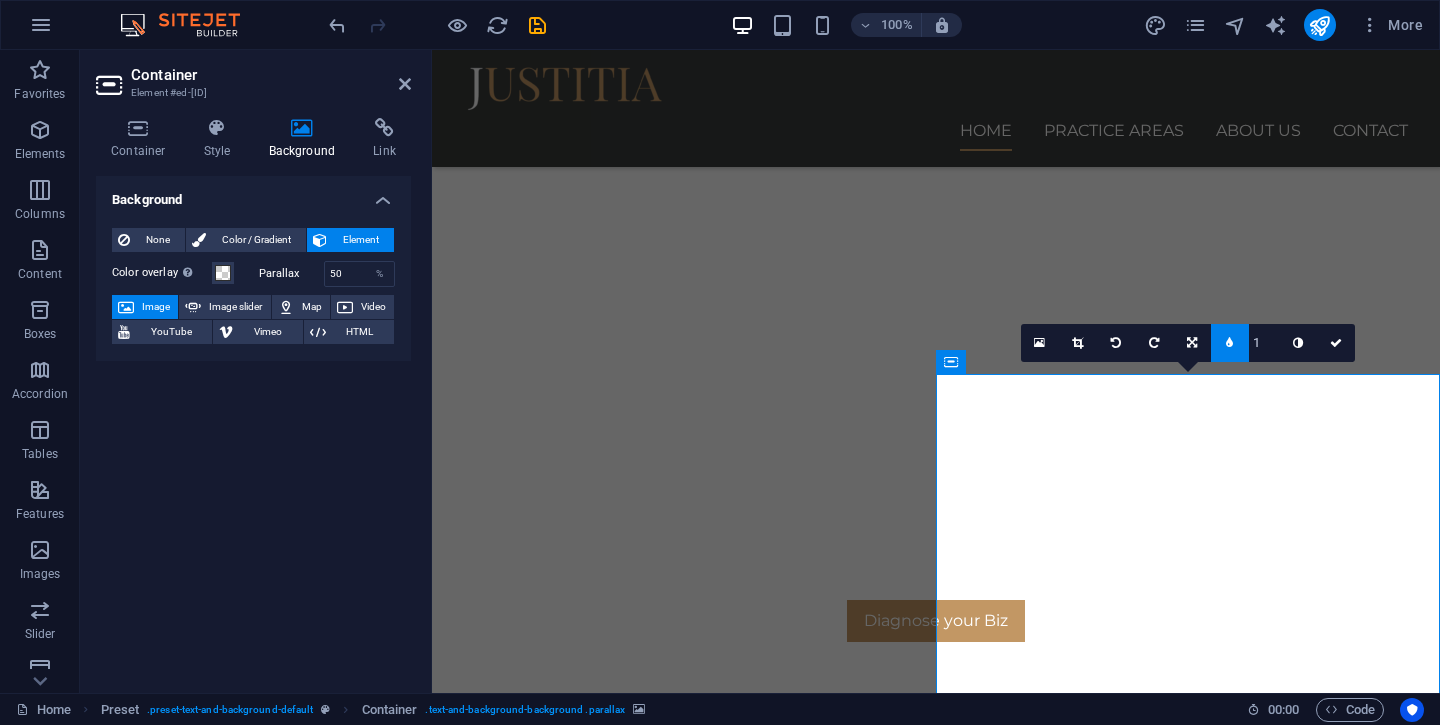 click at bounding box center [1230, 343] 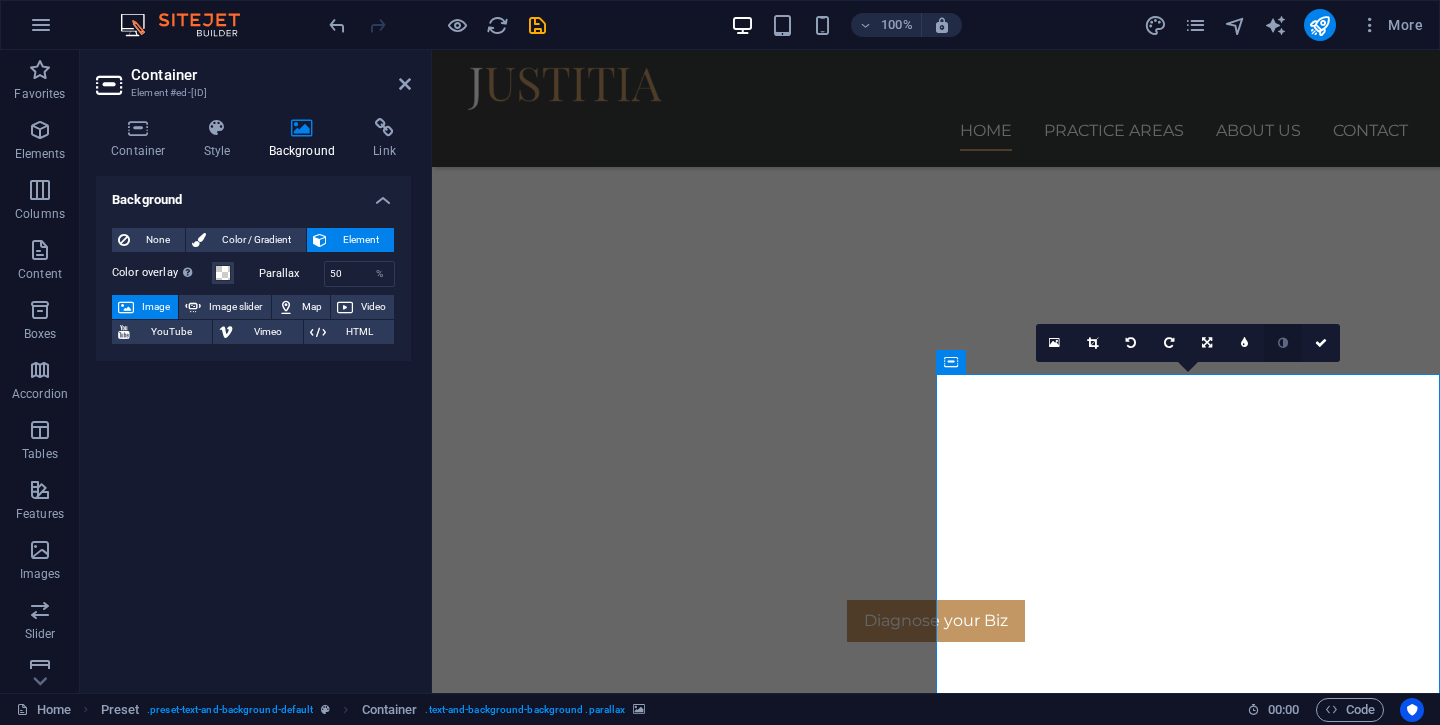 click at bounding box center [1283, 343] 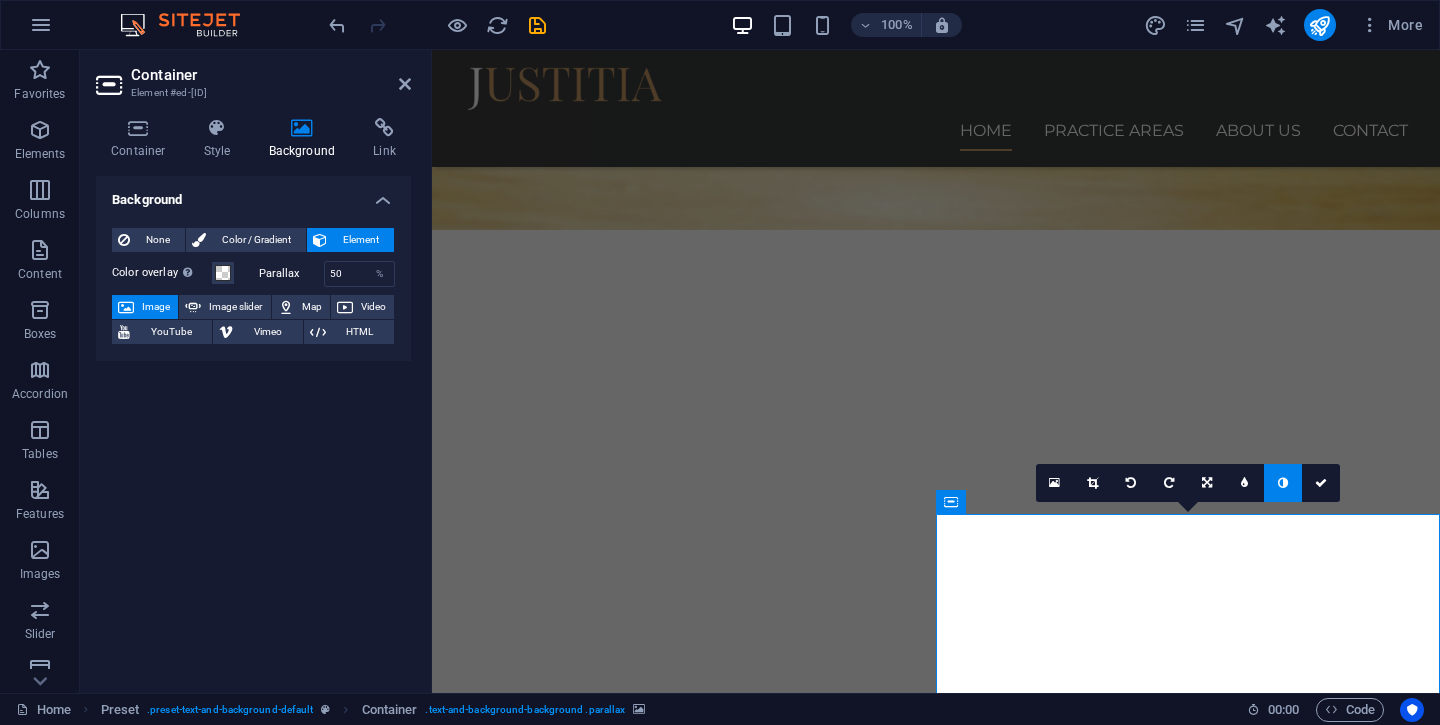 scroll, scrollTop: 665, scrollLeft: 0, axis: vertical 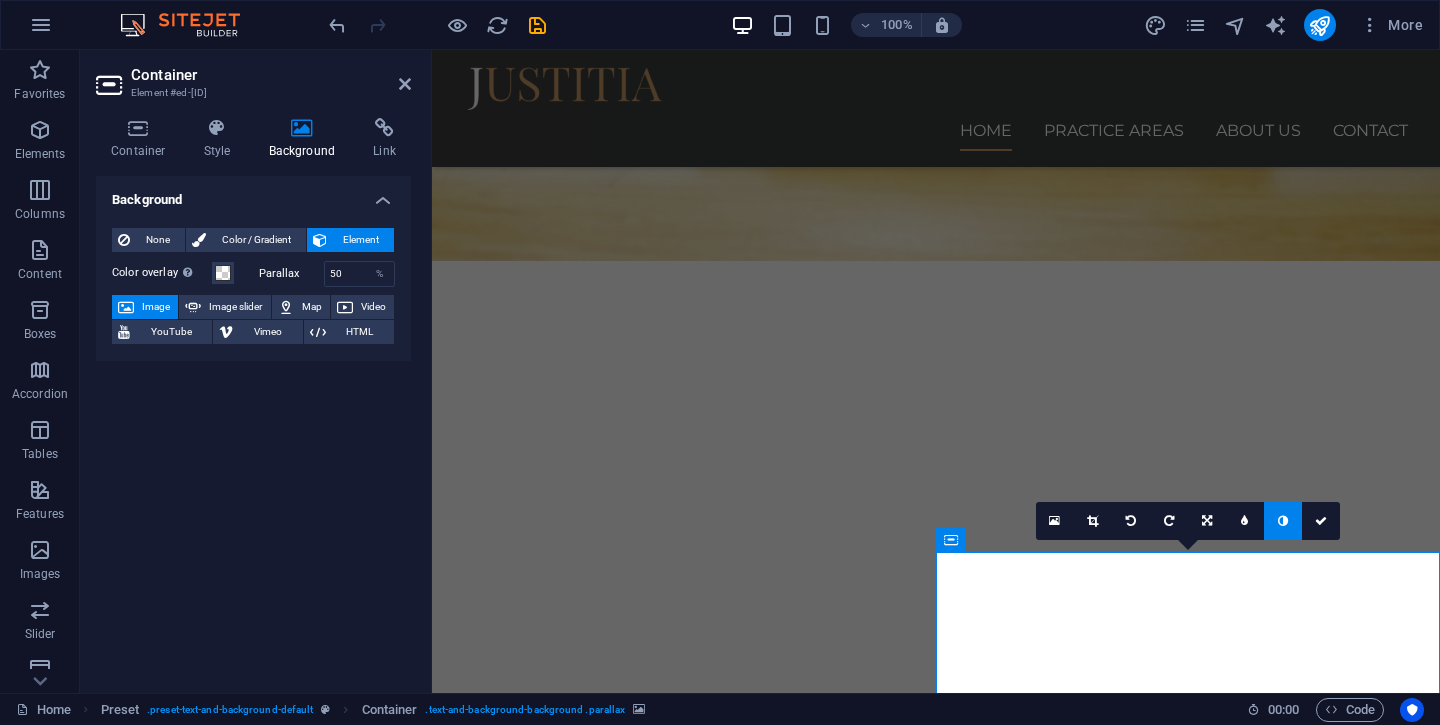 click at bounding box center (1283, 521) 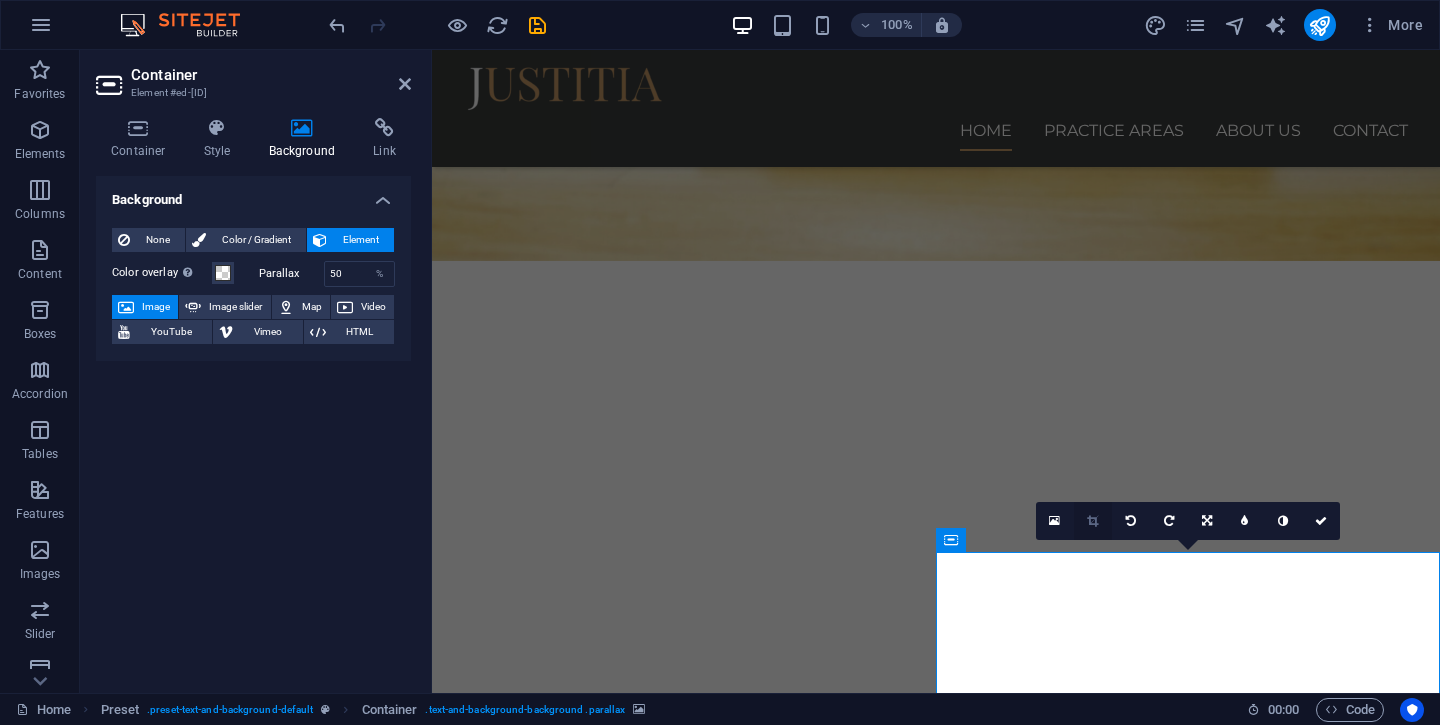 click at bounding box center [1092, 521] 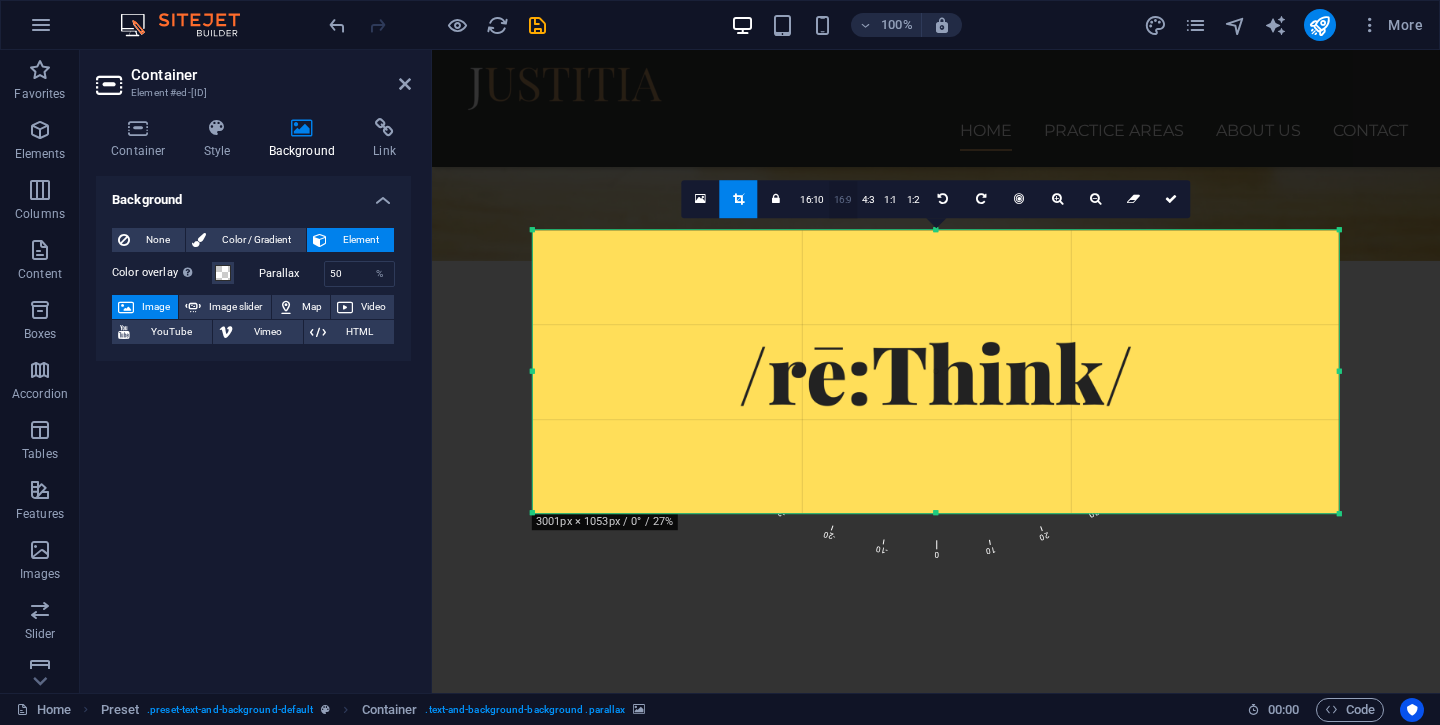 click on "16:9" at bounding box center (843, 200) 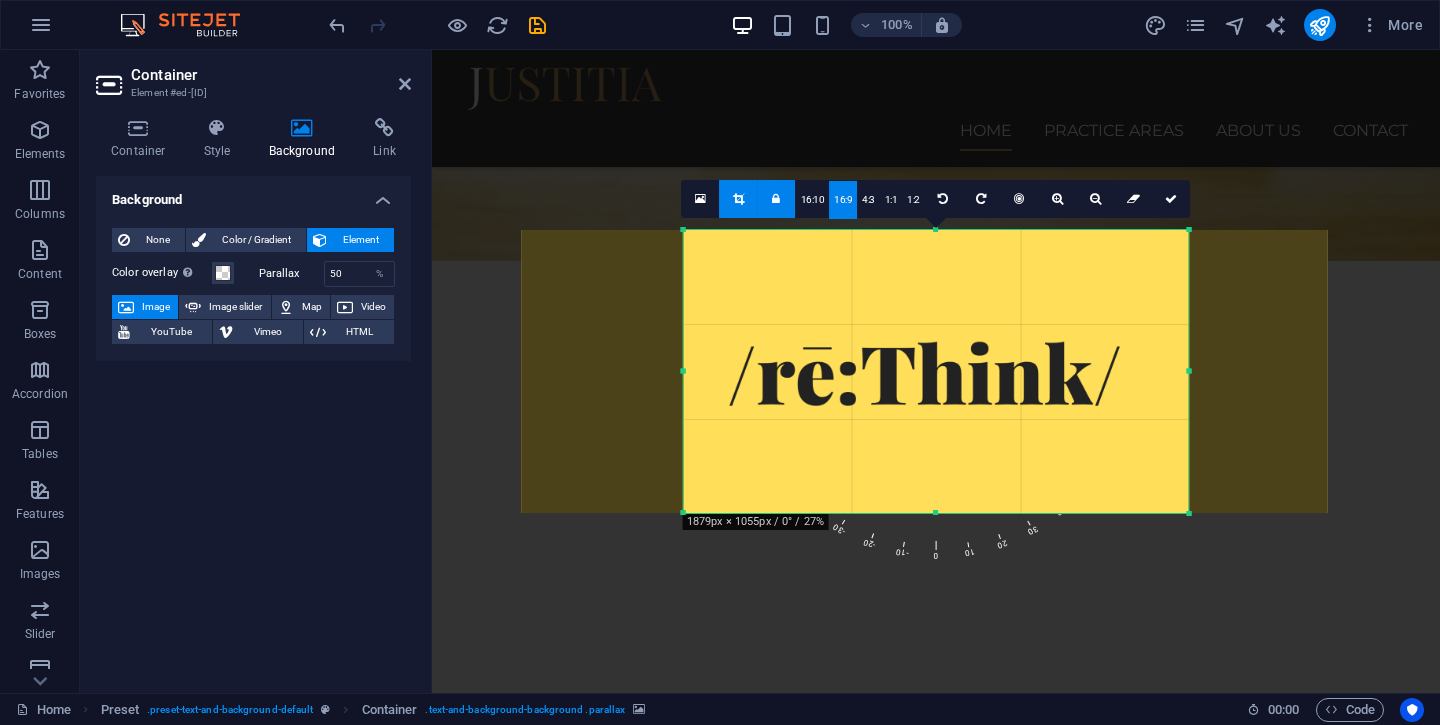 drag, startPoint x: 896, startPoint y: 355, endPoint x: 734, endPoint y: 349, distance: 162.11107 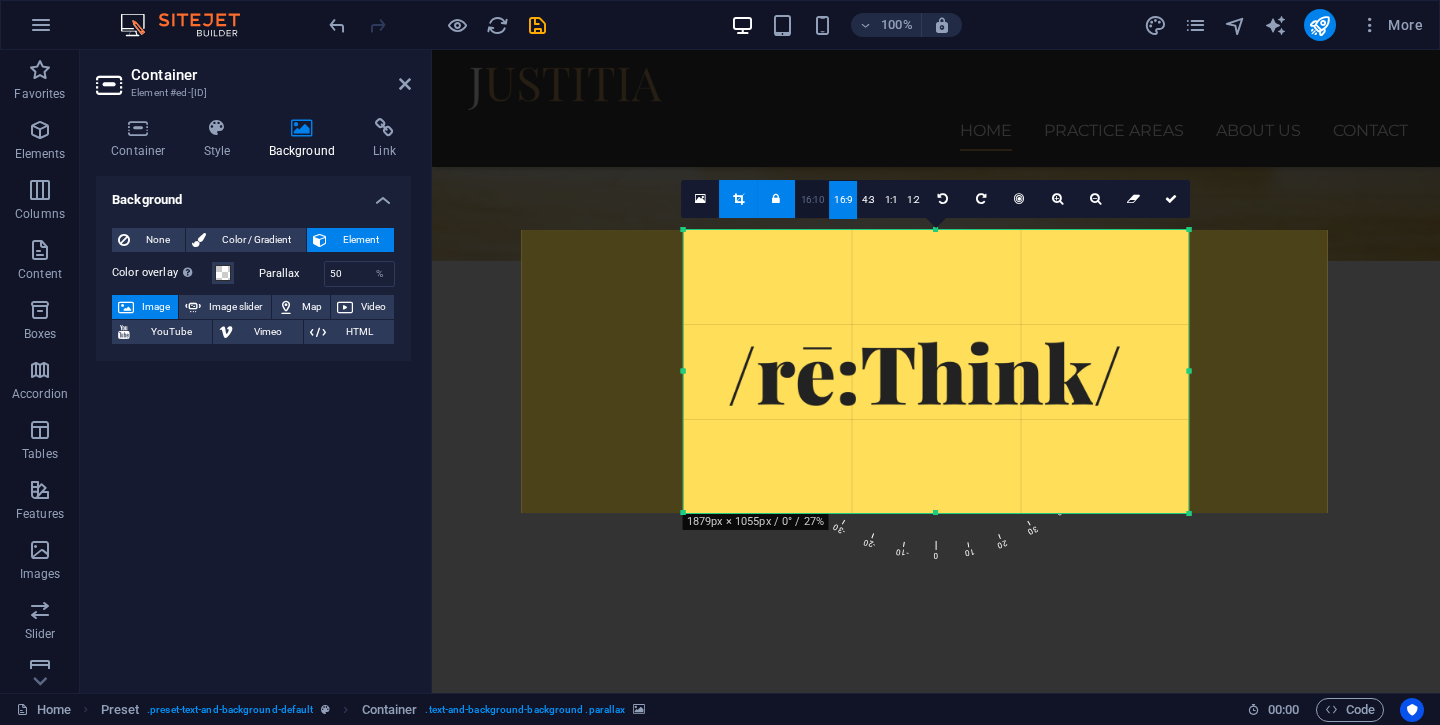 click on "16:10" at bounding box center (813, 200) 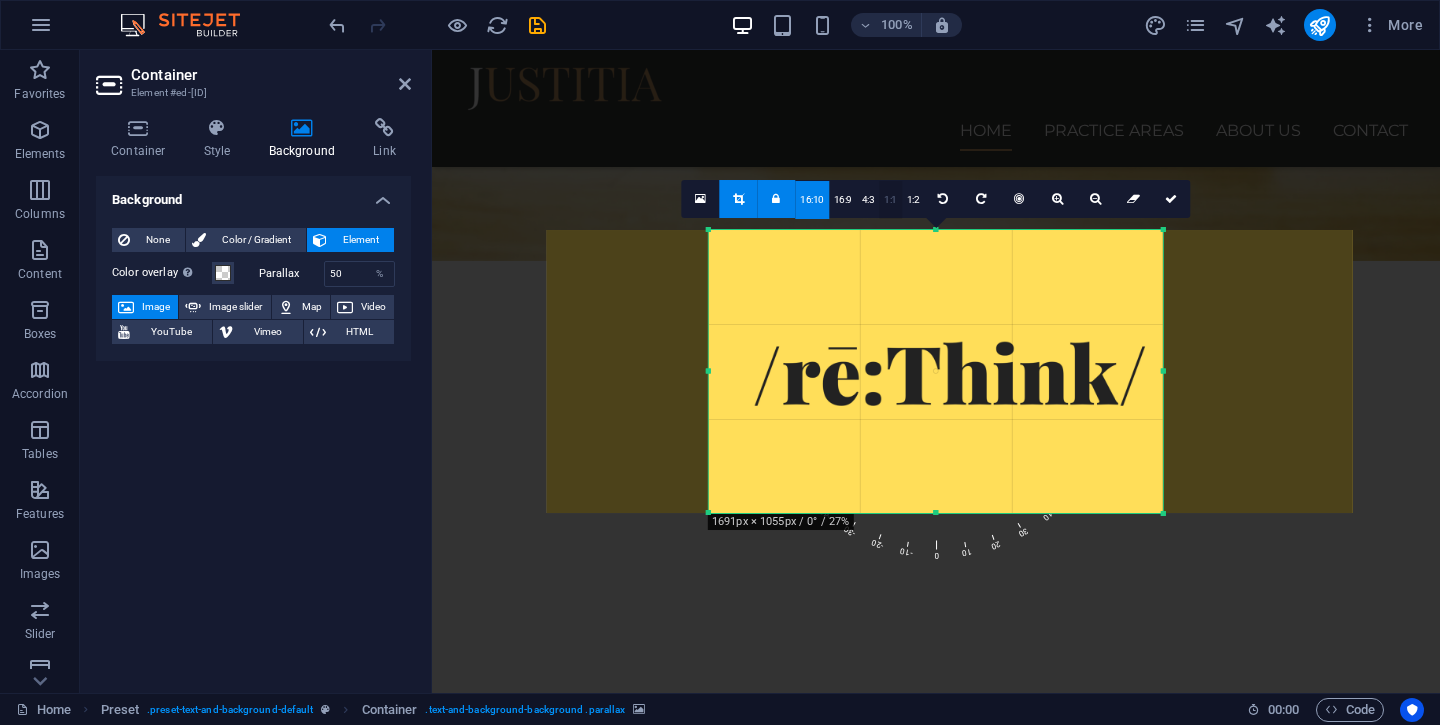click on "1:1" at bounding box center (890, 200) 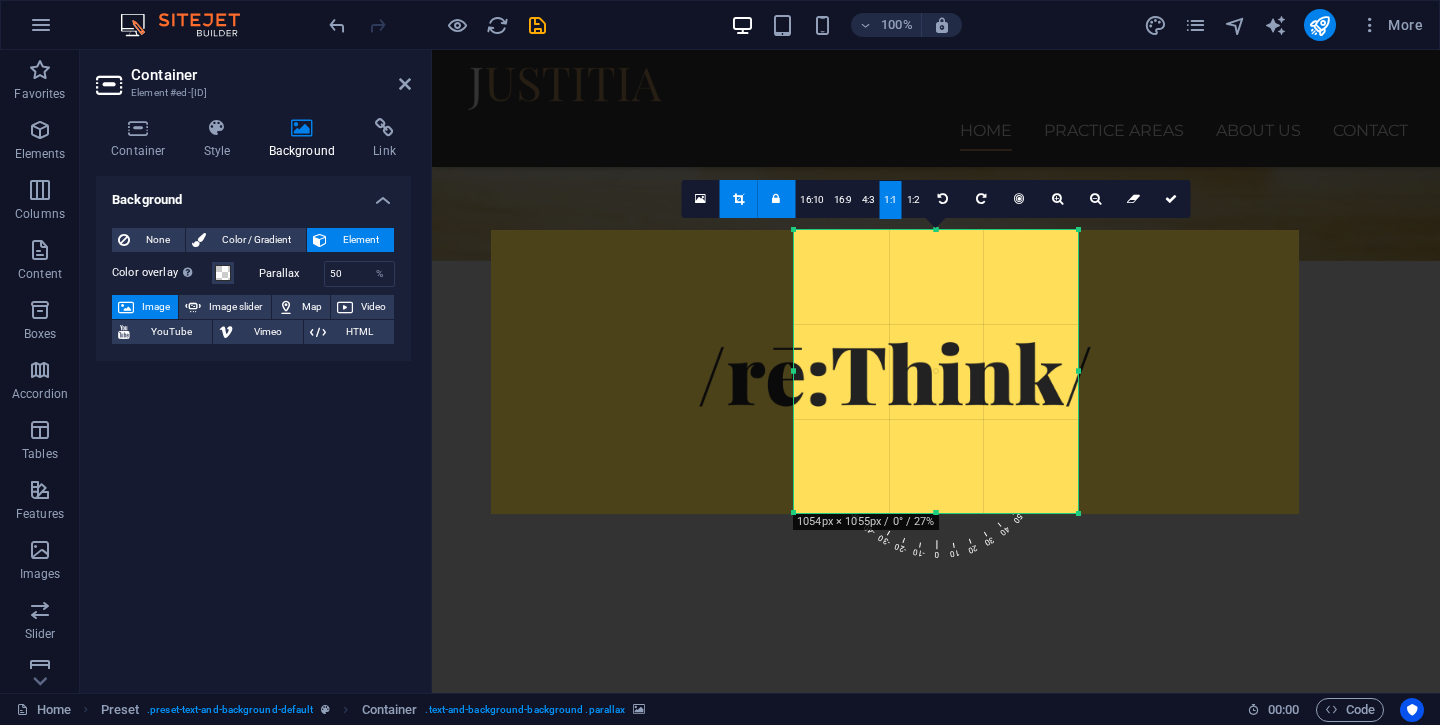 drag, startPoint x: 1071, startPoint y: 450, endPoint x: 939, endPoint y: 454, distance: 132.0606 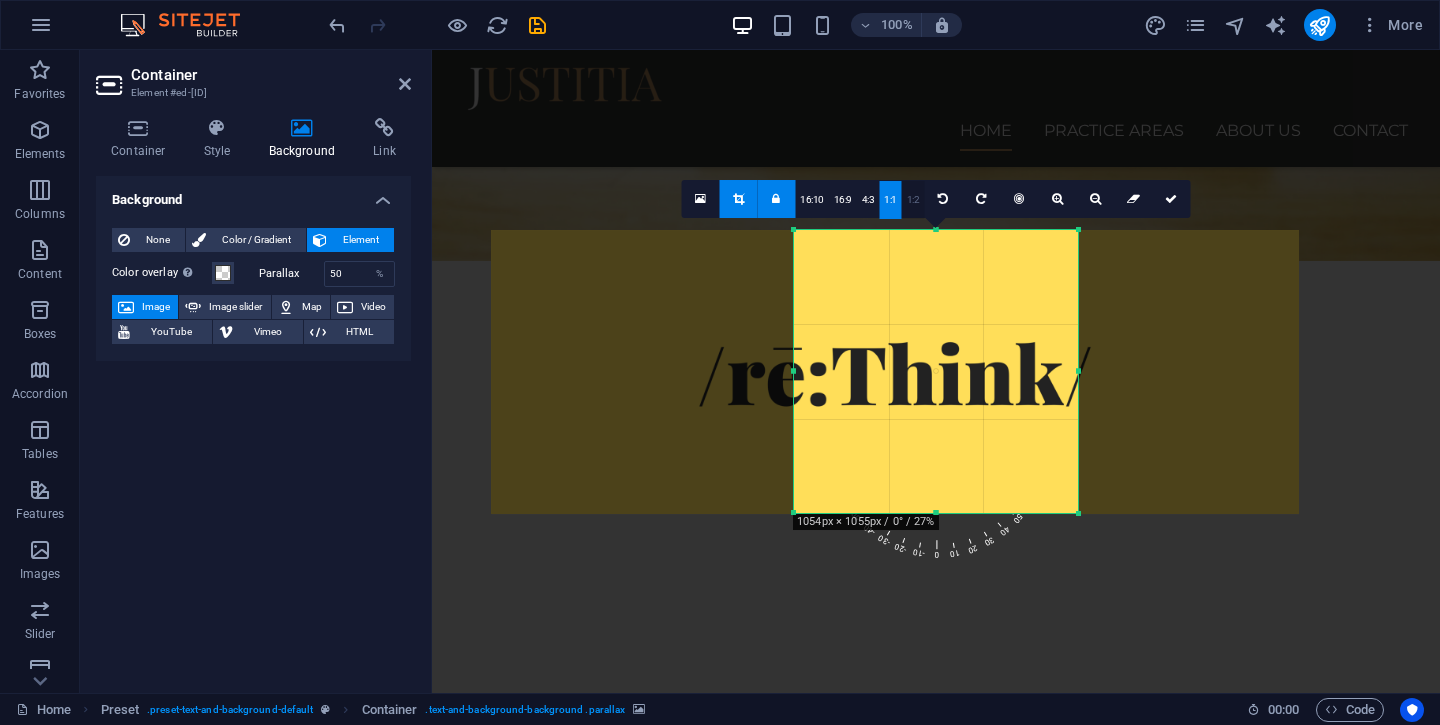 click on "1:2" at bounding box center (913, 200) 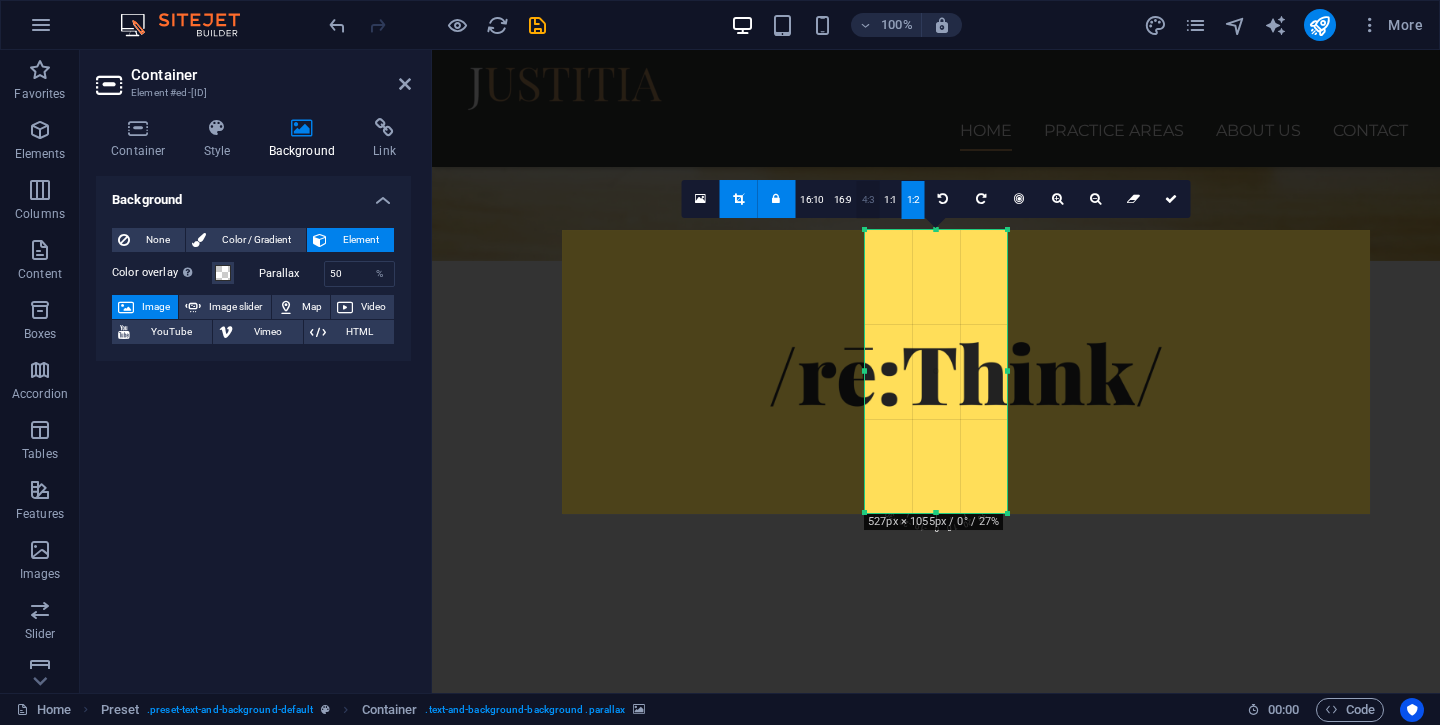 click on "4:3" at bounding box center [868, 200] 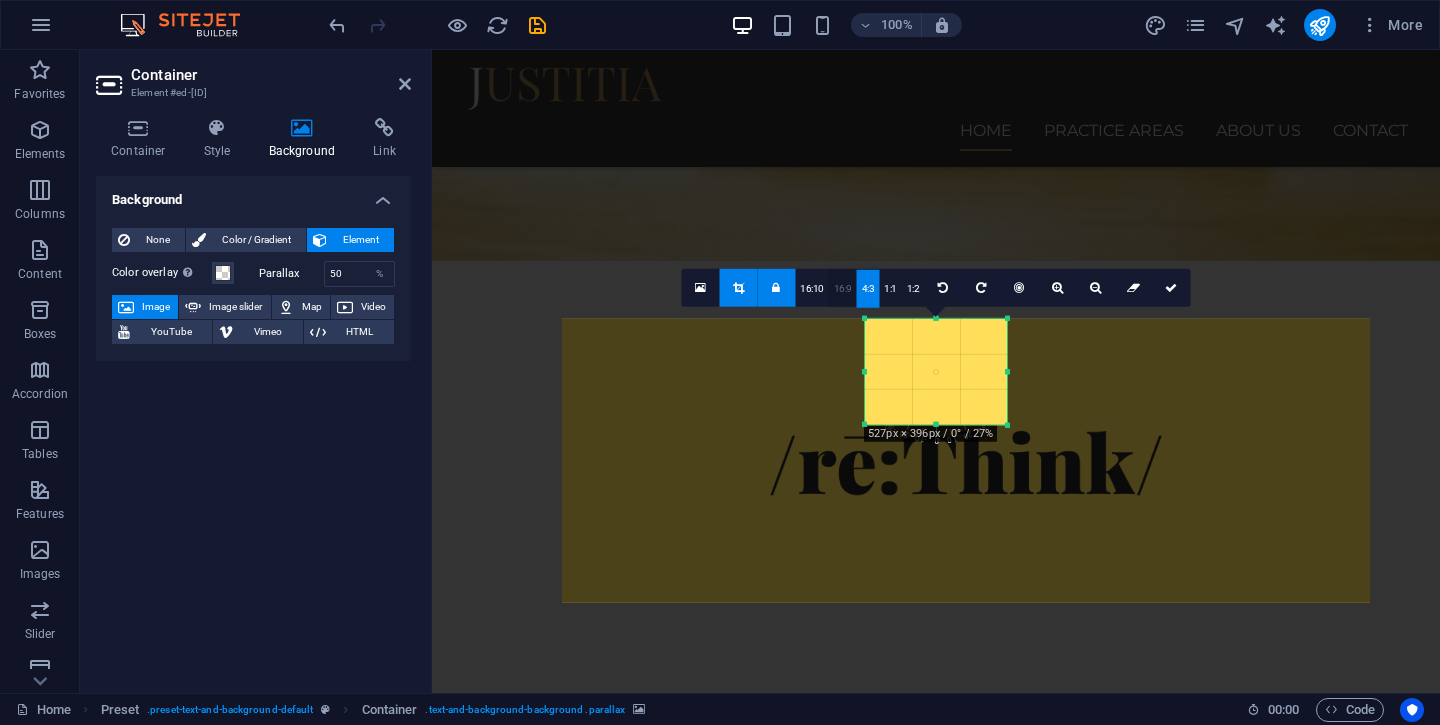 click on "16:9" at bounding box center [843, 288] 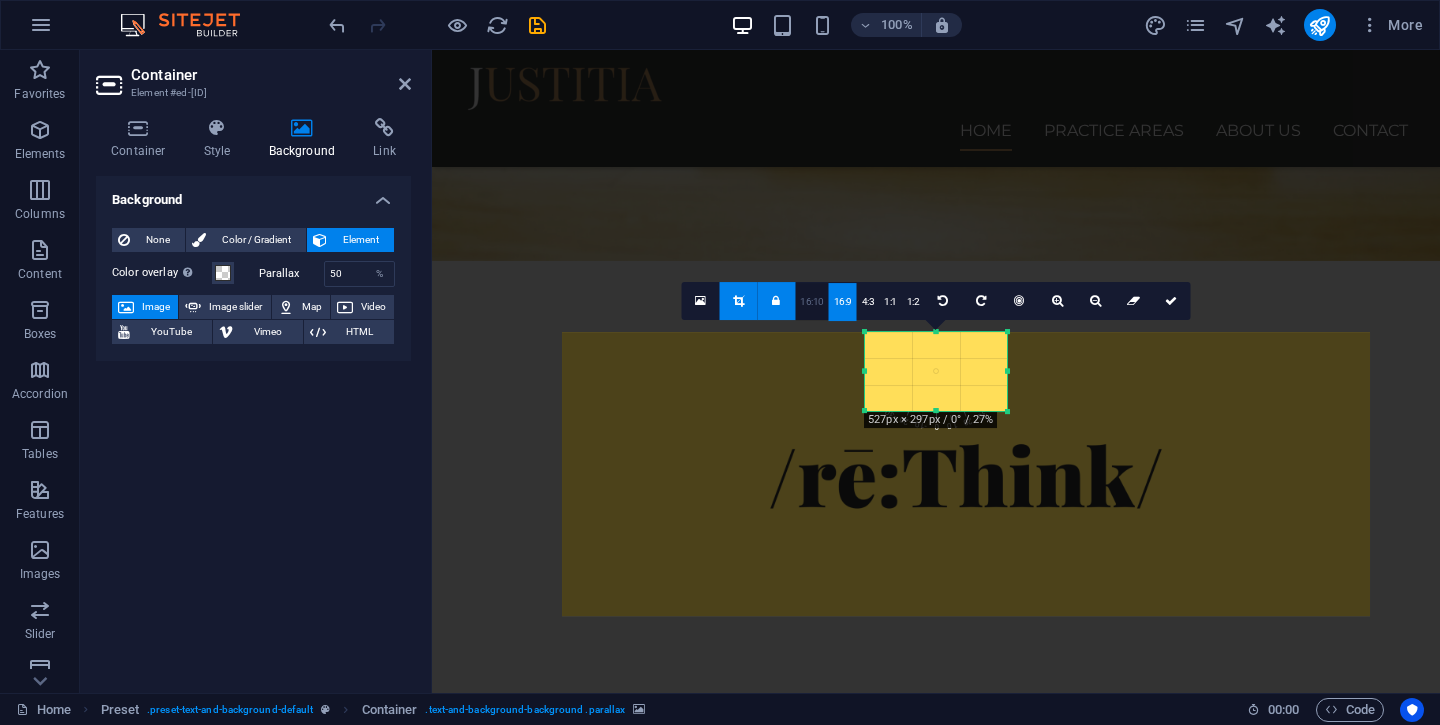 click on "16:10" at bounding box center [812, 302] 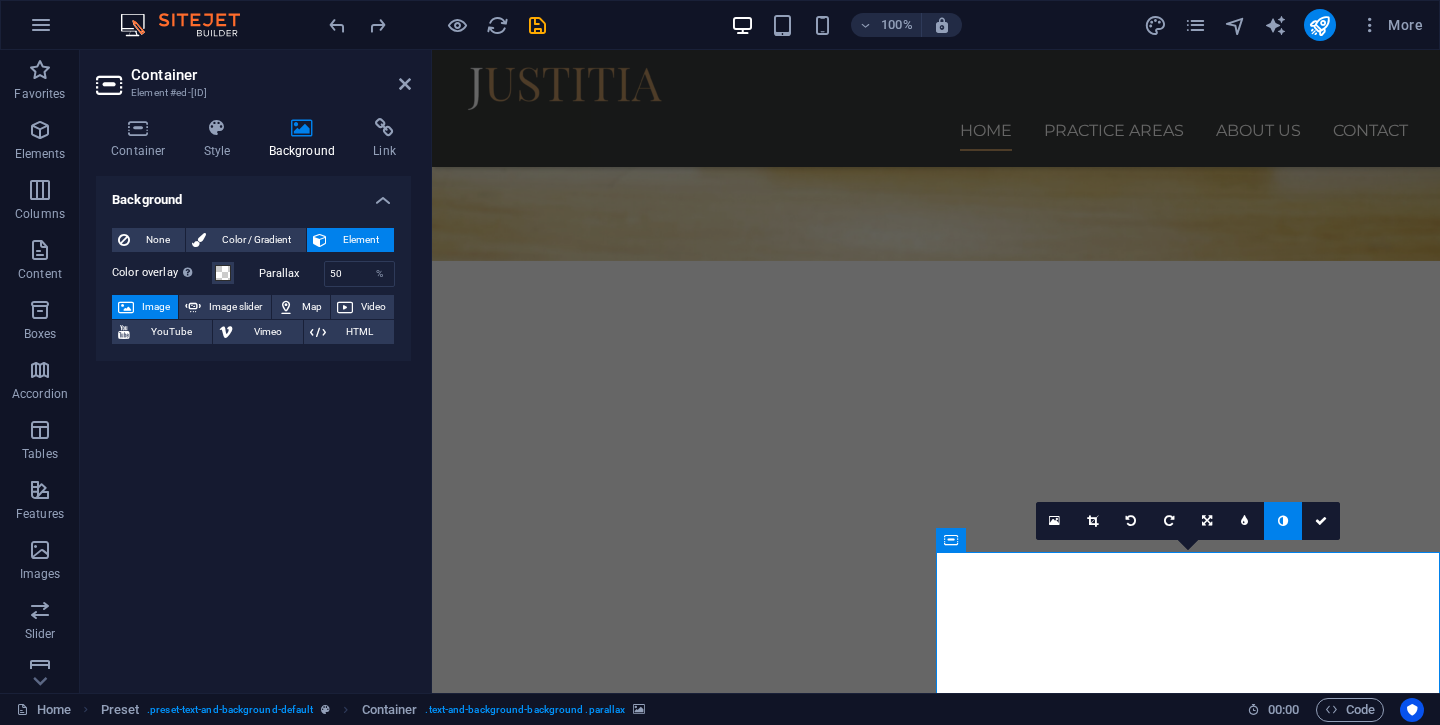 click at bounding box center [1283, 521] 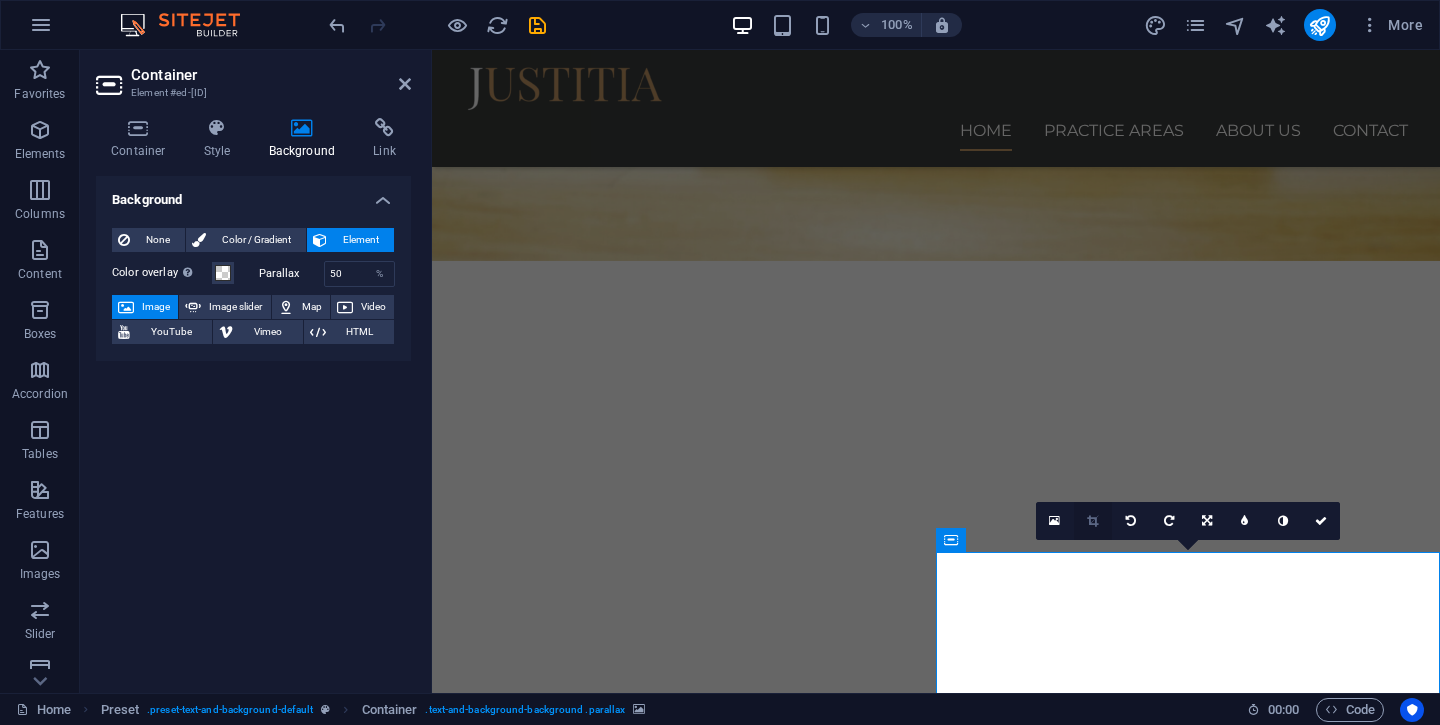 click at bounding box center (1092, 521) 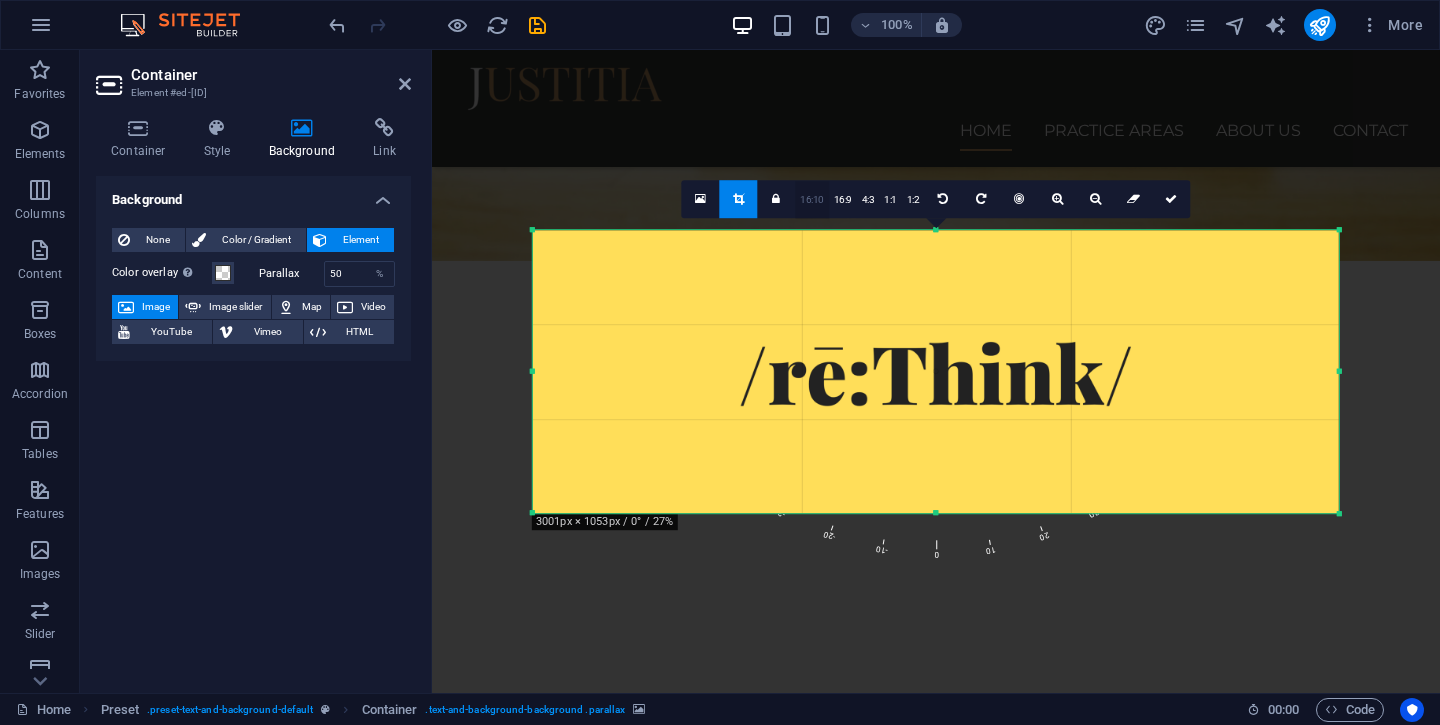 click on "16:10" at bounding box center (812, 200) 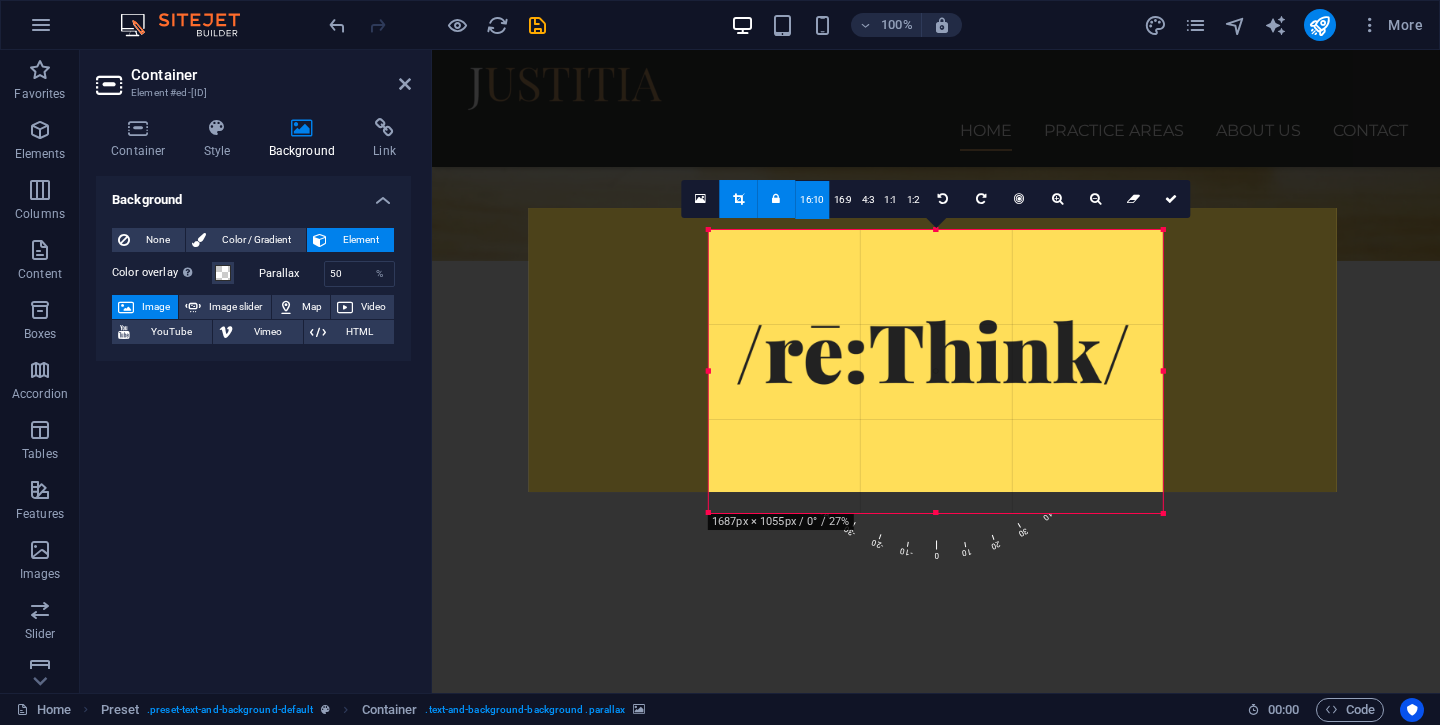 drag, startPoint x: 972, startPoint y: 351, endPoint x: 799, endPoint y: 329, distance: 174.39323 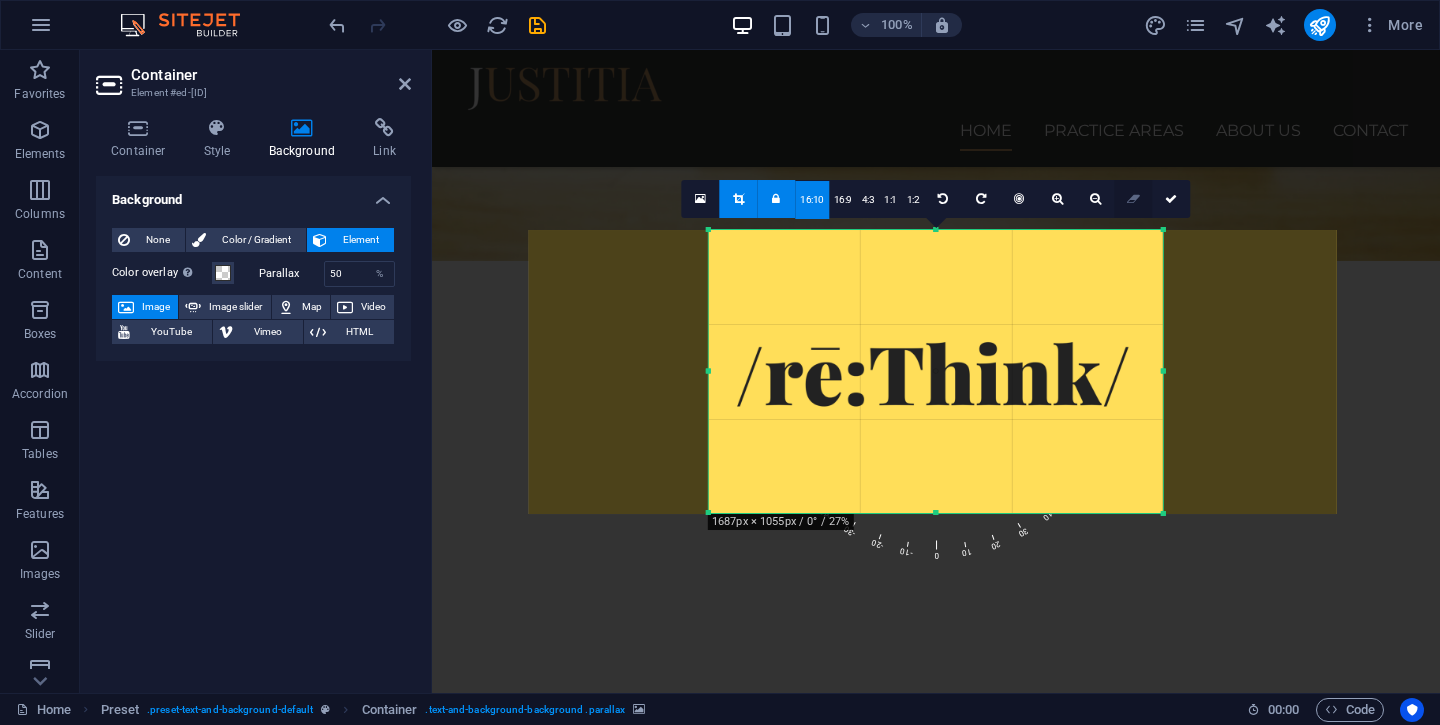 click at bounding box center [1133, 199] 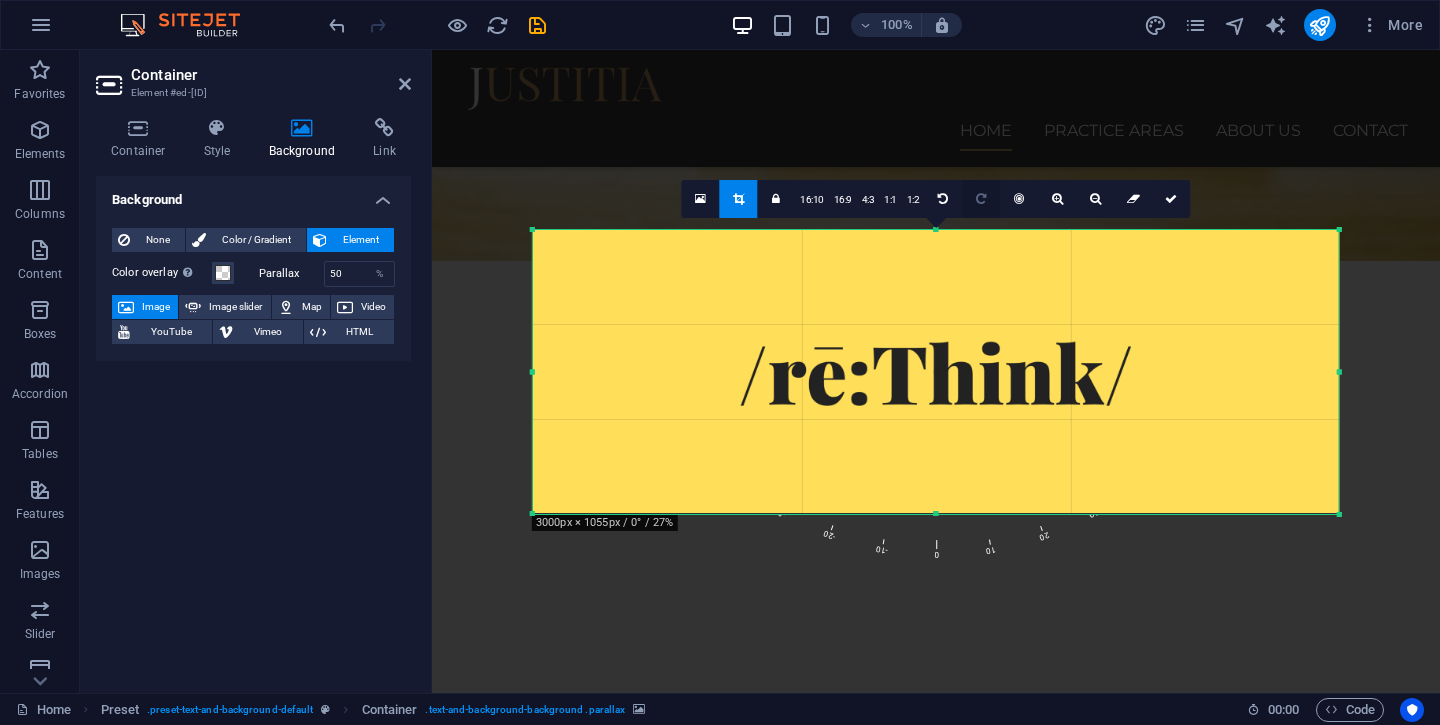 click at bounding box center (981, 199) 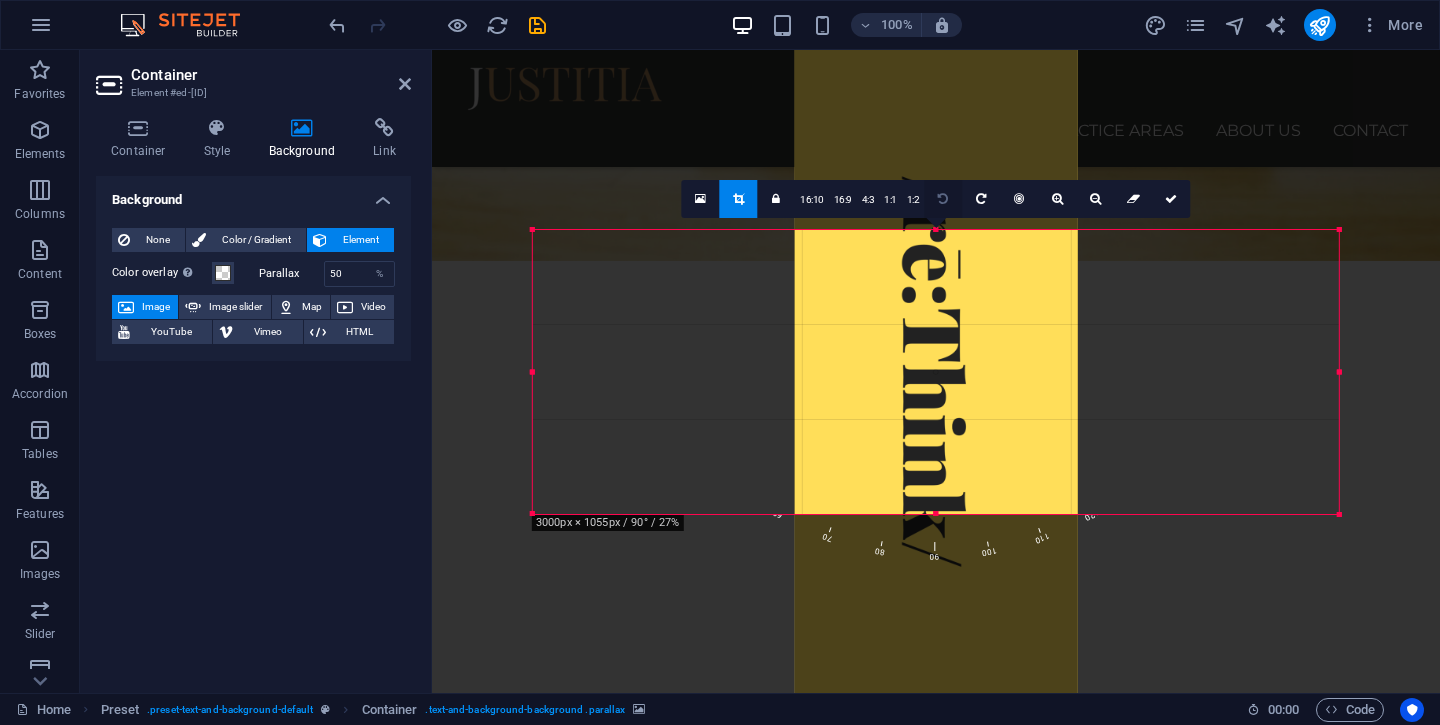 click at bounding box center (943, 199) 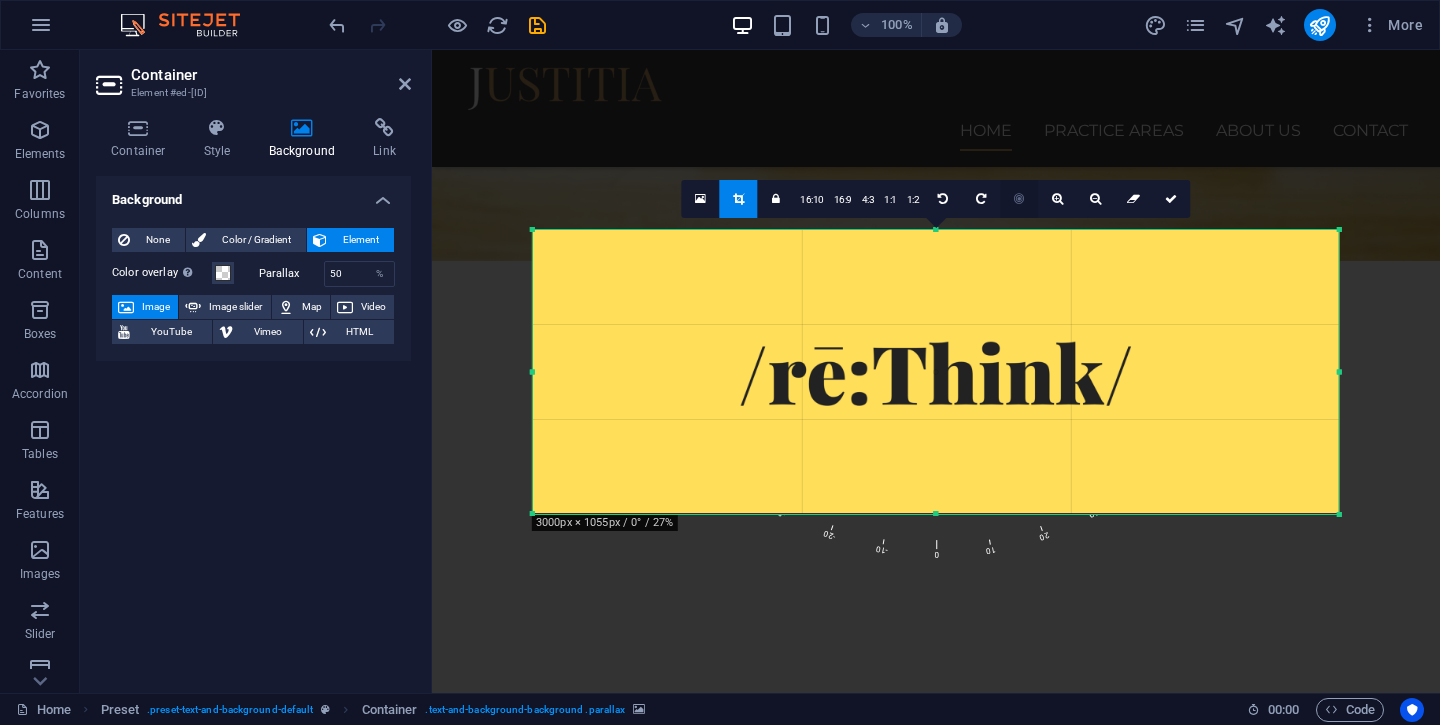 click at bounding box center (1019, 199) 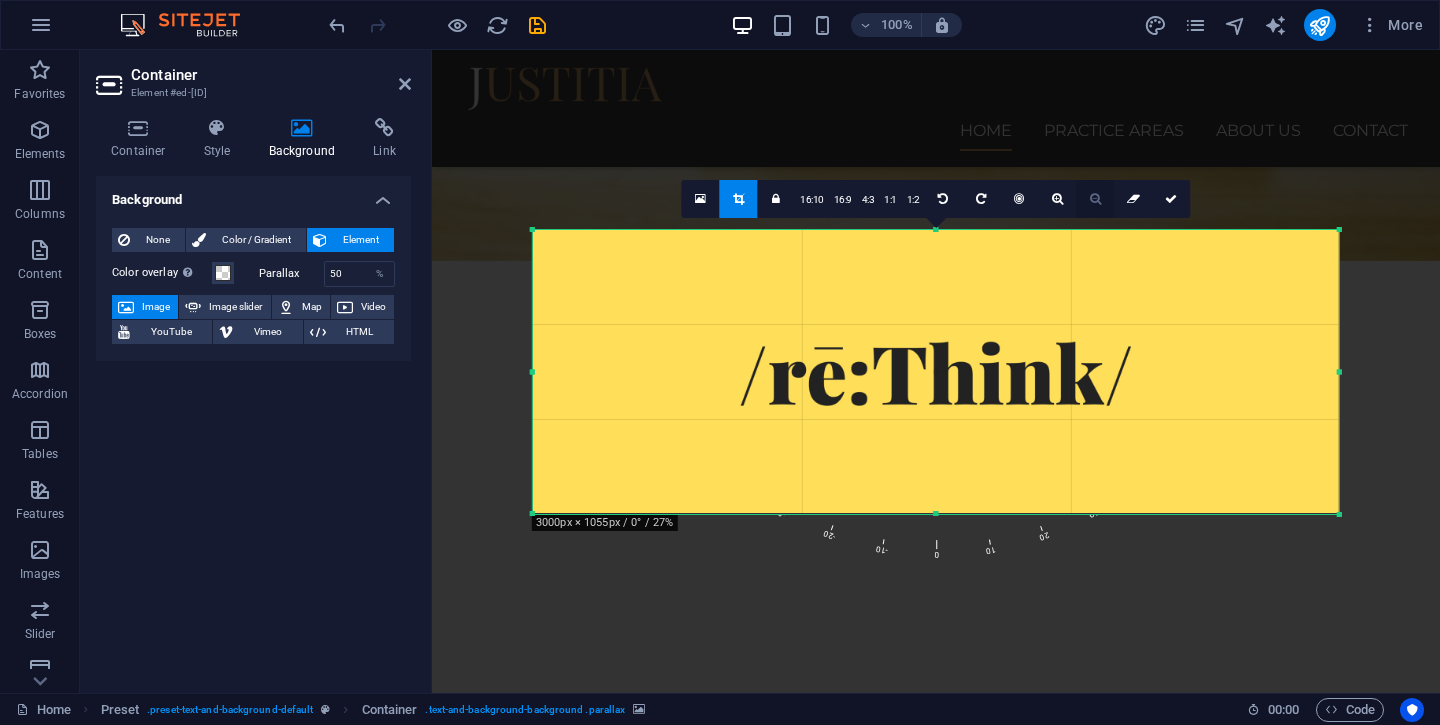 click at bounding box center (1095, 199) 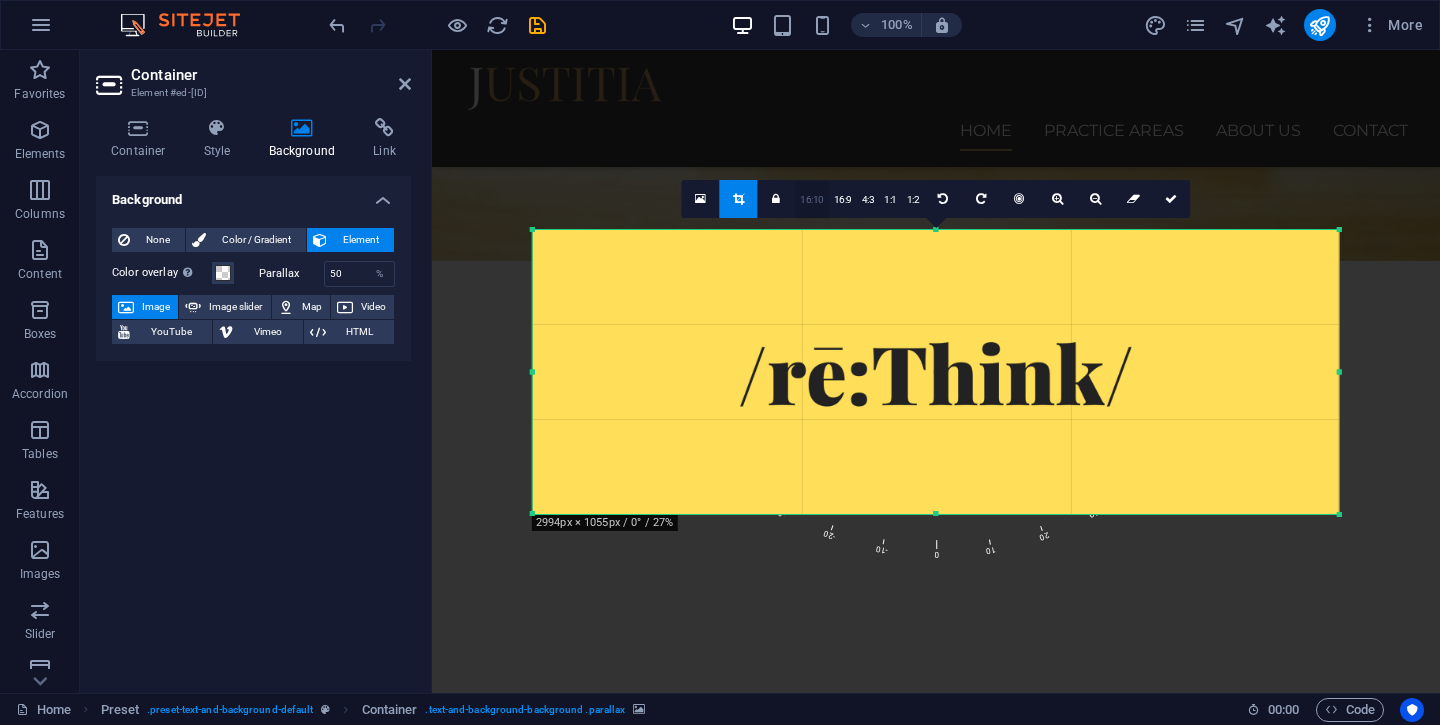 click on "16:10" at bounding box center (812, 200) 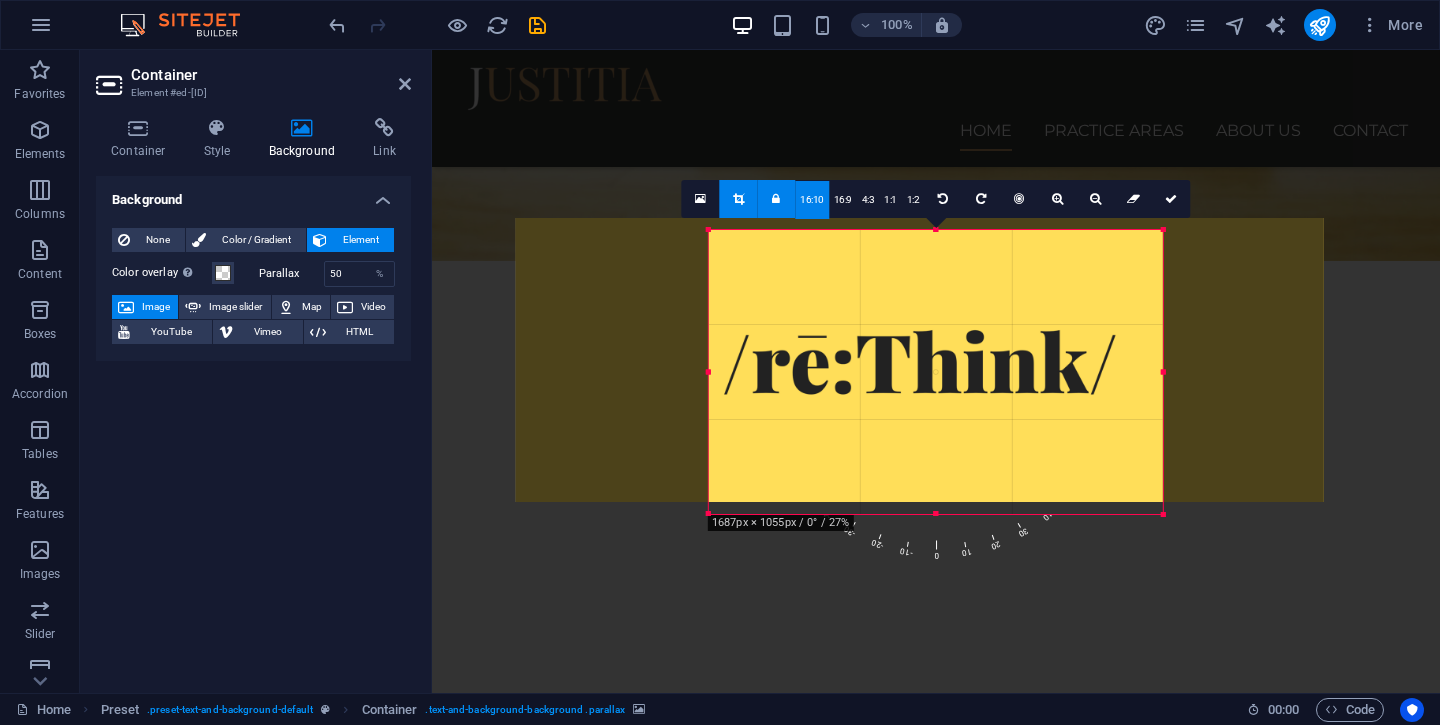 drag, startPoint x: 951, startPoint y: 351, endPoint x: 759, endPoint y: 339, distance: 192.37463 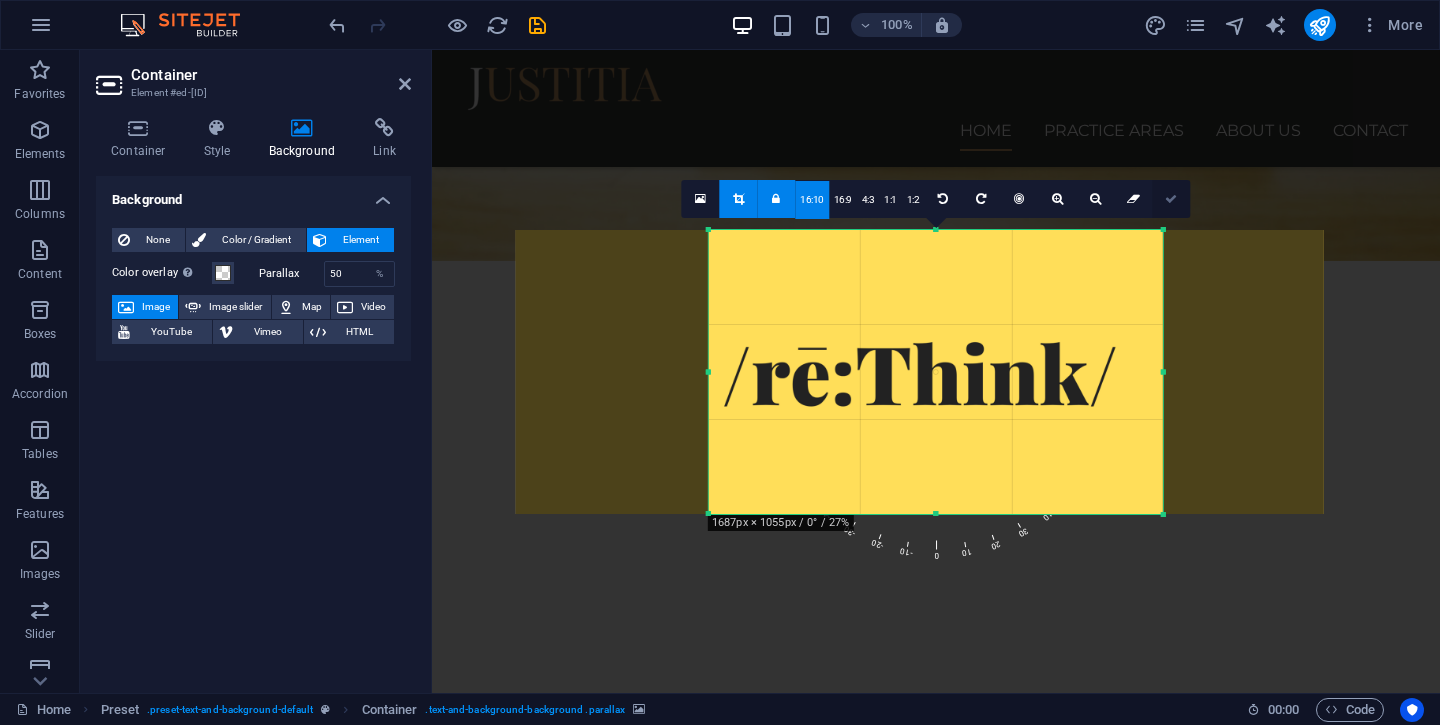 click at bounding box center [1171, 199] 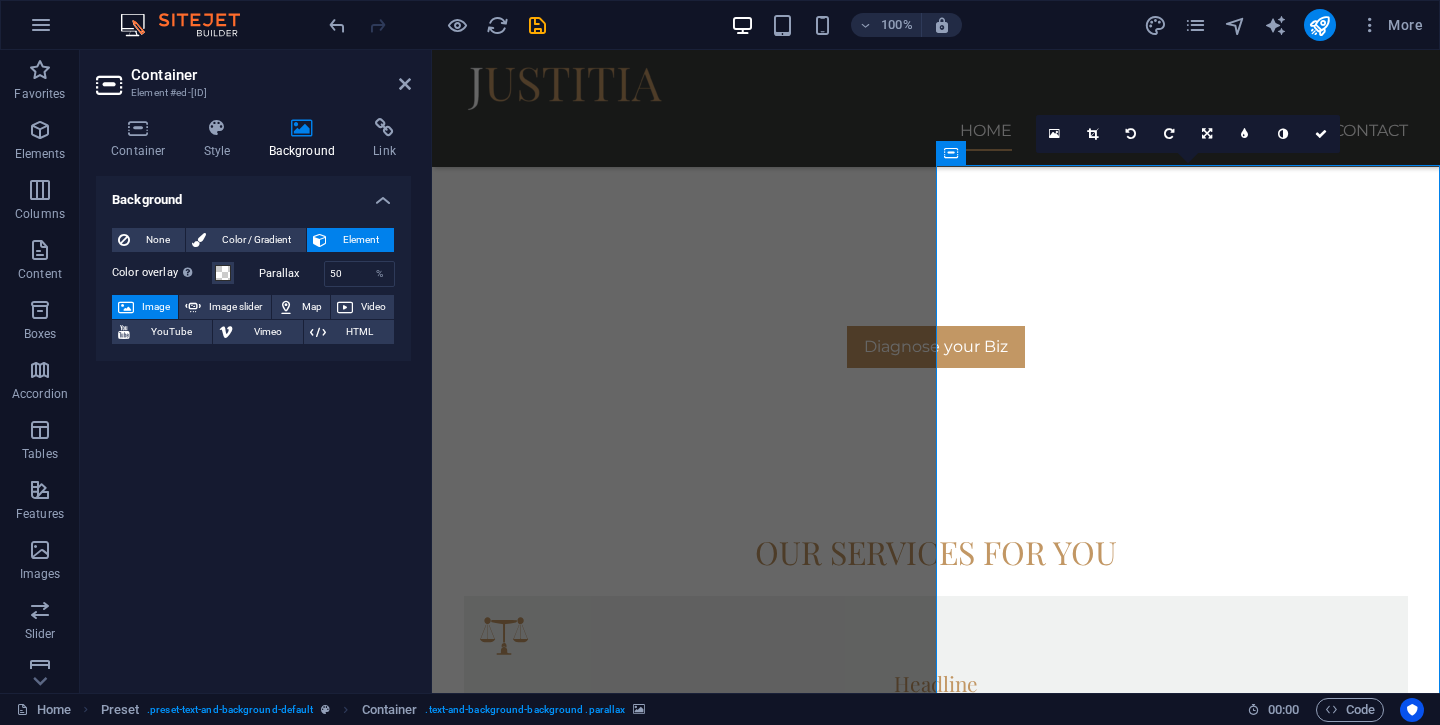 scroll, scrollTop: 1335, scrollLeft: 0, axis: vertical 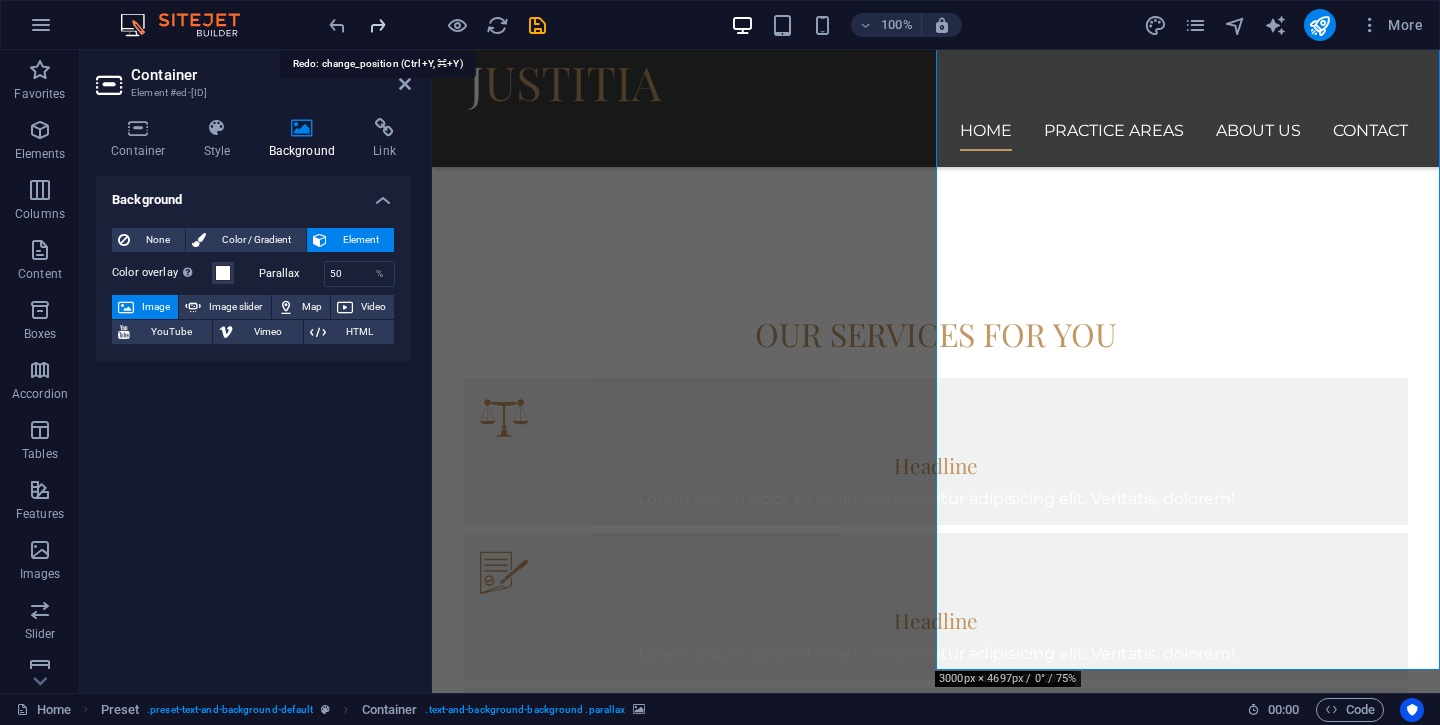click at bounding box center (377, 25) 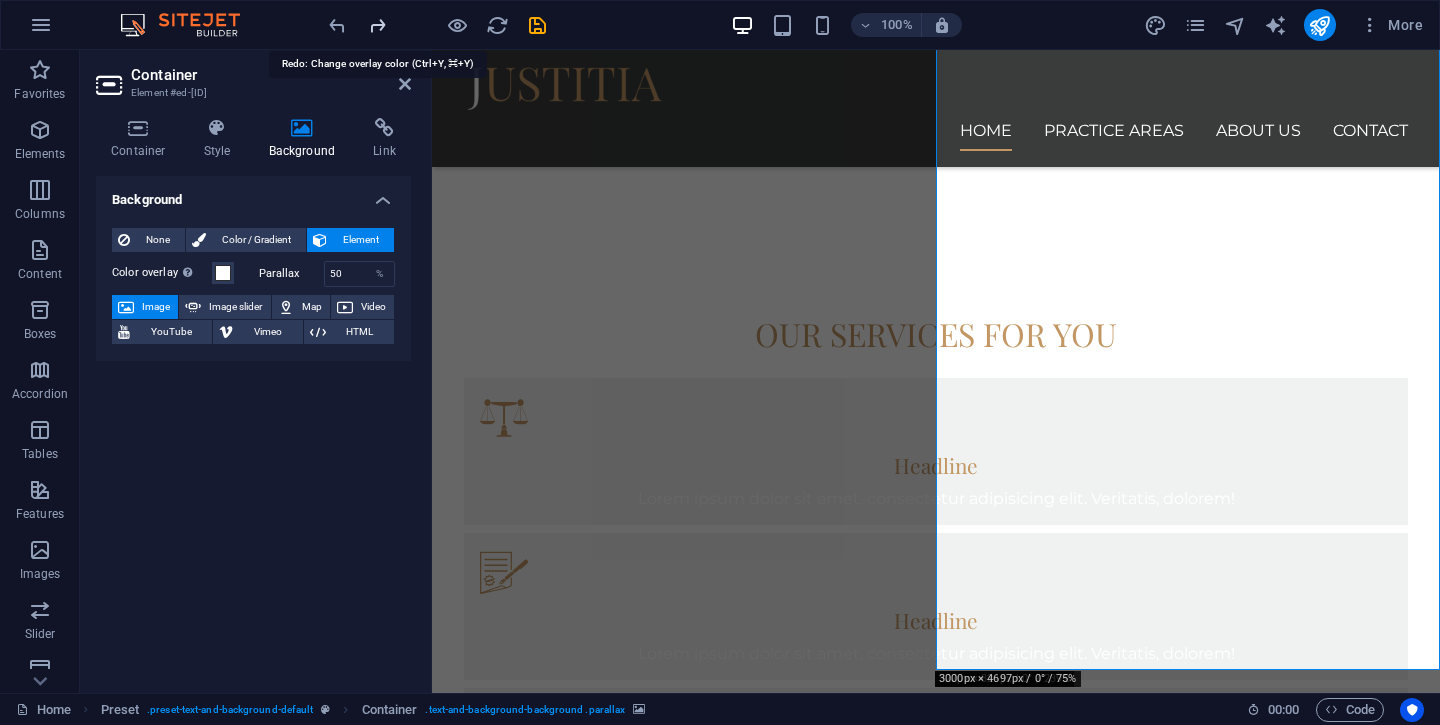 click at bounding box center [377, 25] 